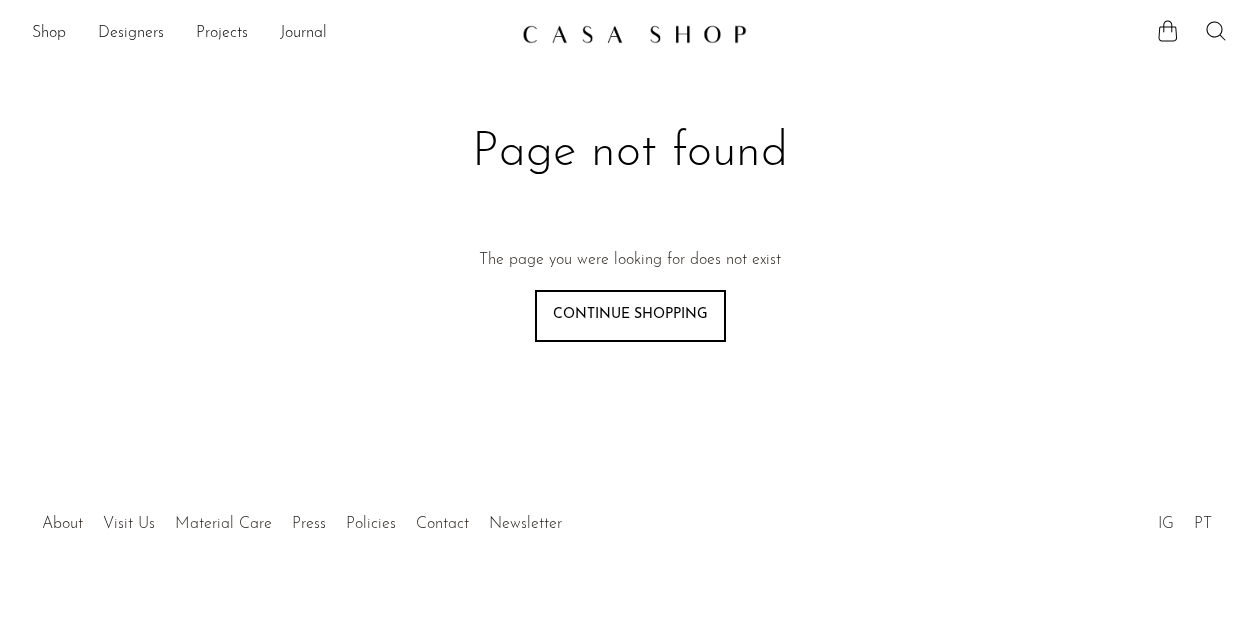 scroll, scrollTop: 0, scrollLeft: 0, axis: both 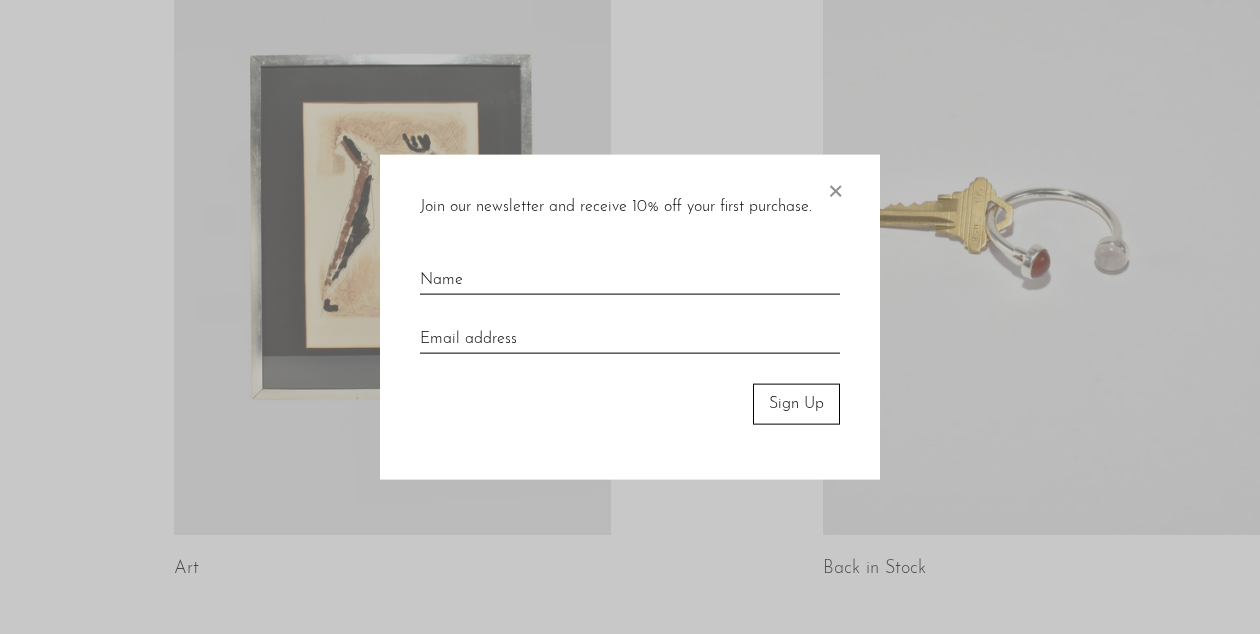 click on "×" at bounding box center [835, 187] 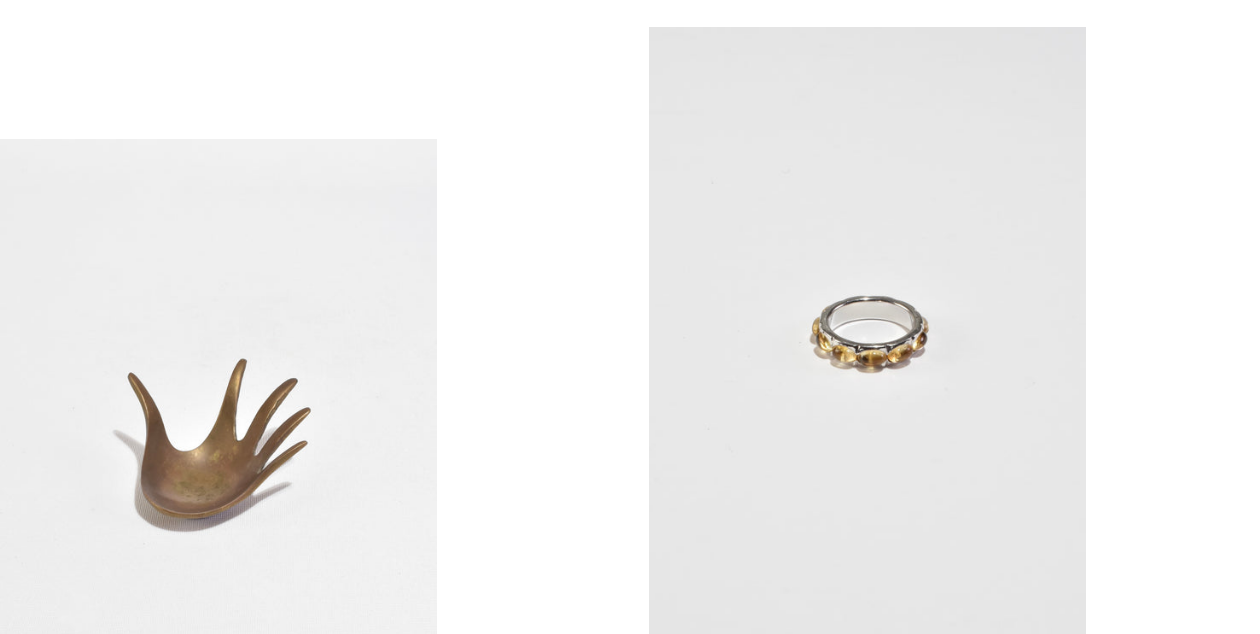 scroll, scrollTop: 0, scrollLeft: 0, axis: both 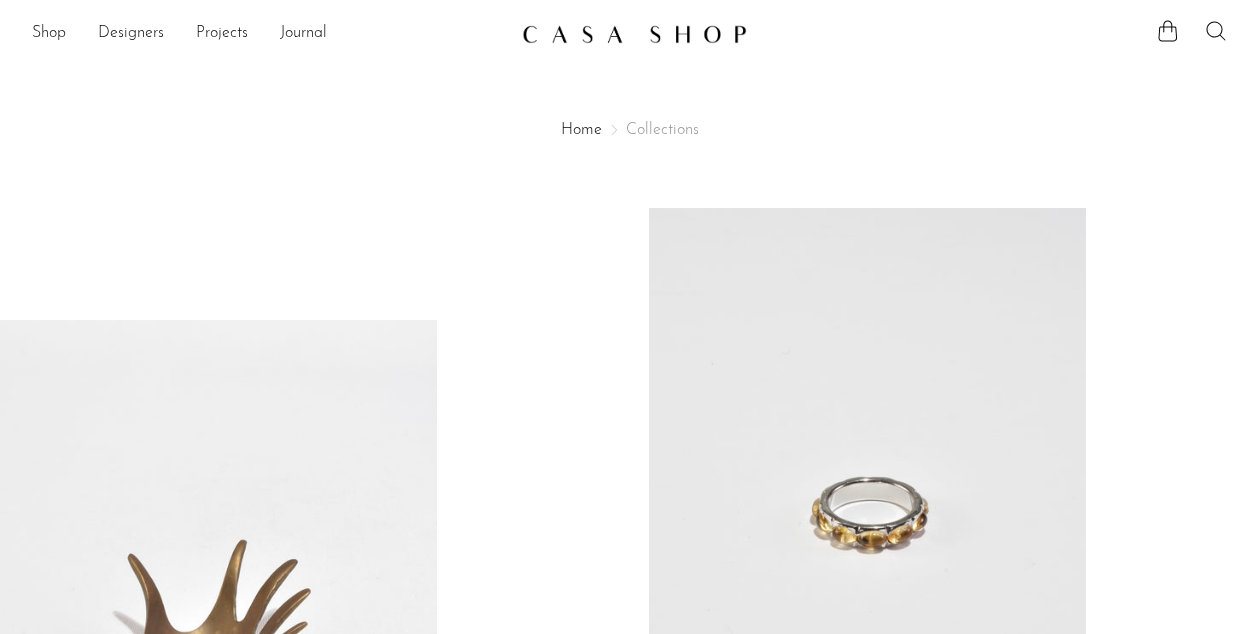 click 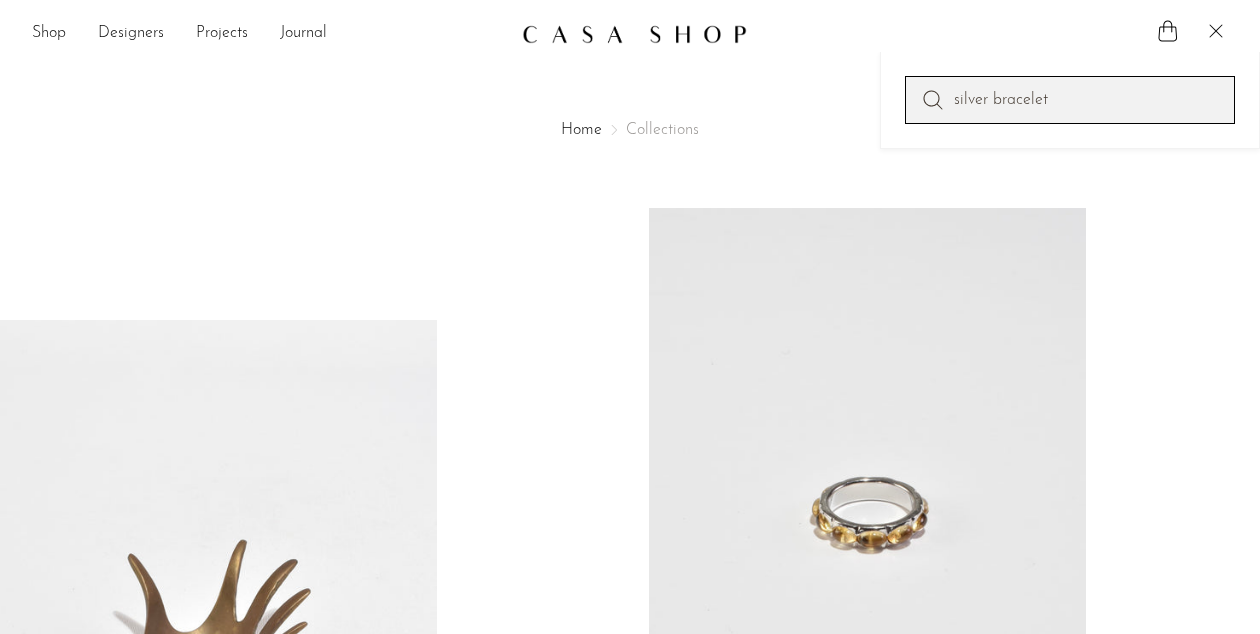 type on "silver bracelet" 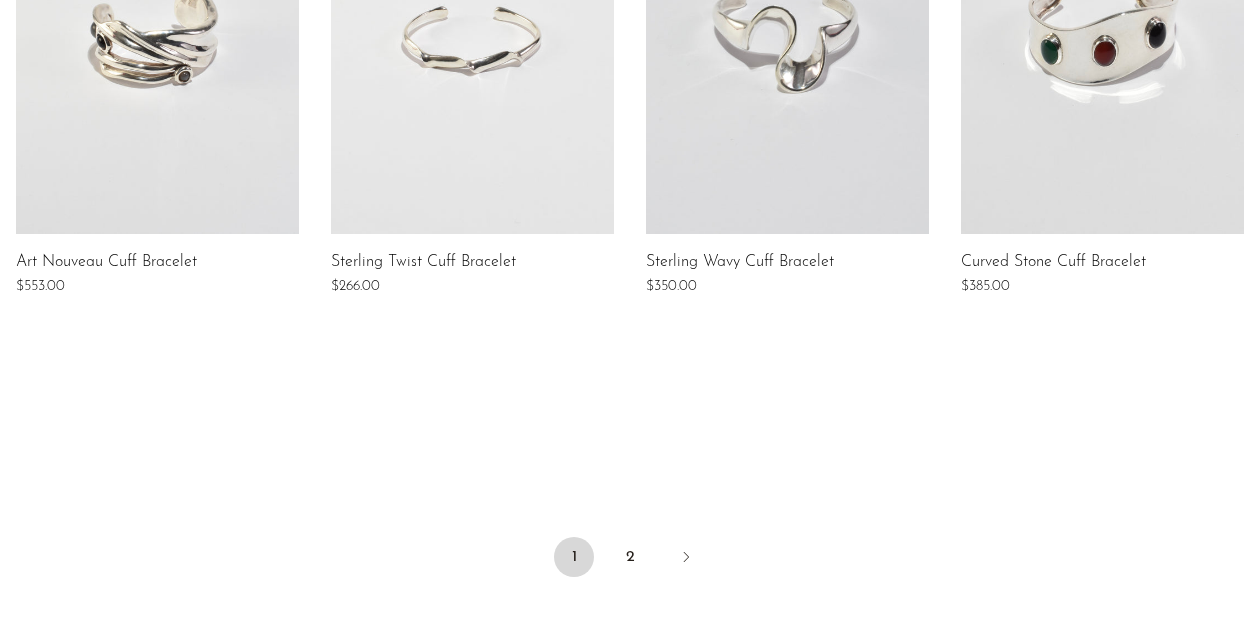 scroll, scrollTop: 1570, scrollLeft: 0, axis: vertical 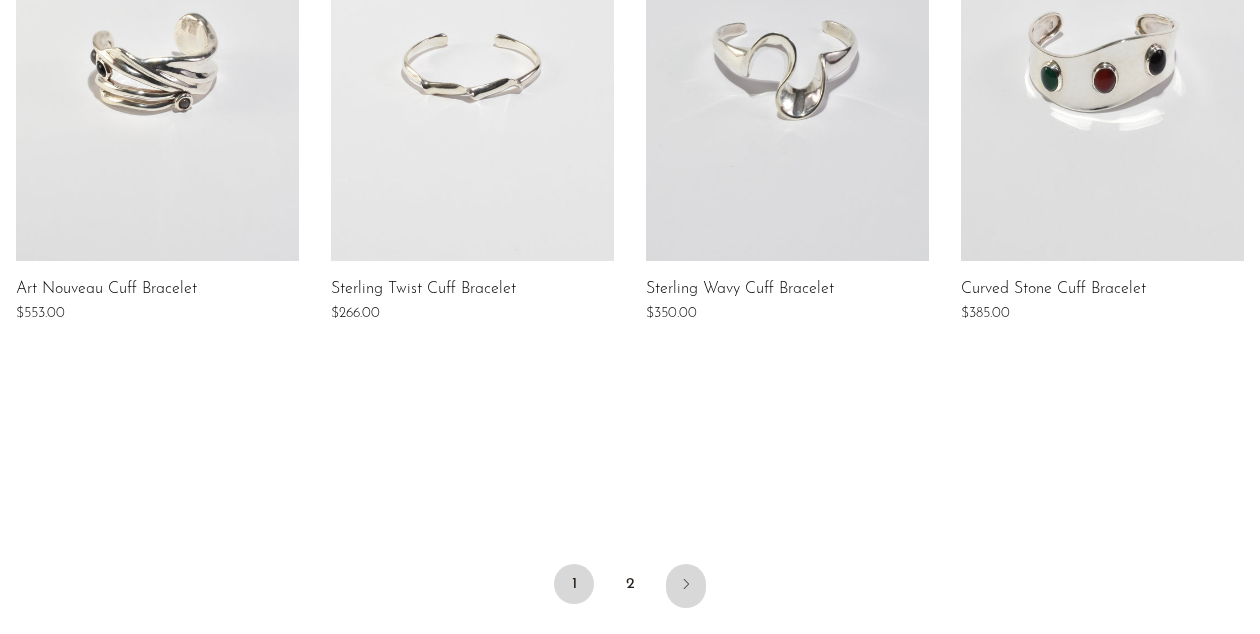 click 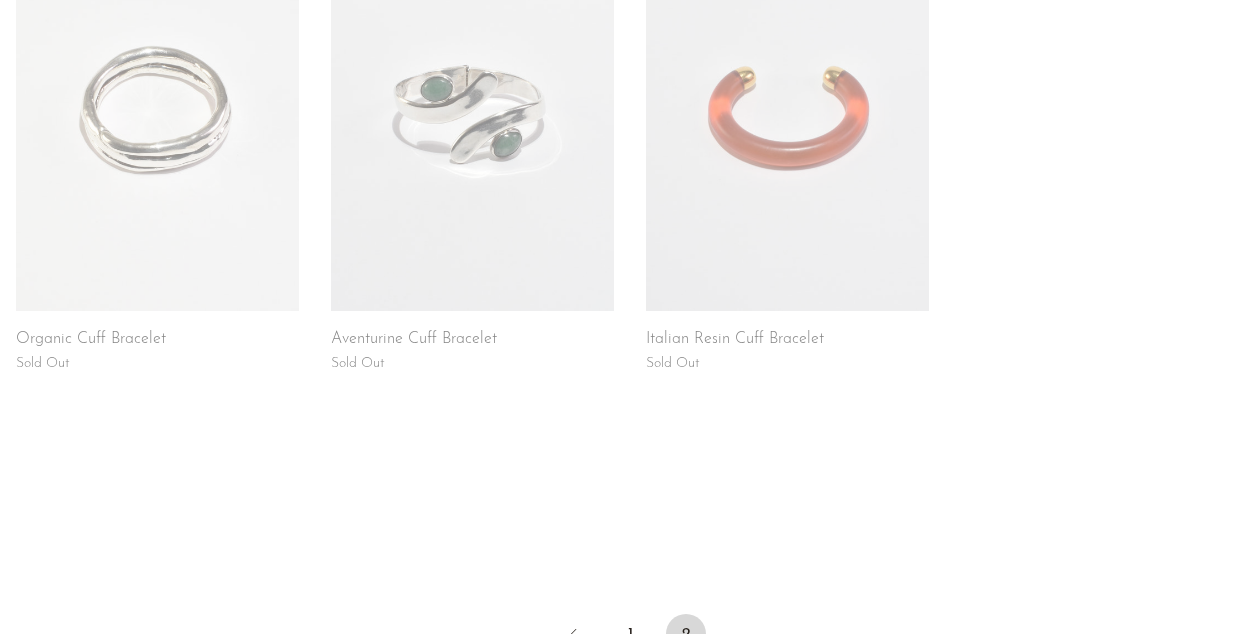 scroll, scrollTop: 1176, scrollLeft: 0, axis: vertical 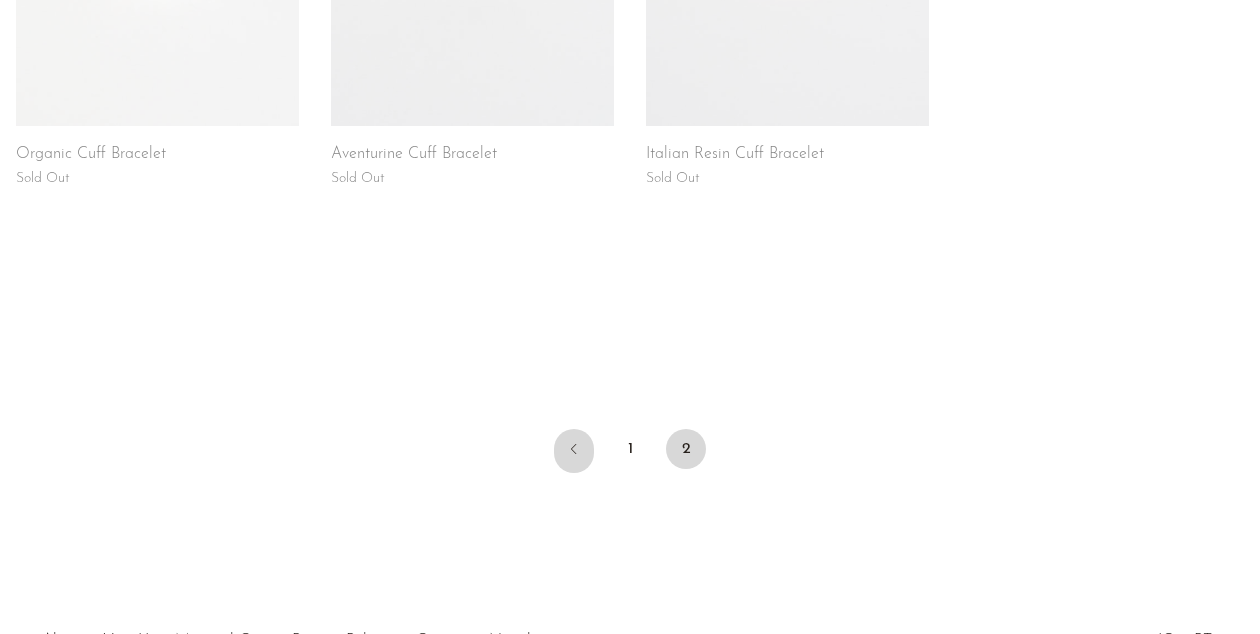 click 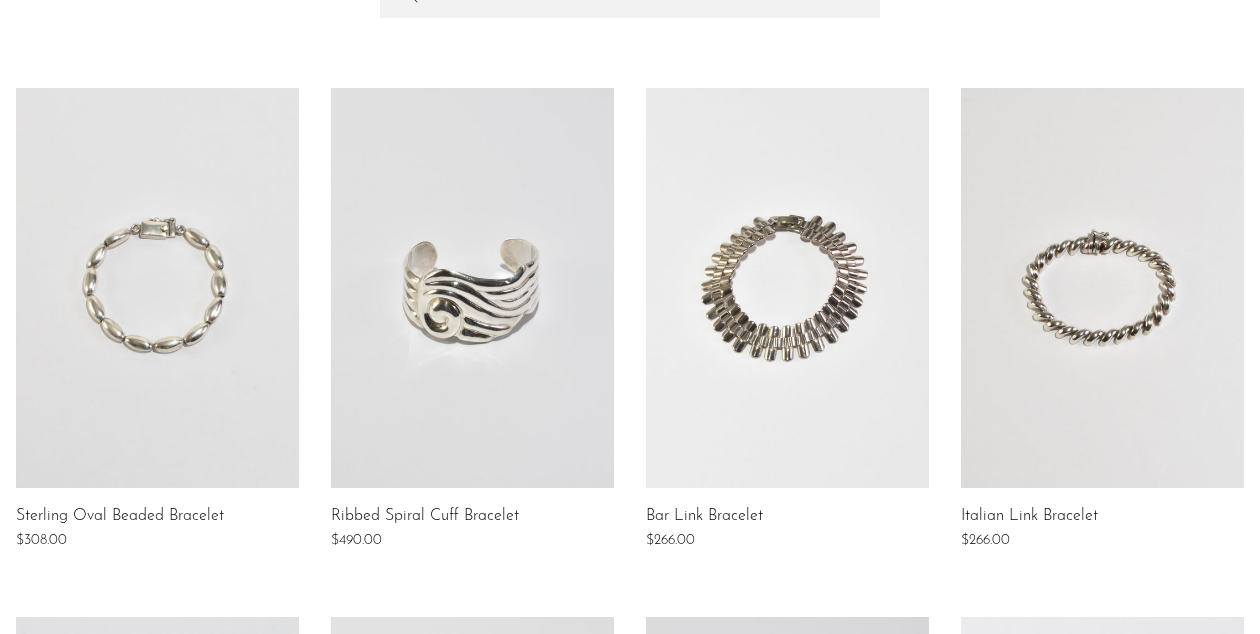 scroll, scrollTop: 301, scrollLeft: 0, axis: vertical 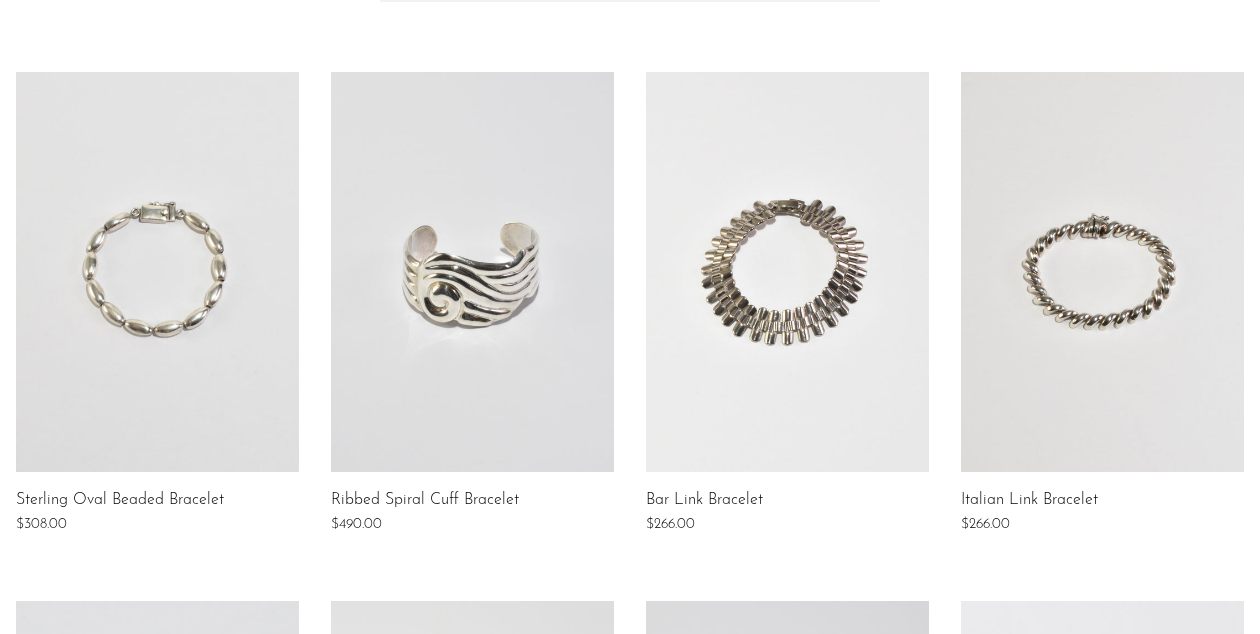 click at bounding box center [1102, 272] 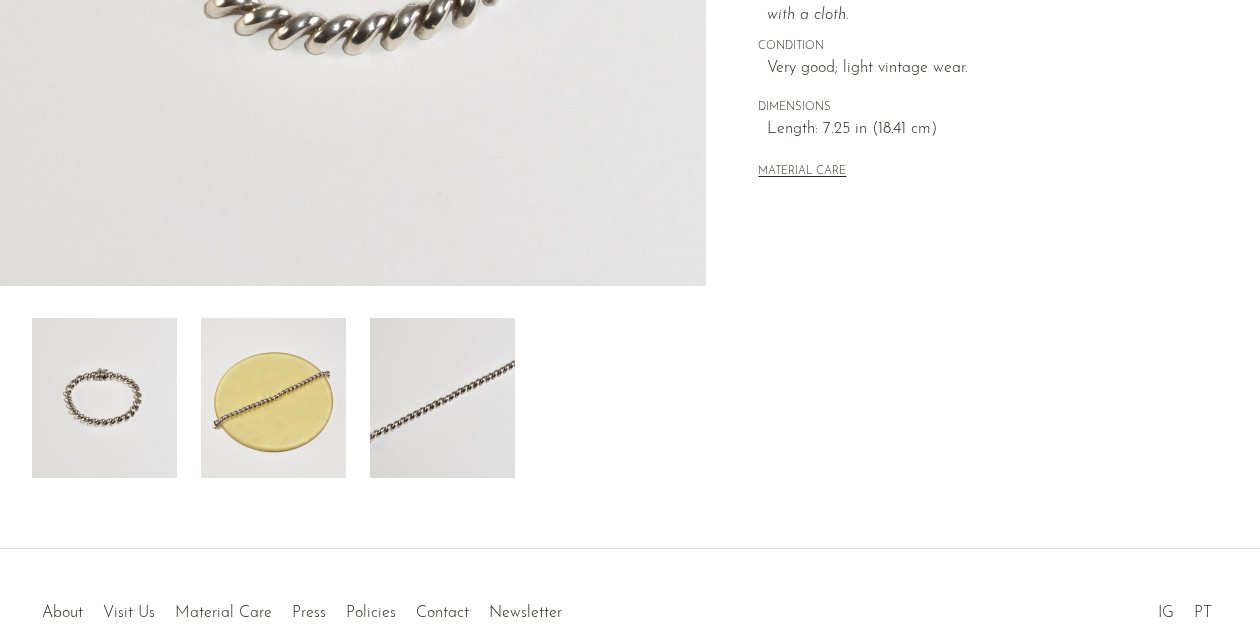 scroll, scrollTop: 574, scrollLeft: 0, axis: vertical 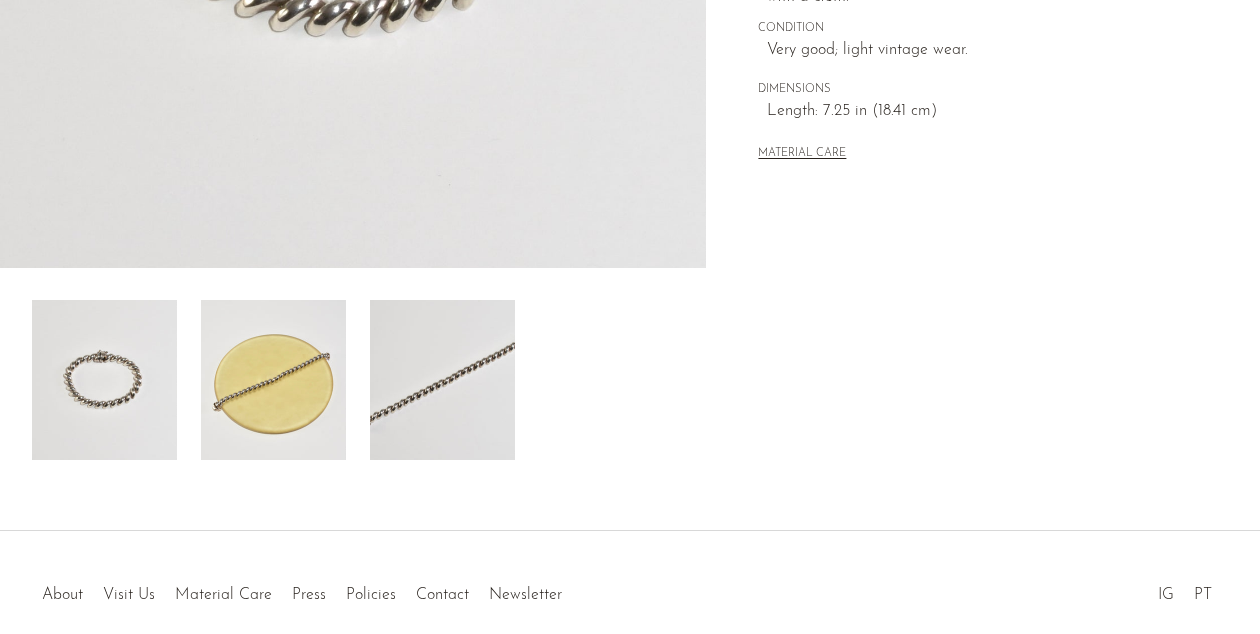 click at bounding box center [273, 380] 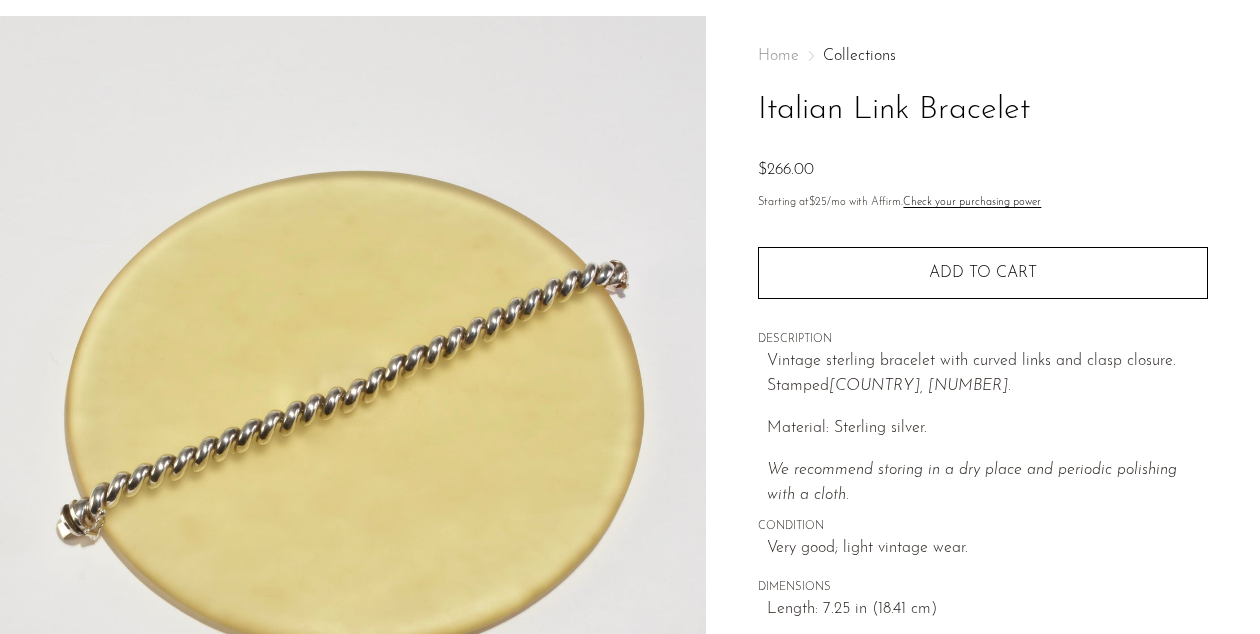 scroll, scrollTop: 0, scrollLeft: 0, axis: both 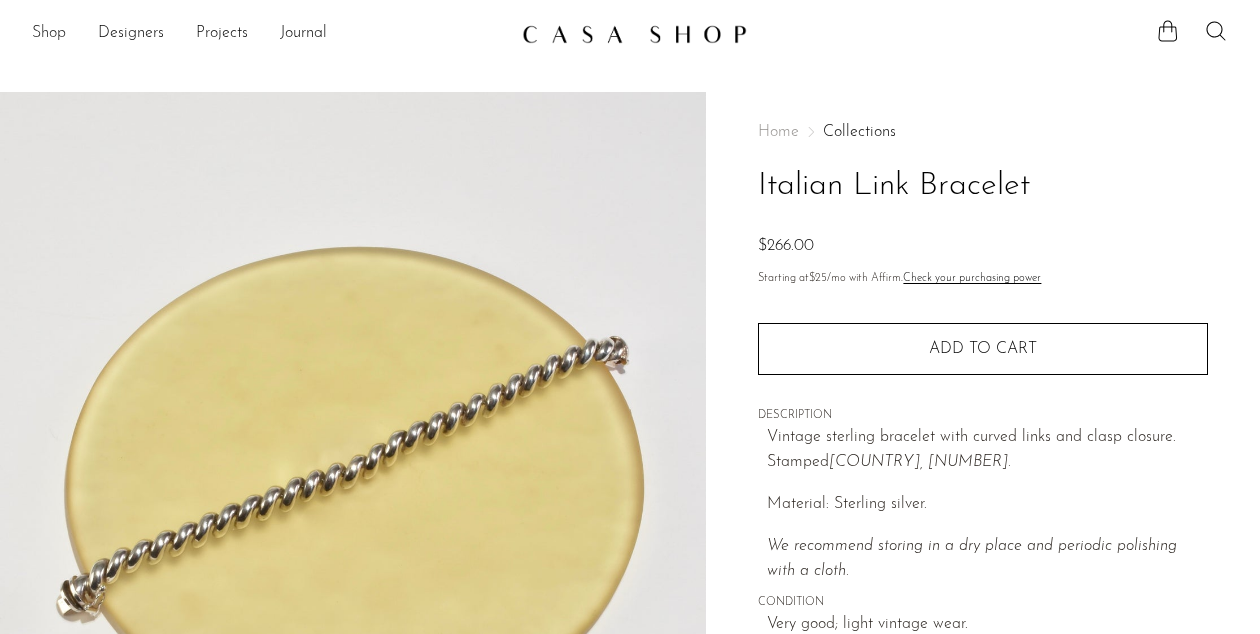 click on "Shop" at bounding box center [49, 34] 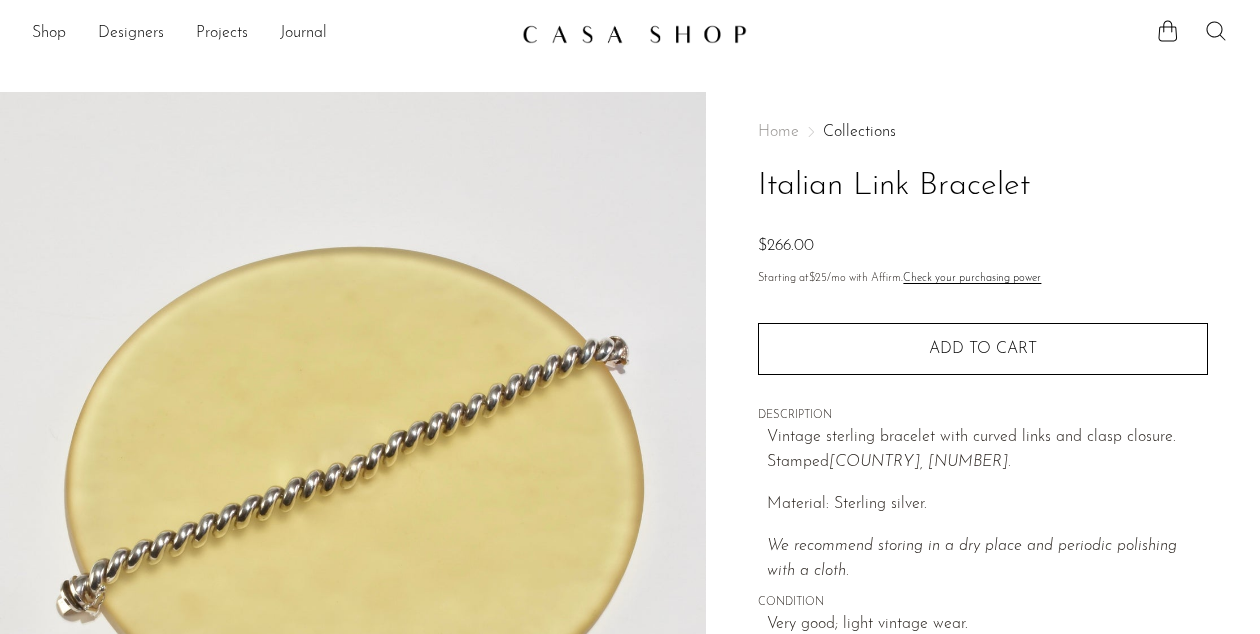 click 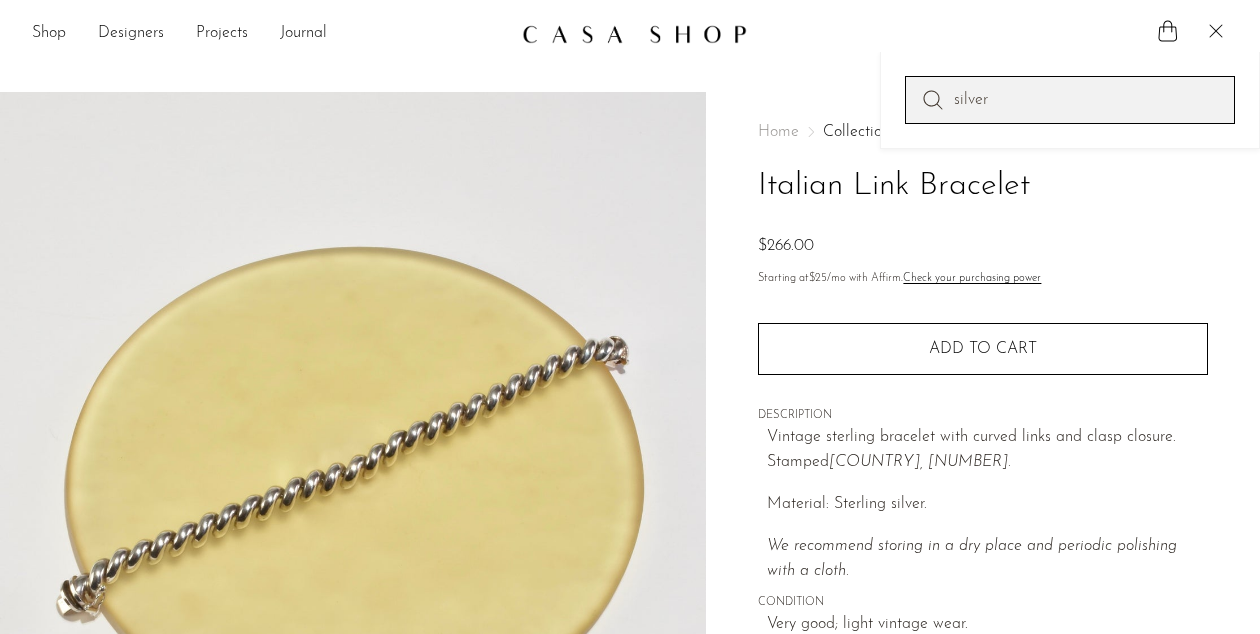 type on "silver" 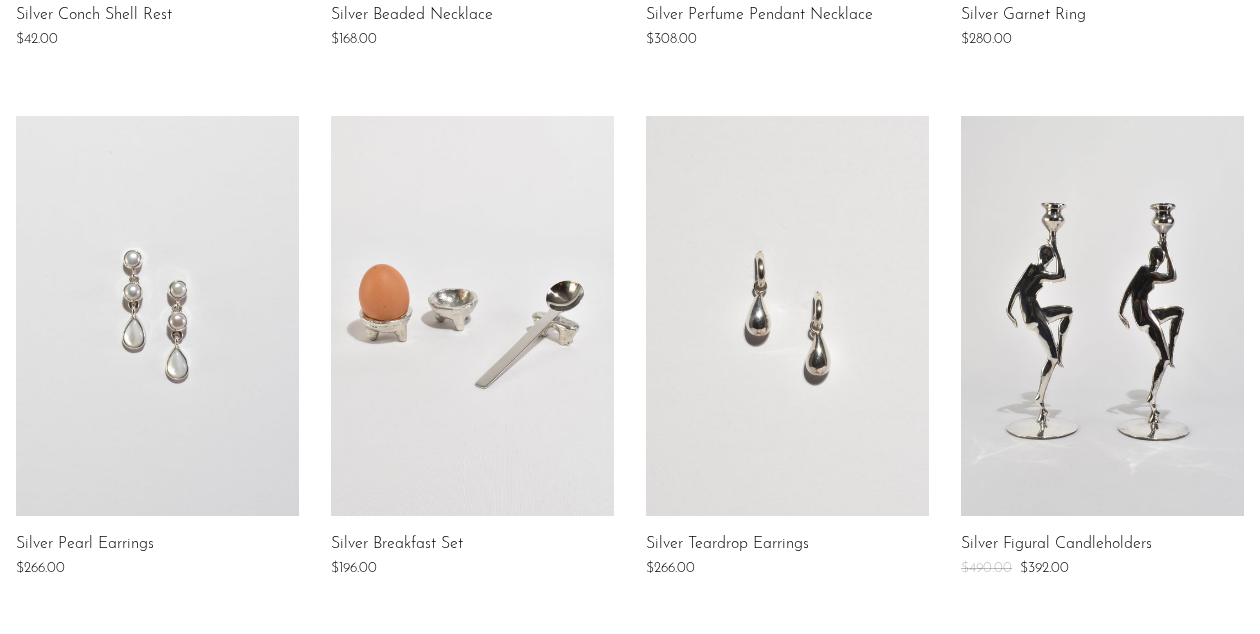 scroll, scrollTop: 793, scrollLeft: 0, axis: vertical 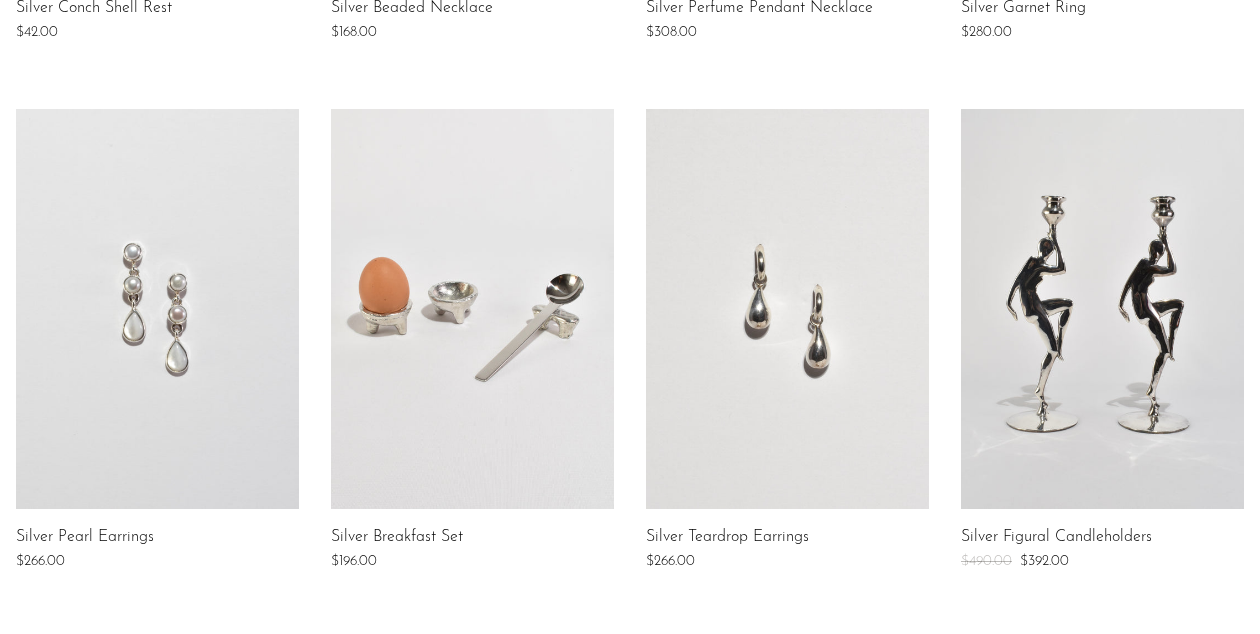 click at bounding box center (472, 309) 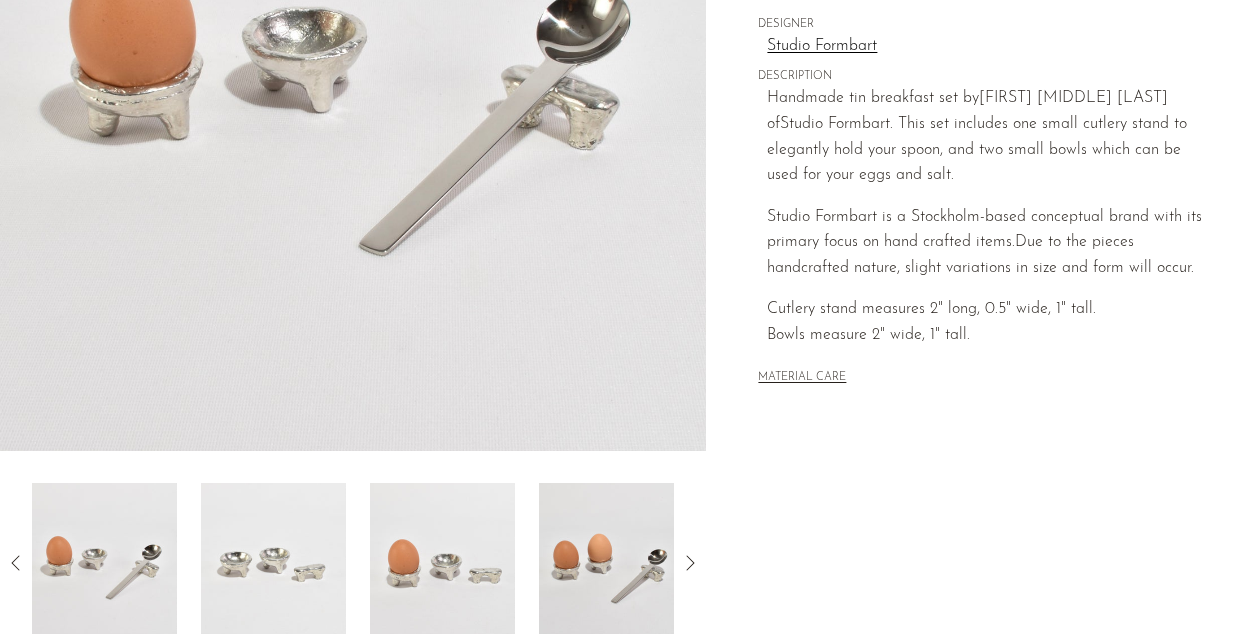 scroll, scrollTop: 456, scrollLeft: 0, axis: vertical 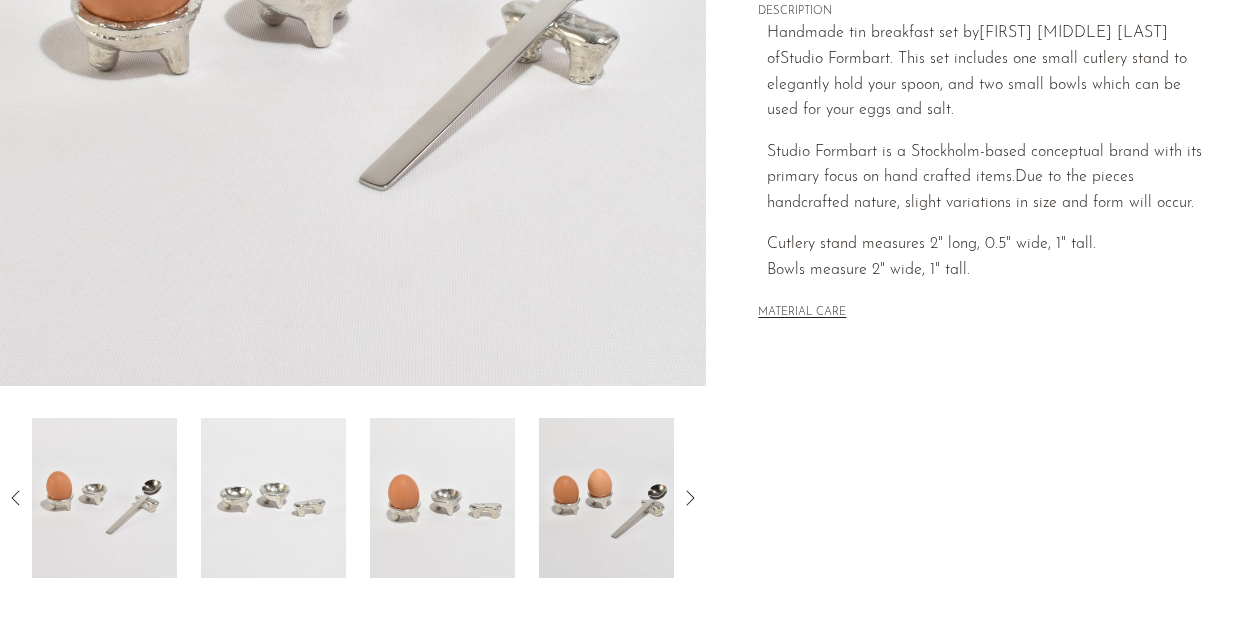 click at bounding box center (442, 498) 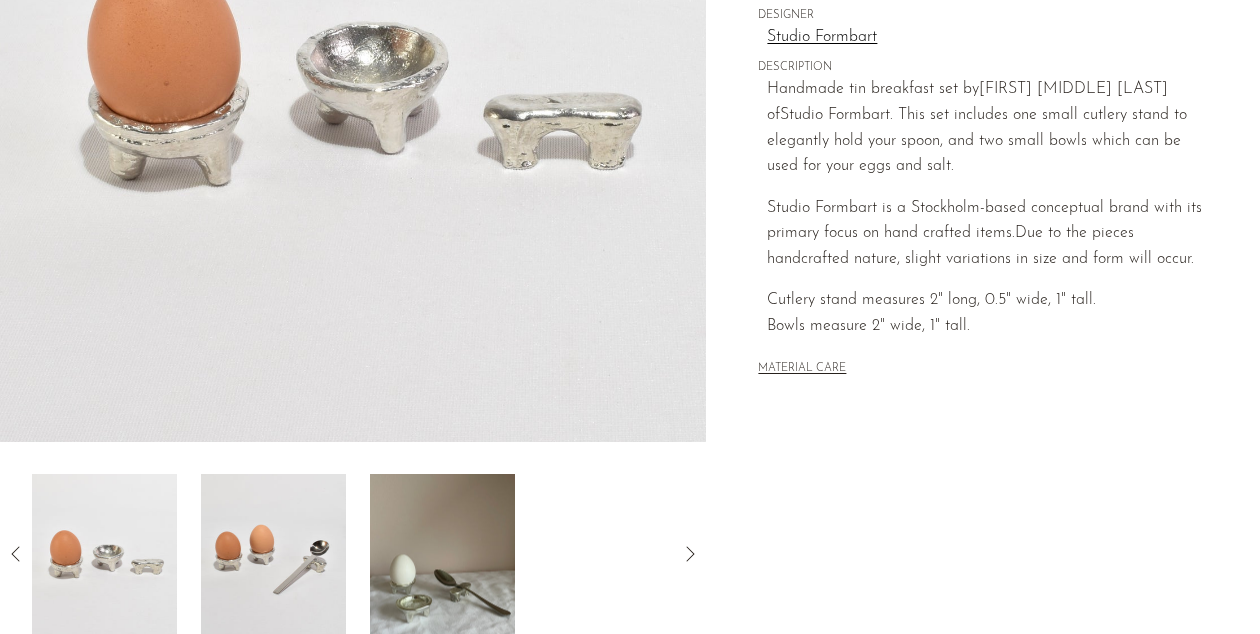 scroll, scrollTop: 402, scrollLeft: 0, axis: vertical 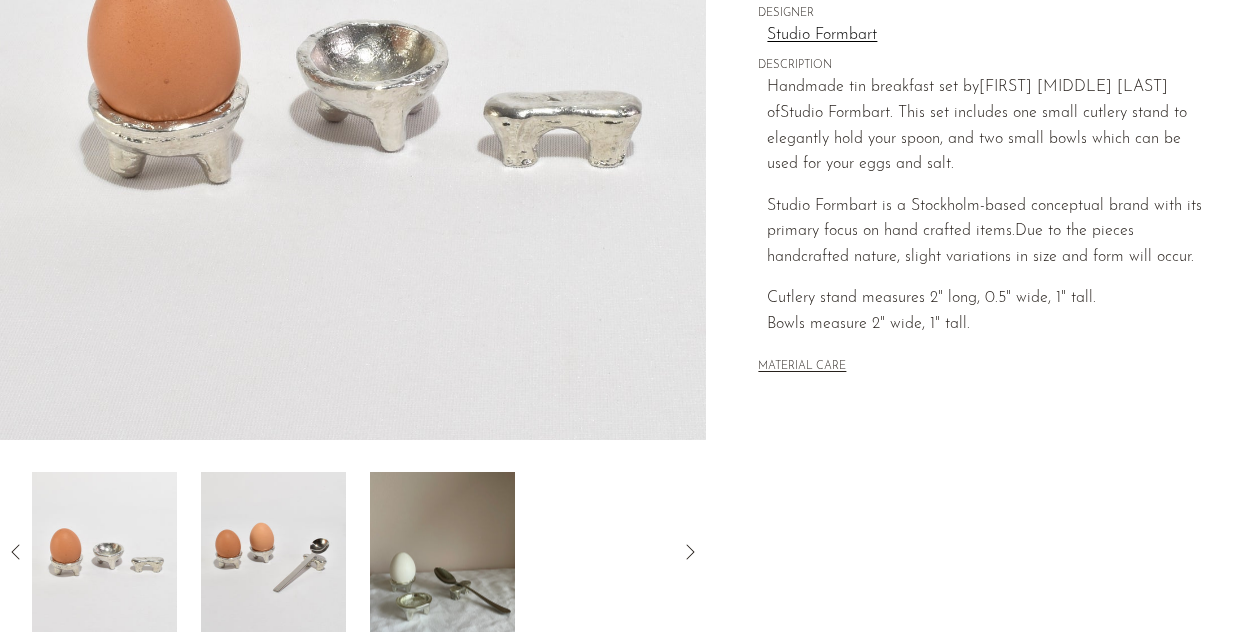 click 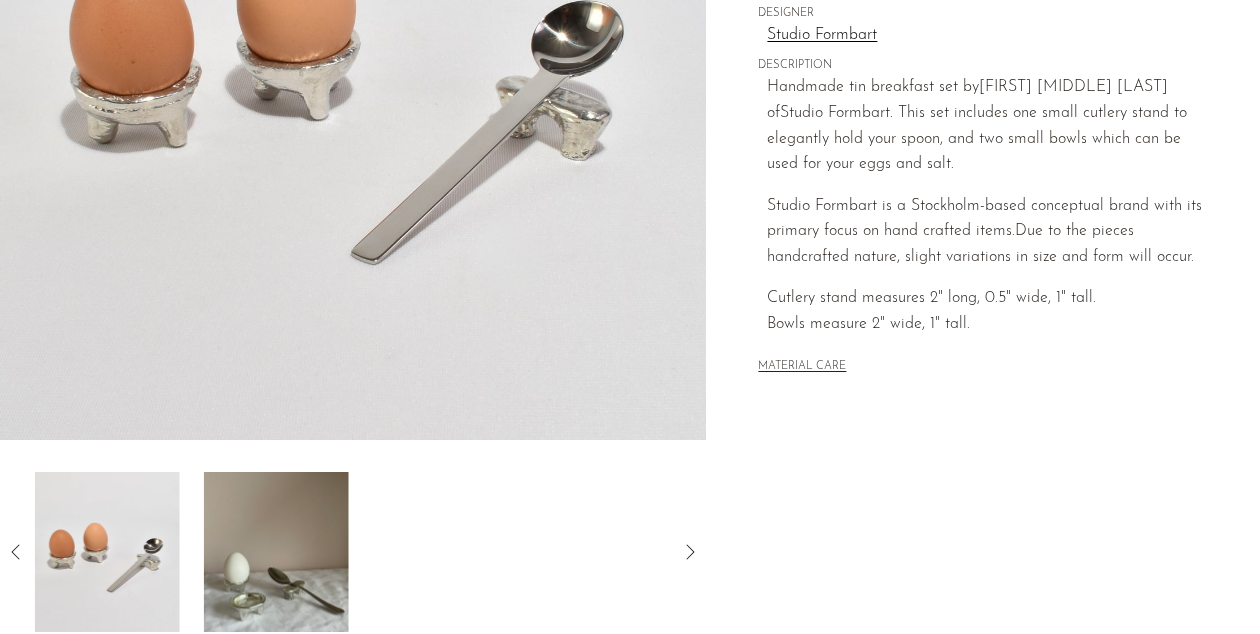 click 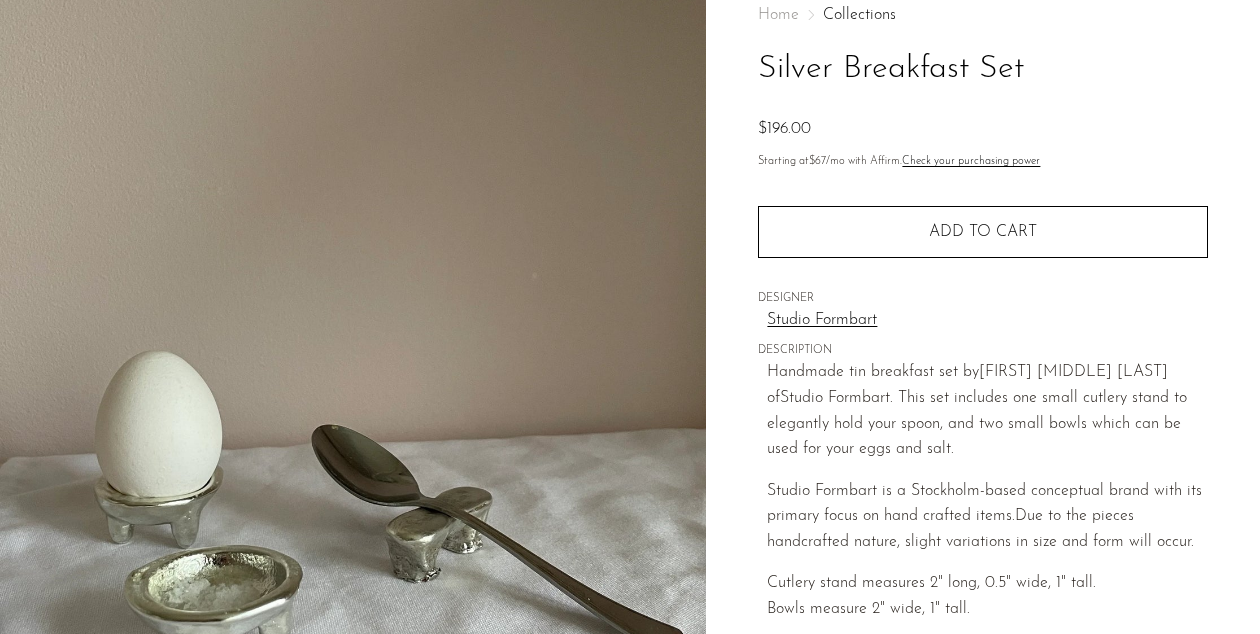 scroll, scrollTop: 66, scrollLeft: 0, axis: vertical 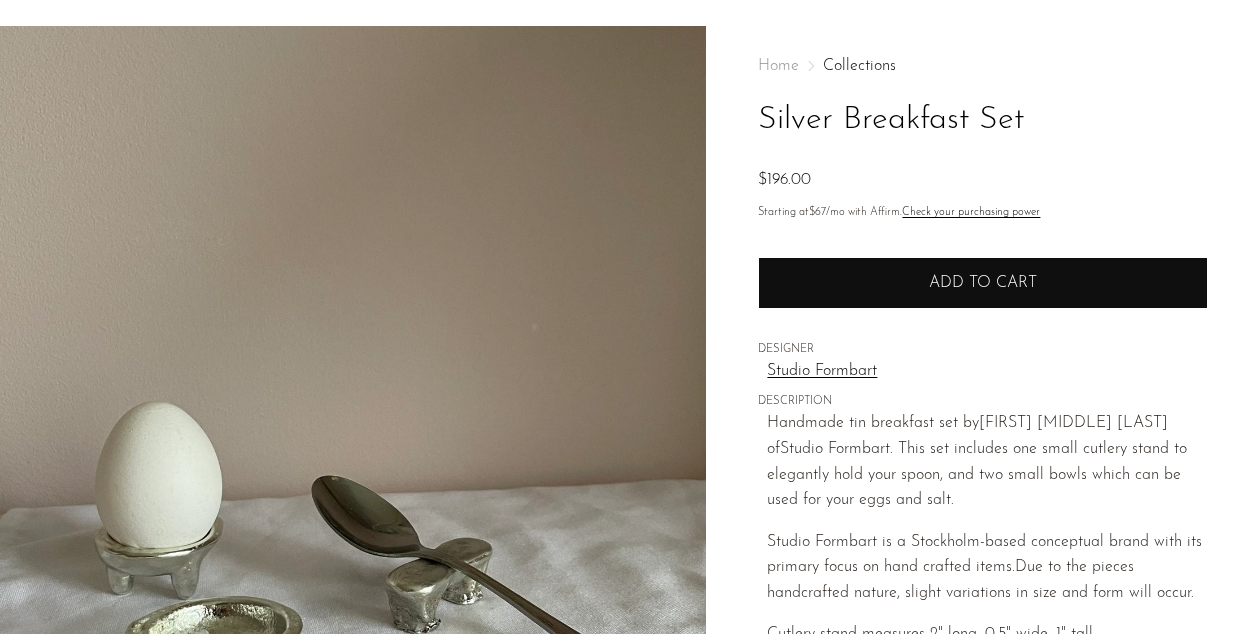 click on "Add to cart" at bounding box center [983, 283] 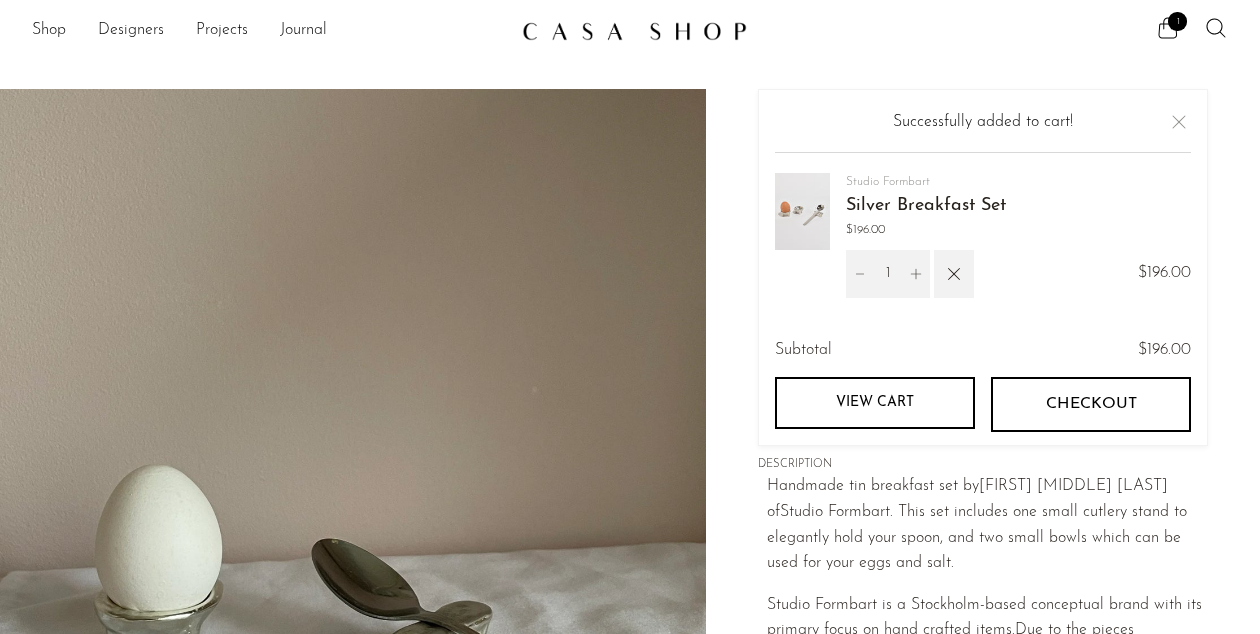 scroll, scrollTop: 0, scrollLeft: 0, axis: both 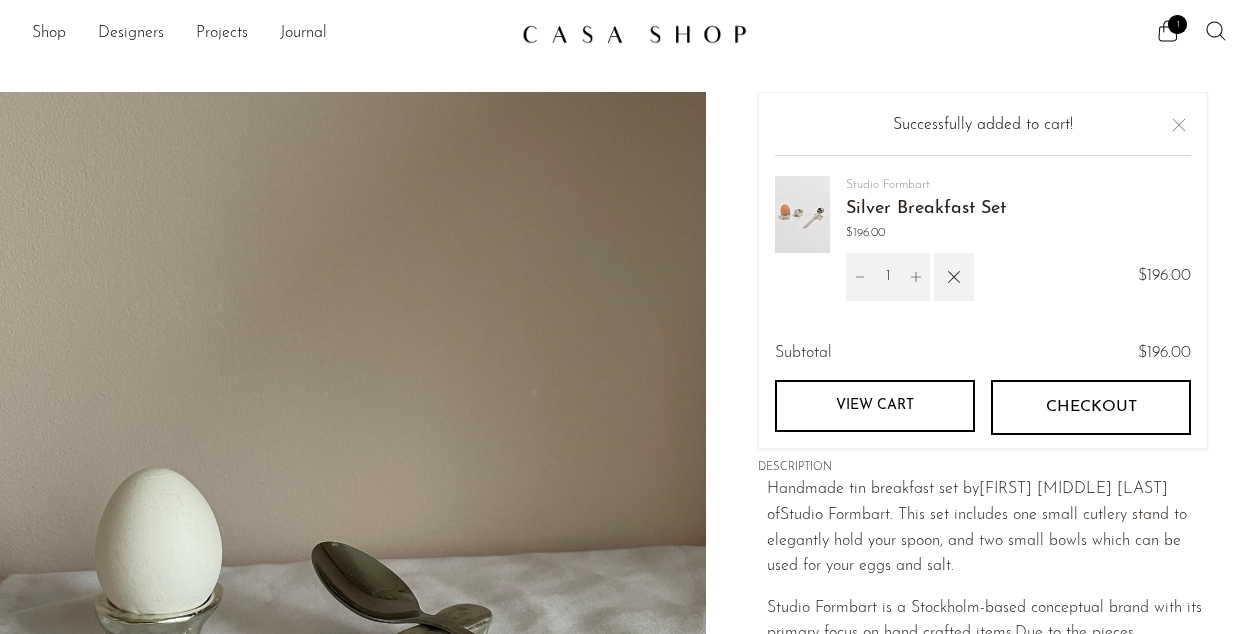 click 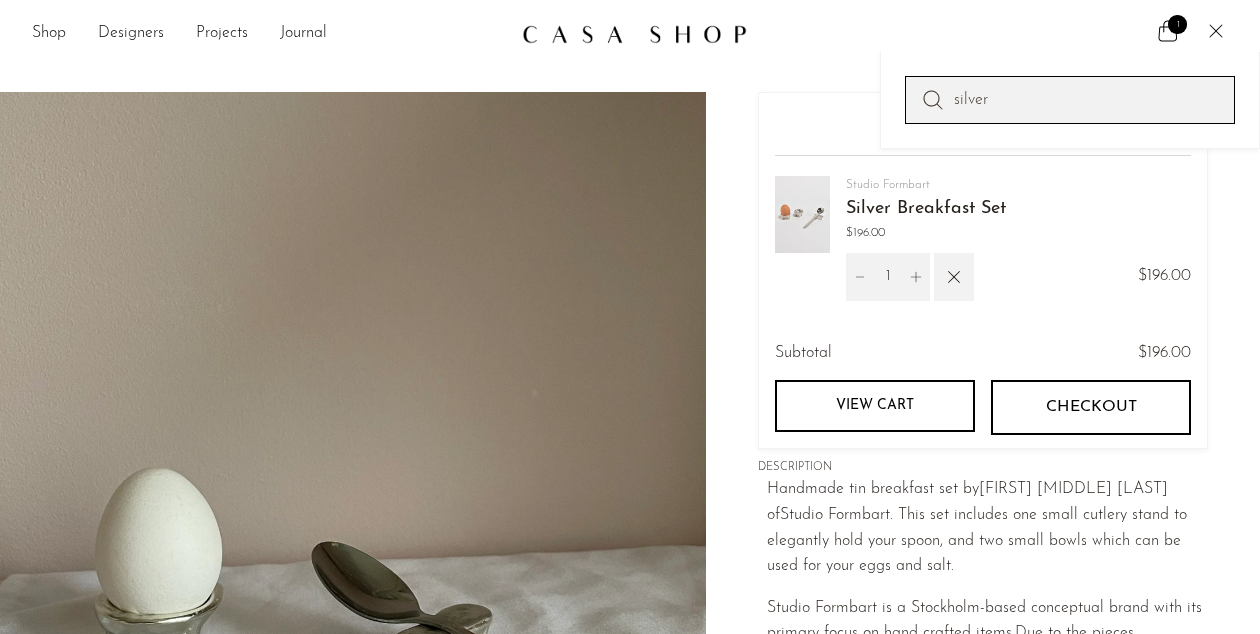 type on "silver" 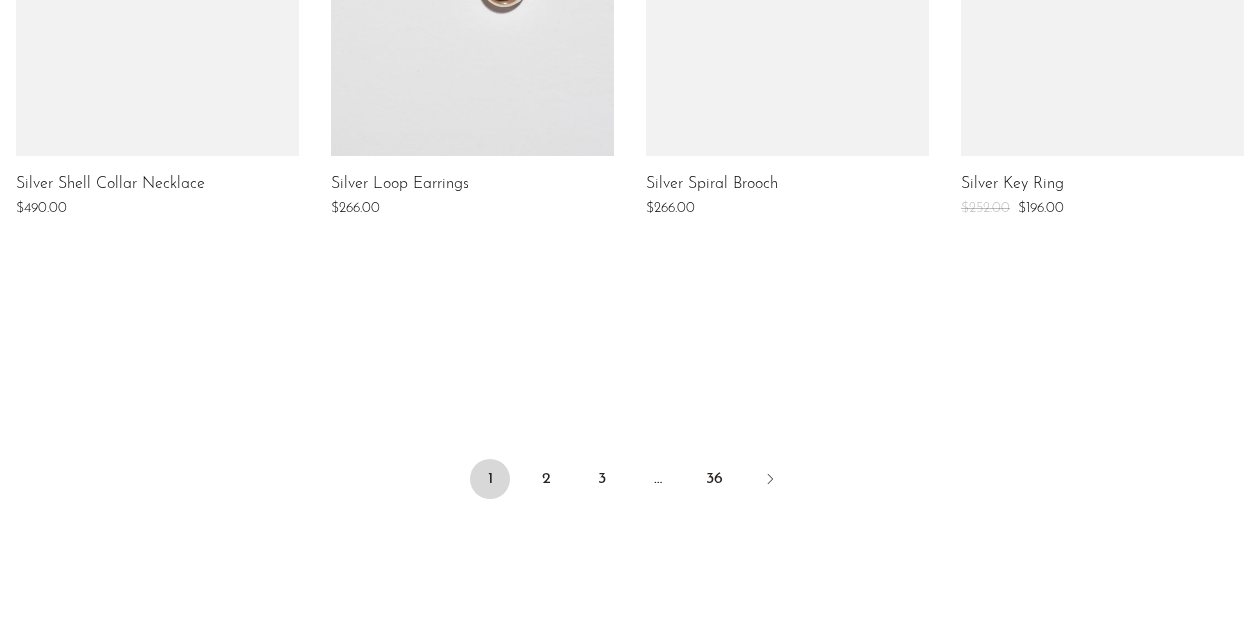 scroll, scrollTop: 1689, scrollLeft: 0, axis: vertical 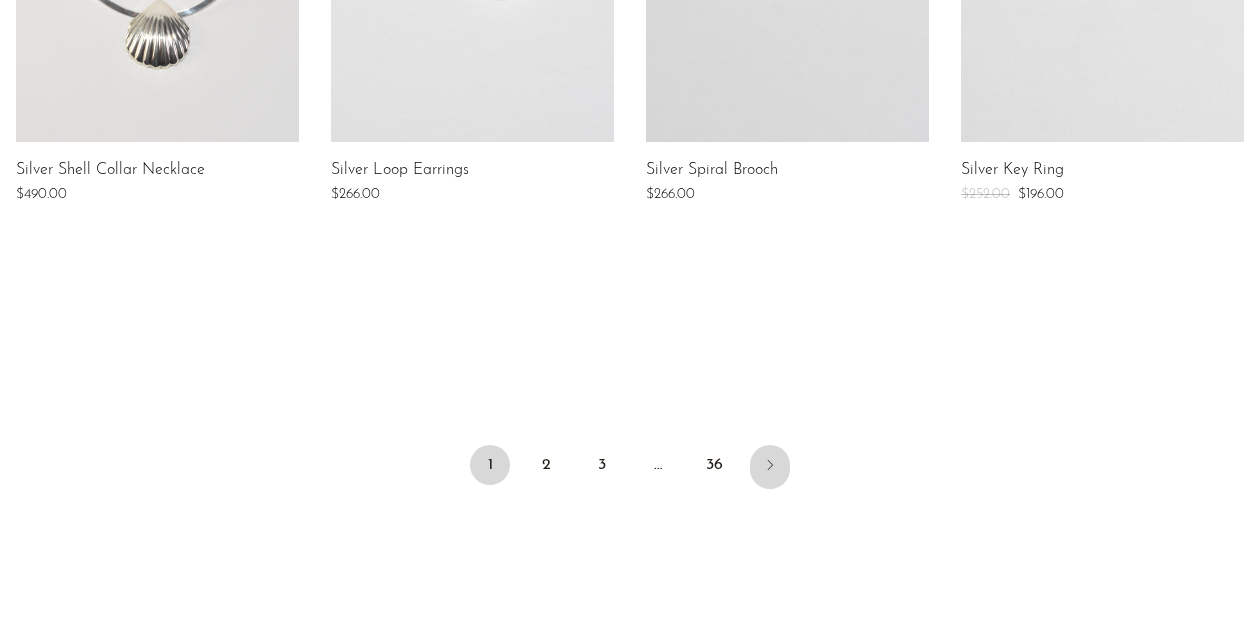 click 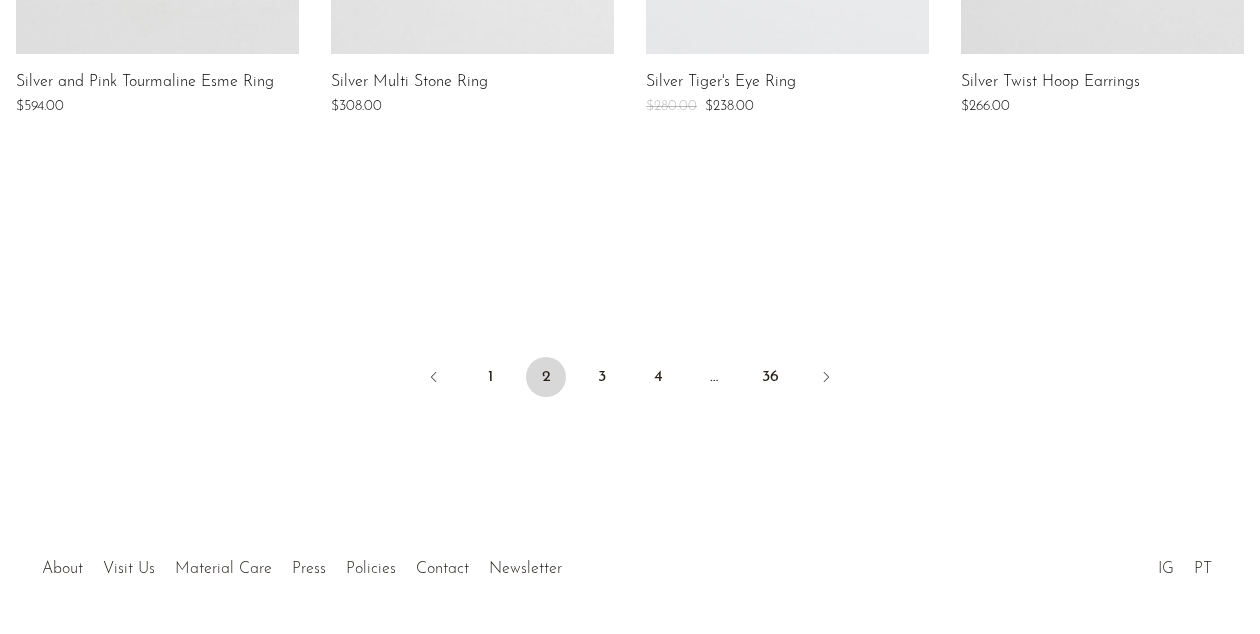scroll, scrollTop: 1778, scrollLeft: 0, axis: vertical 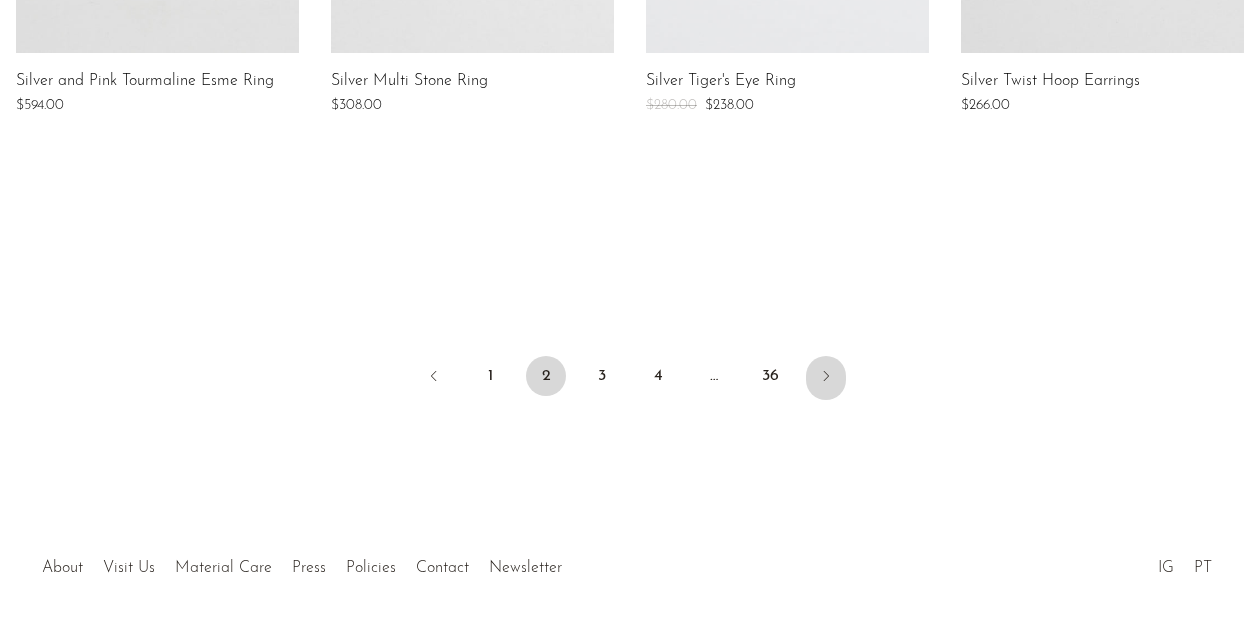 click 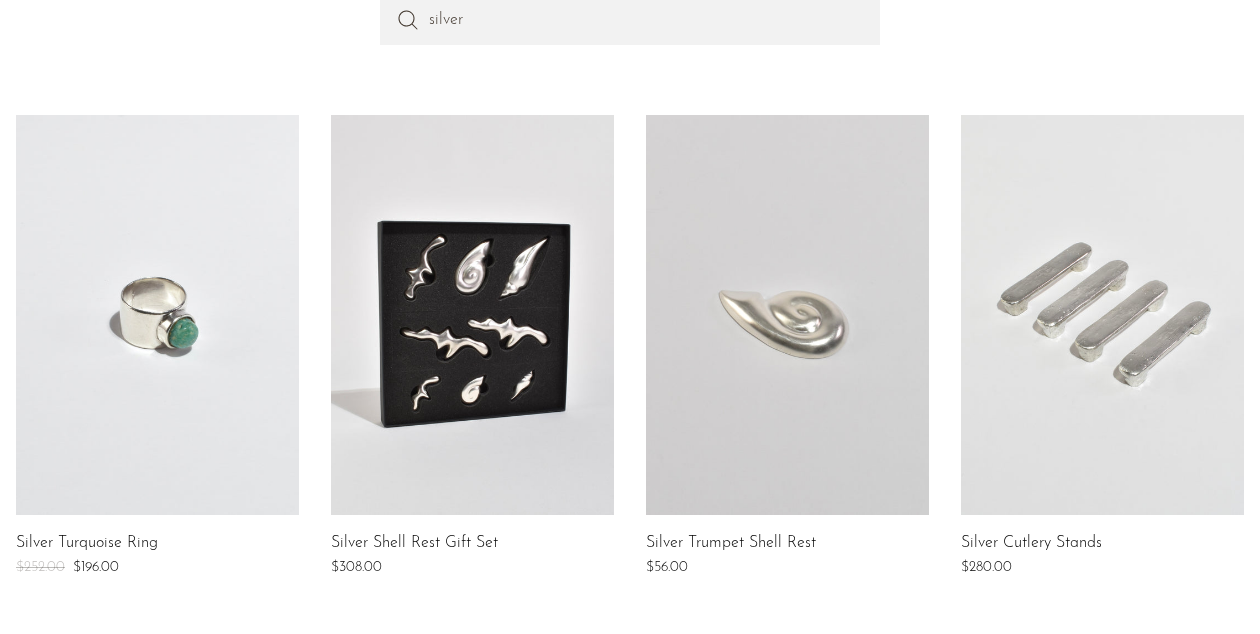 scroll, scrollTop: 260, scrollLeft: 0, axis: vertical 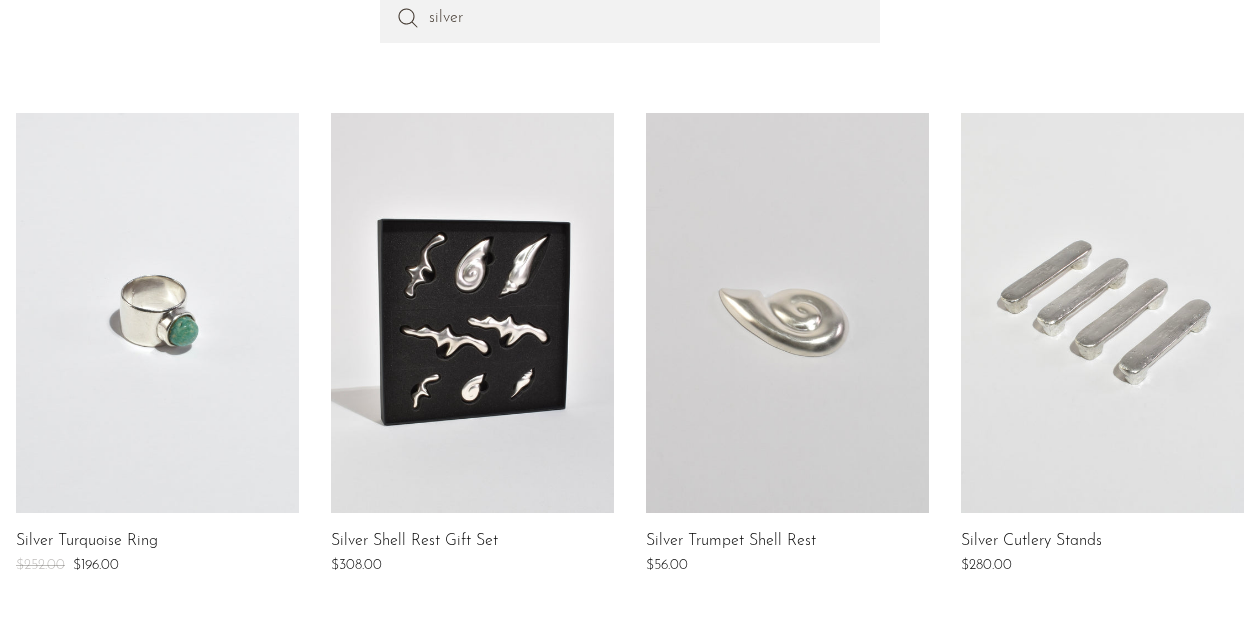 click at bounding box center (1102, 313) 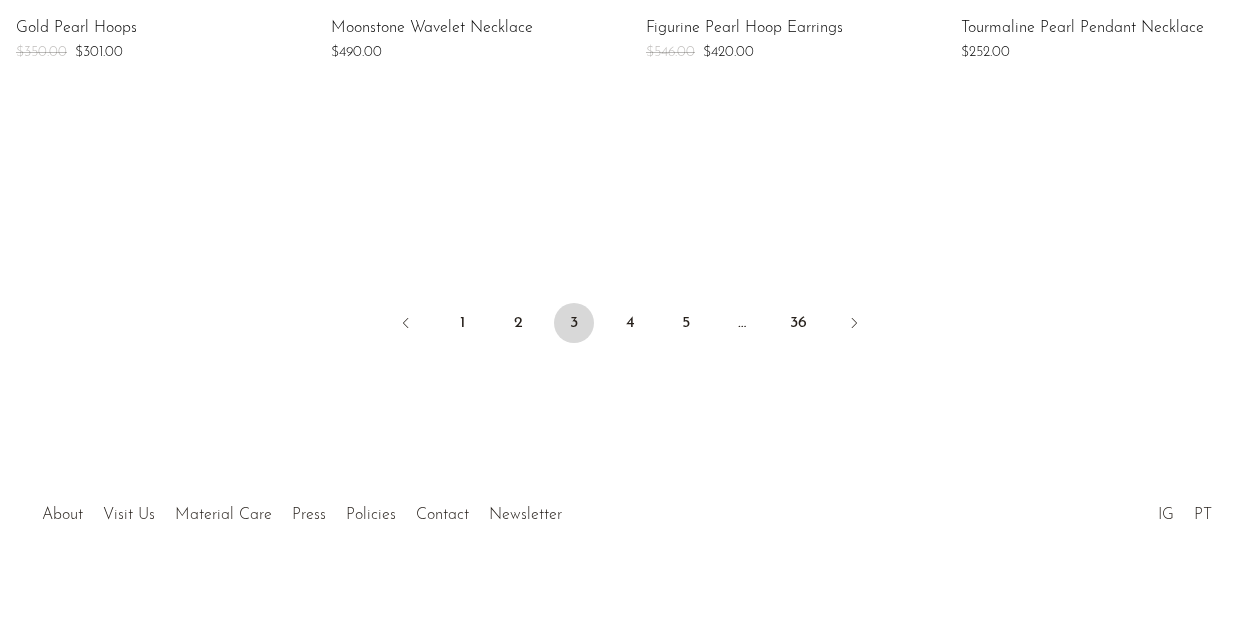 scroll, scrollTop: 1832, scrollLeft: 0, axis: vertical 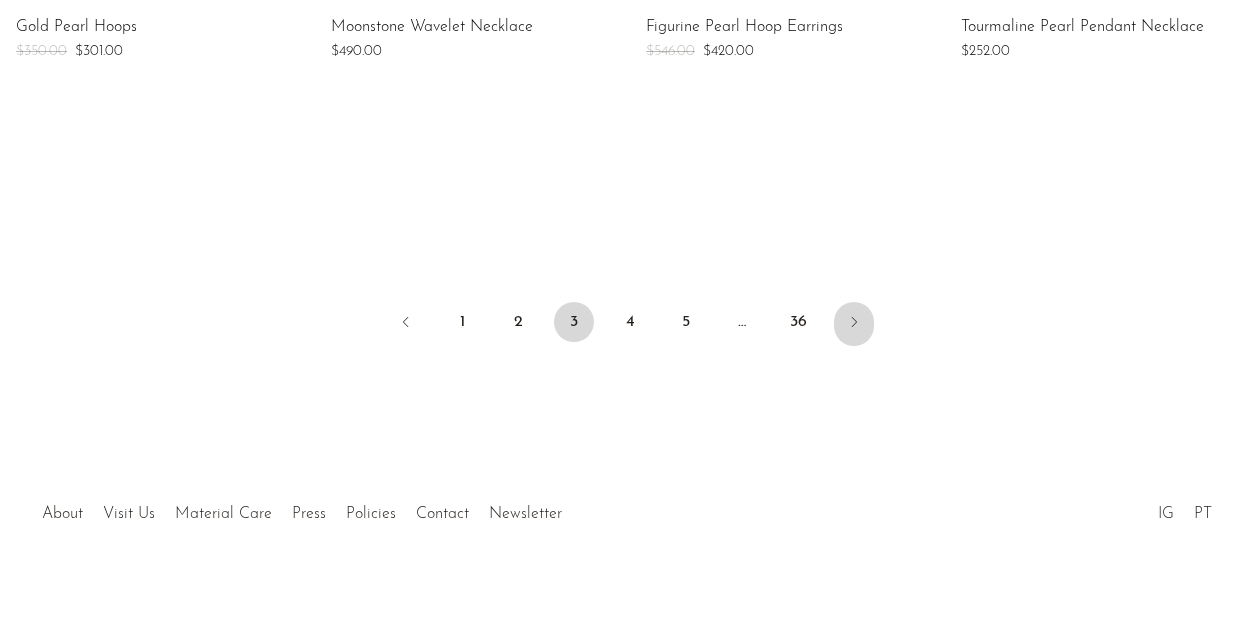 click at bounding box center [854, 324] 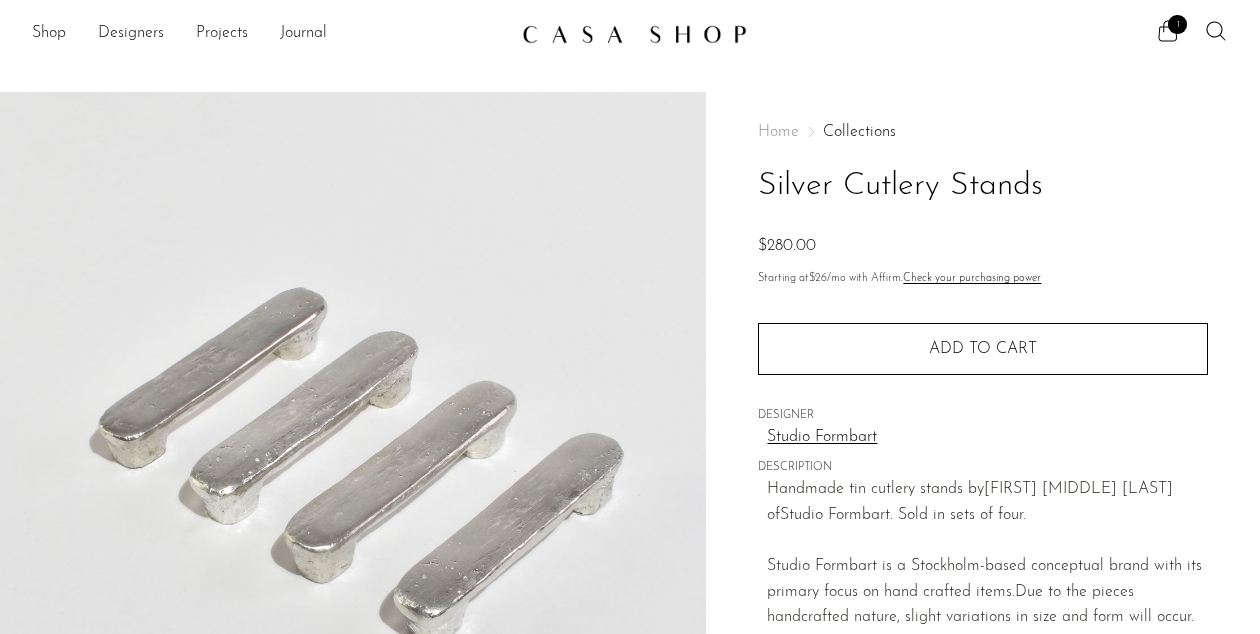 scroll, scrollTop: 11, scrollLeft: 0, axis: vertical 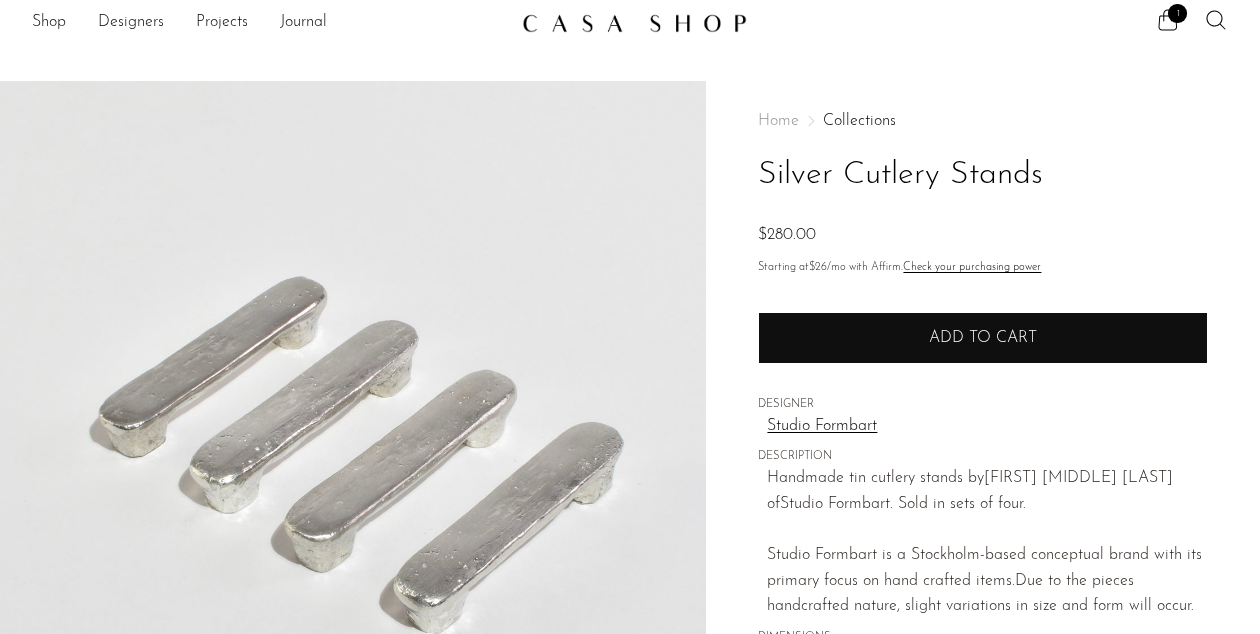 click on "Add to cart" at bounding box center [983, 338] 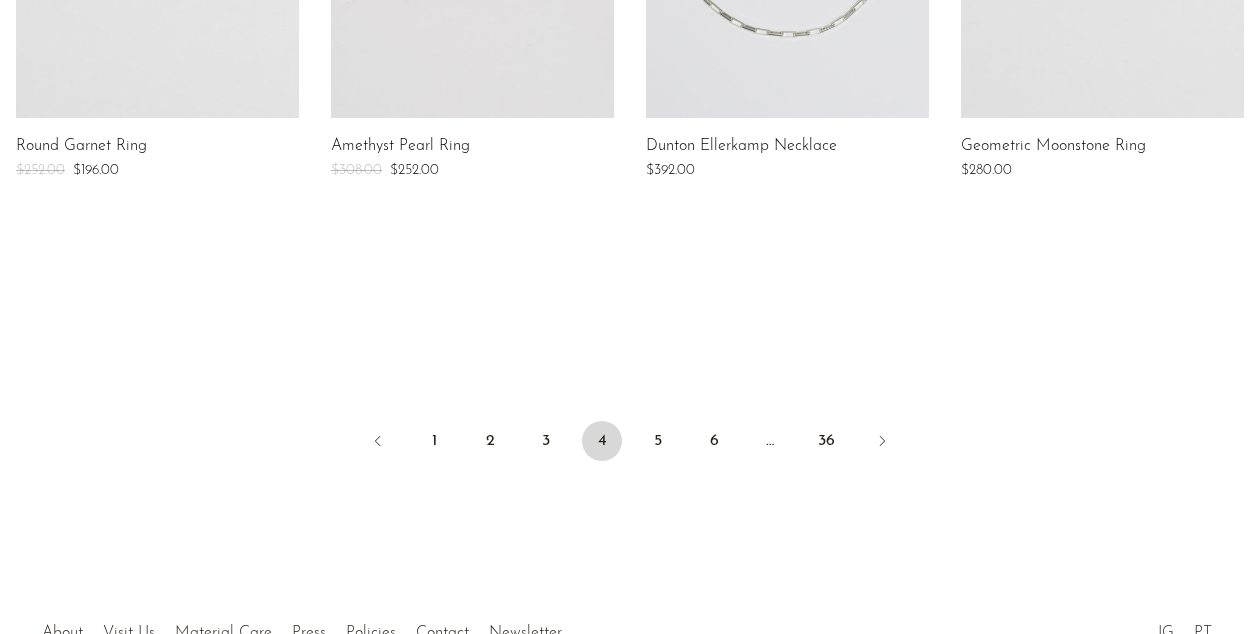 scroll, scrollTop: 1752, scrollLeft: 0, axis: vertical 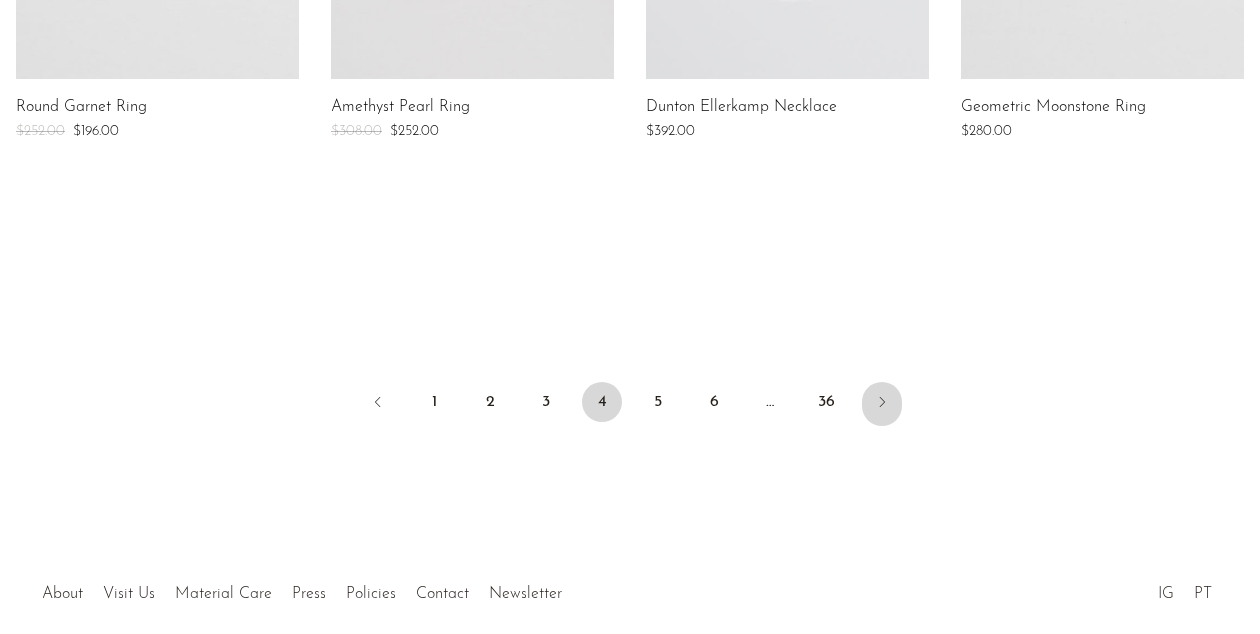 click at bounding box center [882, 404] 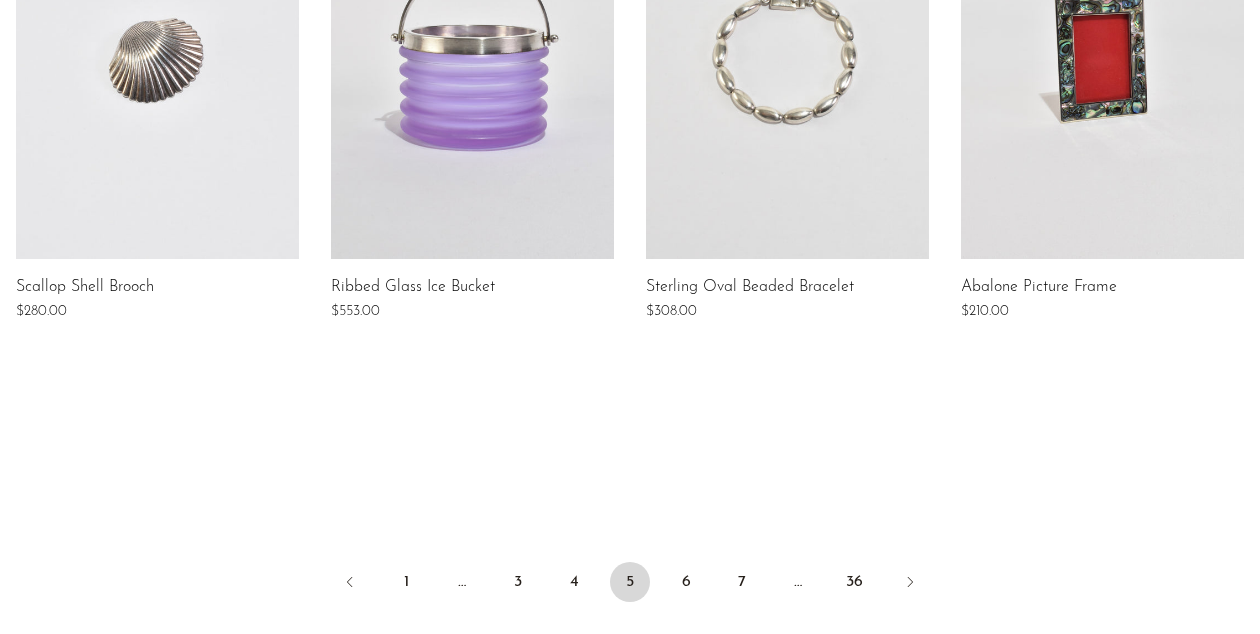 scroll, scrollTop: 1721, scrollLeft: 0, axis: vertical 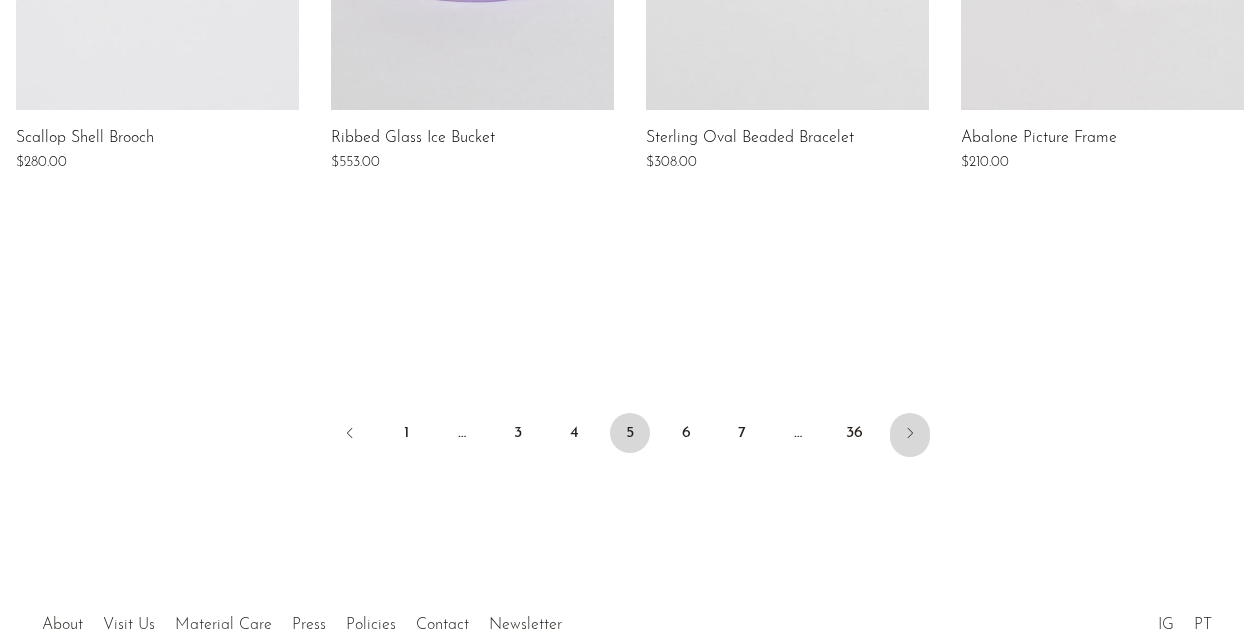 click at bounding box center [910, 435] 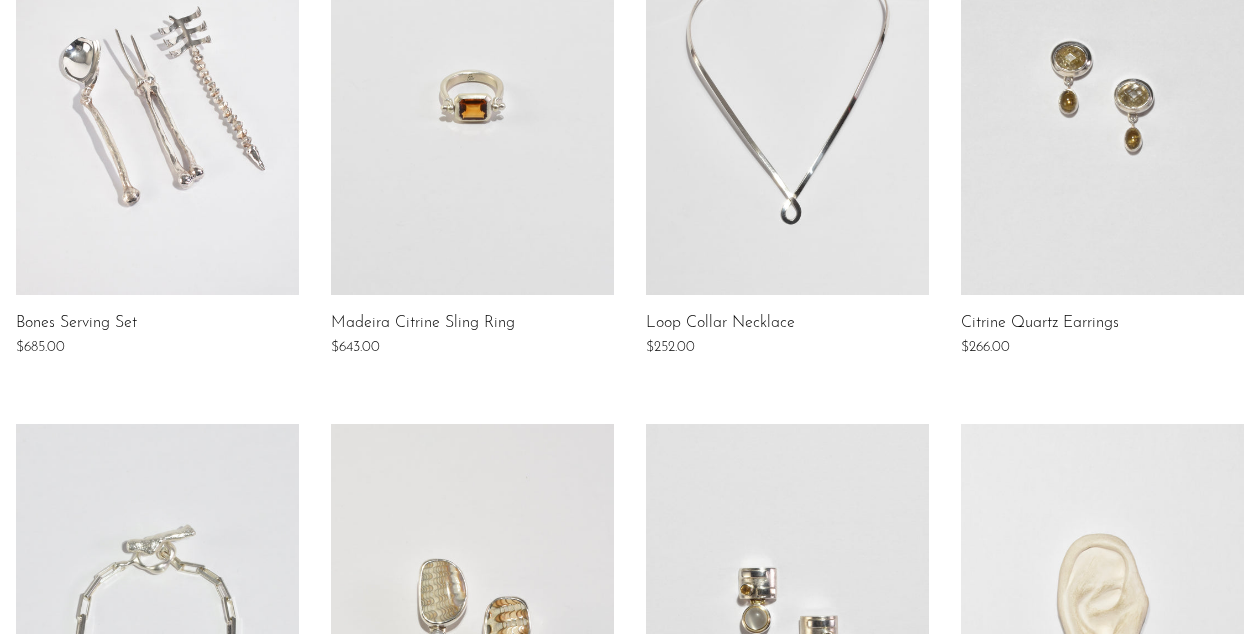 scroll, scrollTop: 980, scrollLeft: 0, axis: vertical 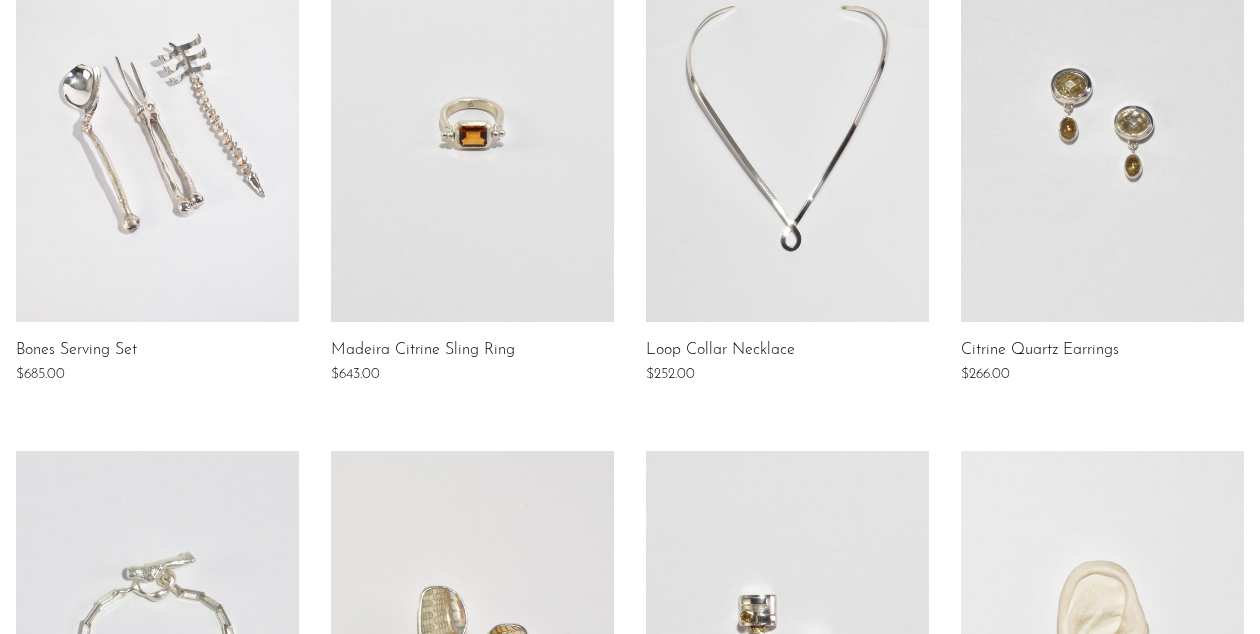 click at bounding box center (157, 122) 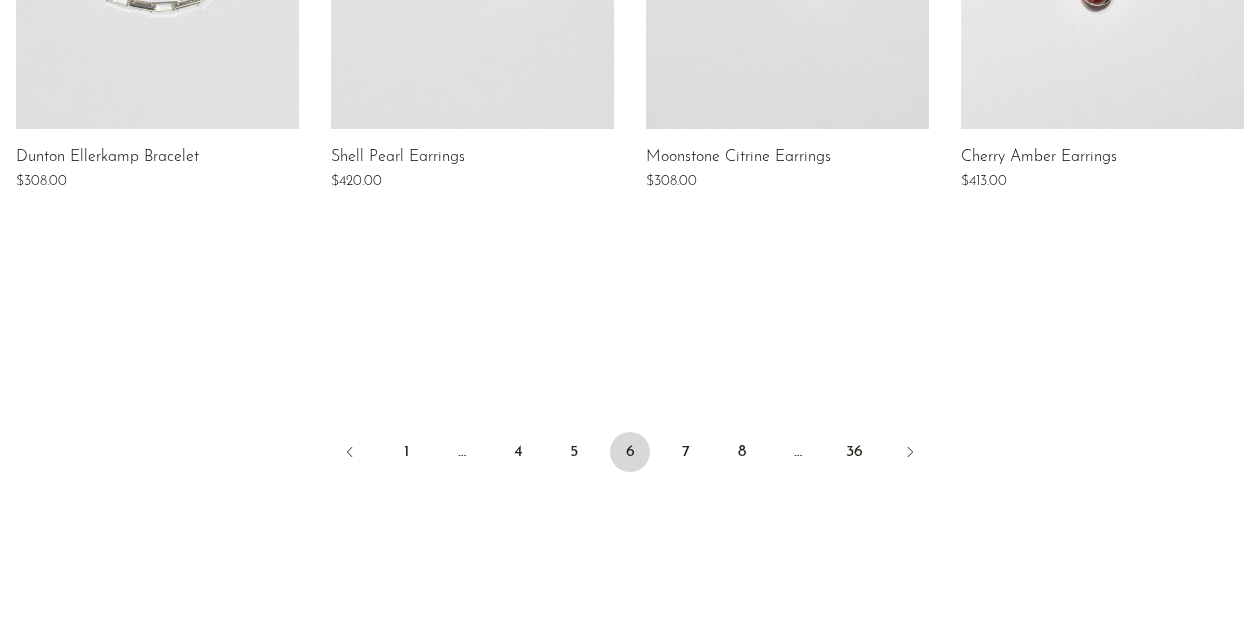 scroll, scrollTop: 1769, scrollLeft: 0, axis: vertical 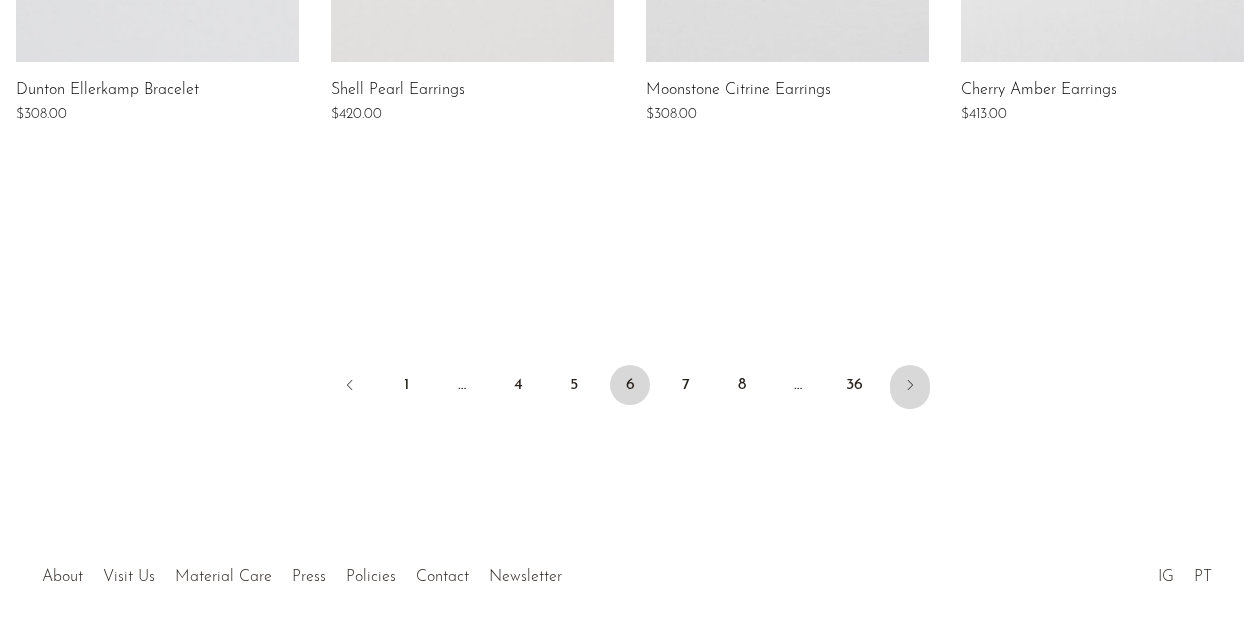 click 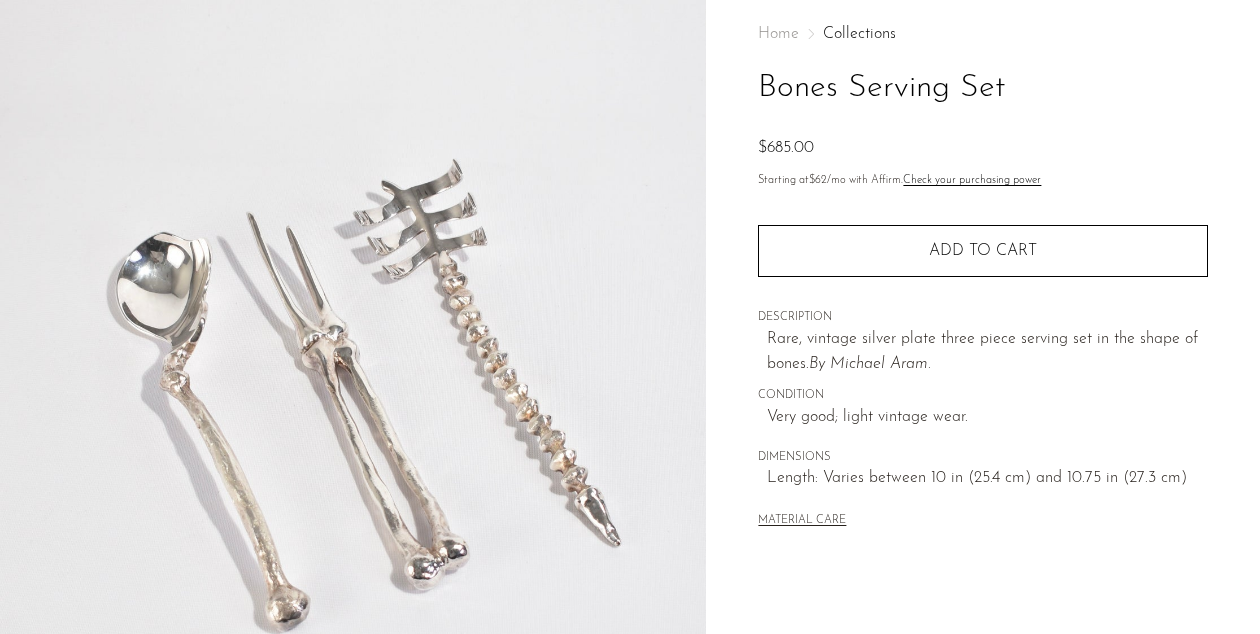 scroll, scrollTop: 99, scrollLeft: 0, axis: vertical 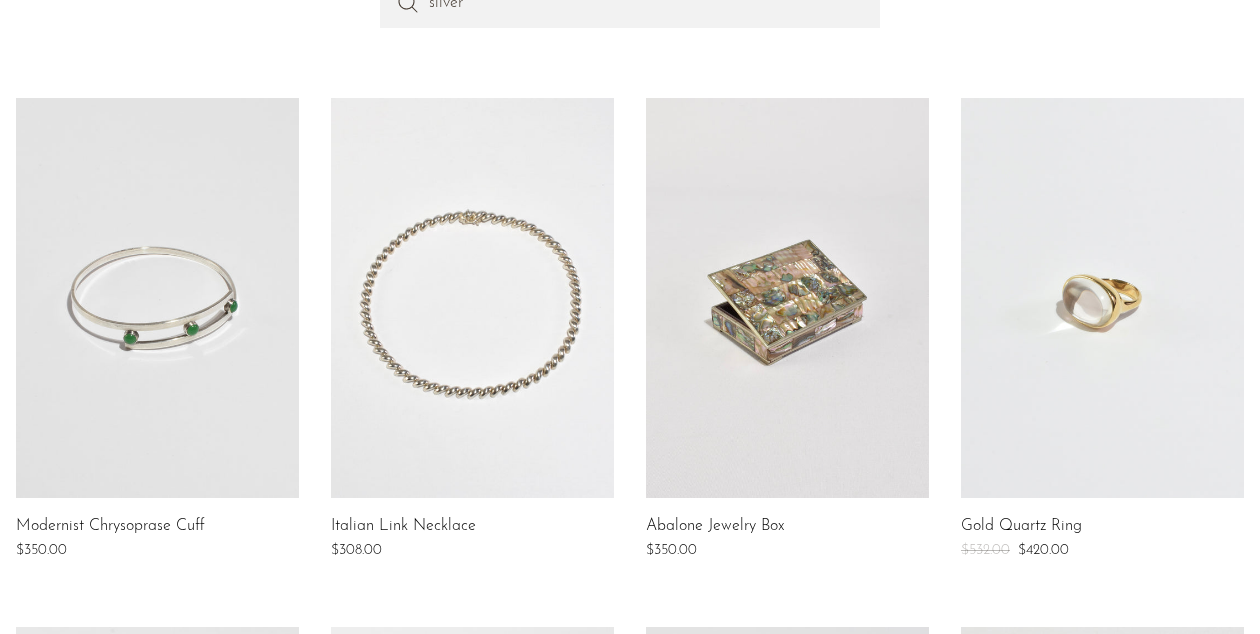 click at bounding box center (472, 298) 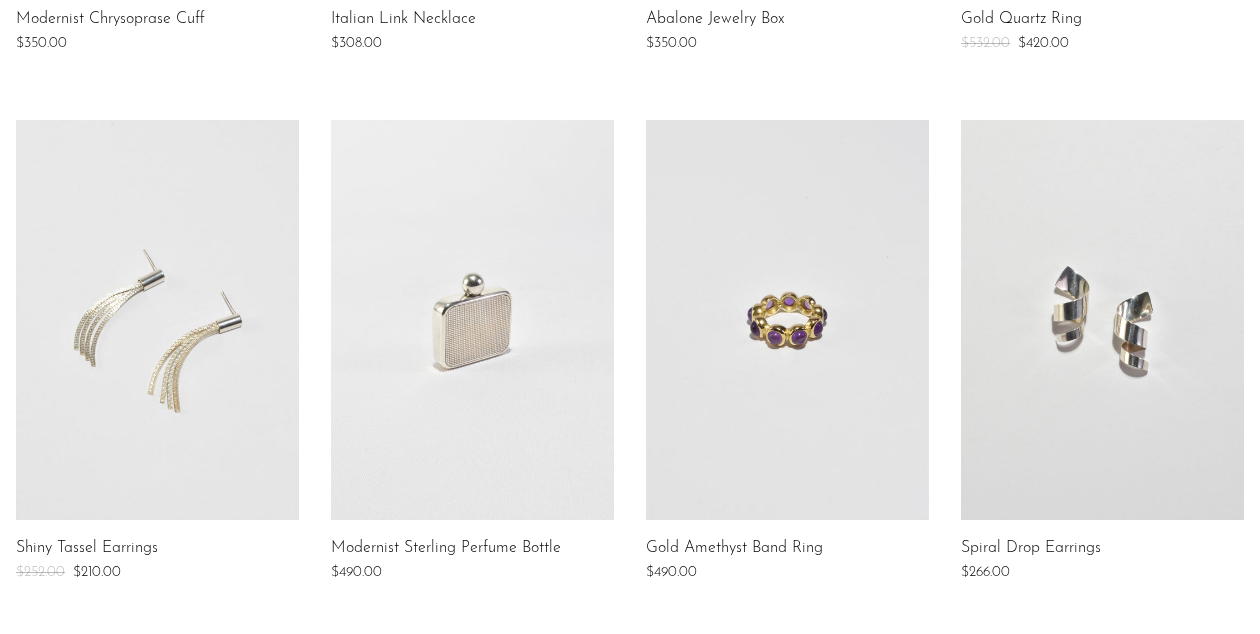 scroll, scrollTop: 807, scrollLeft: 0, axis: vertical 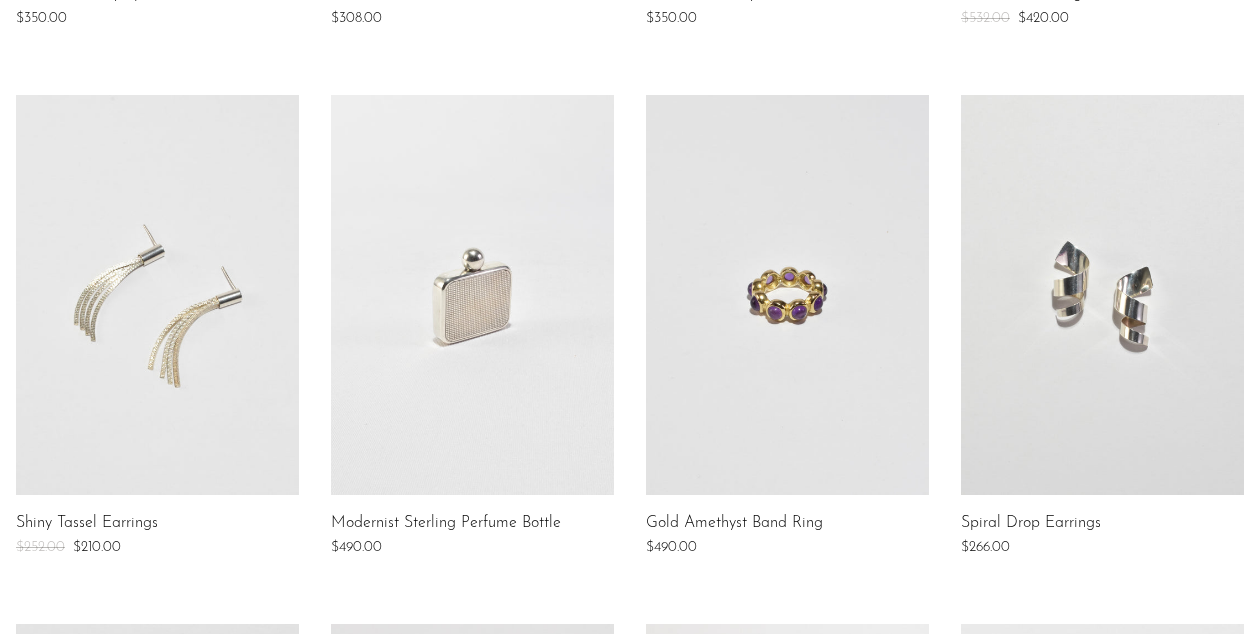 click at bounding box center (472, 295) 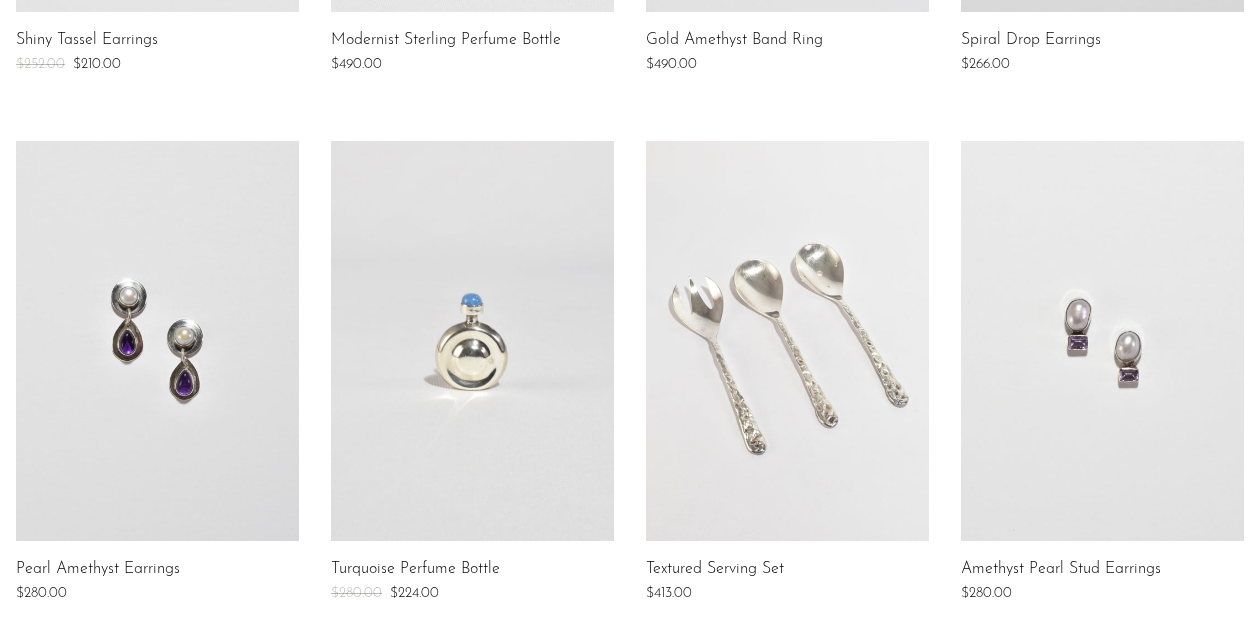 scroll, scrollTop: 1312, scrollLeft: 0, axis: vertical 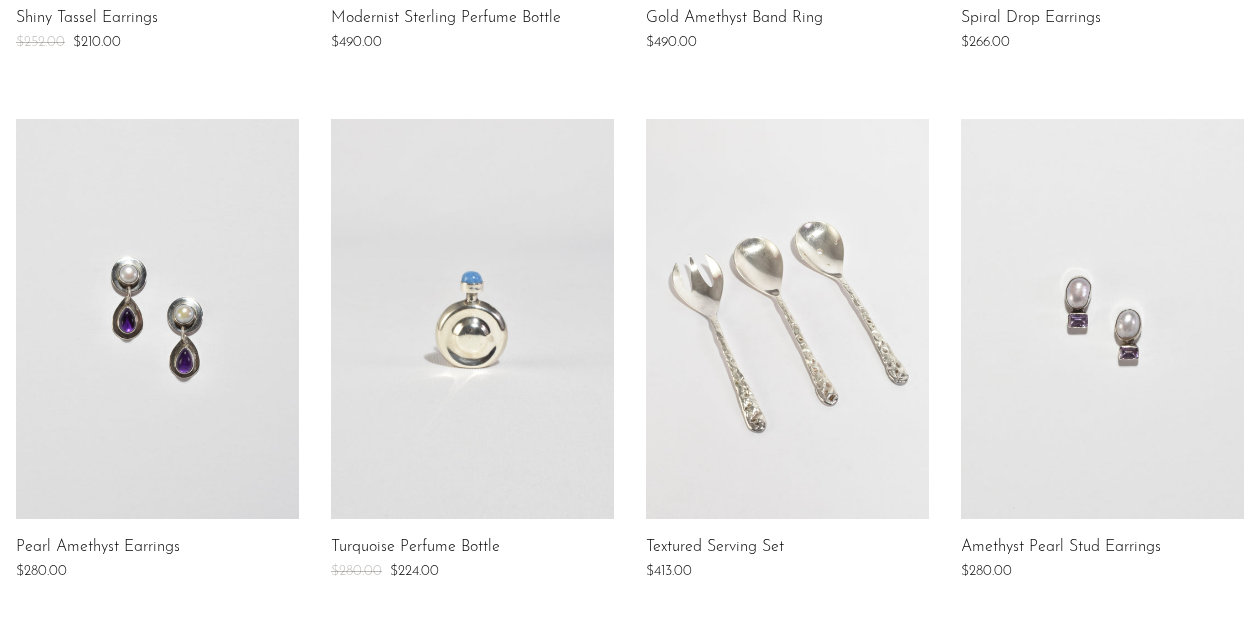 click at bounding box center [472, 319] 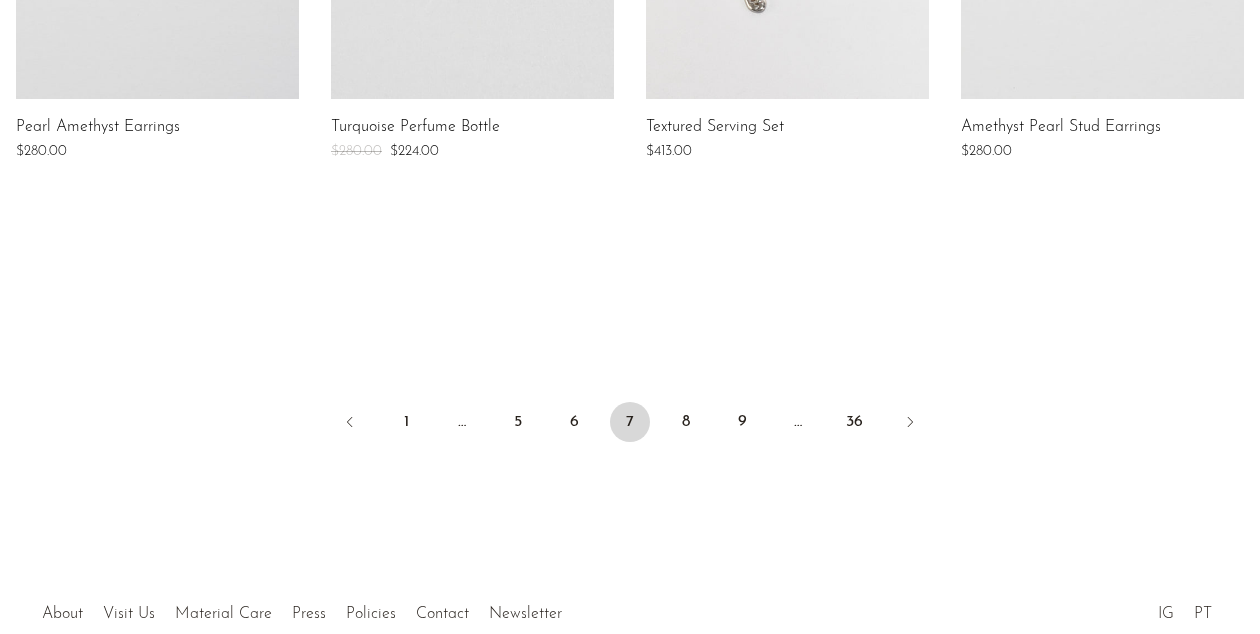 scroll, scrollTop: 1762, scrollLeft: 0, axis: vertical 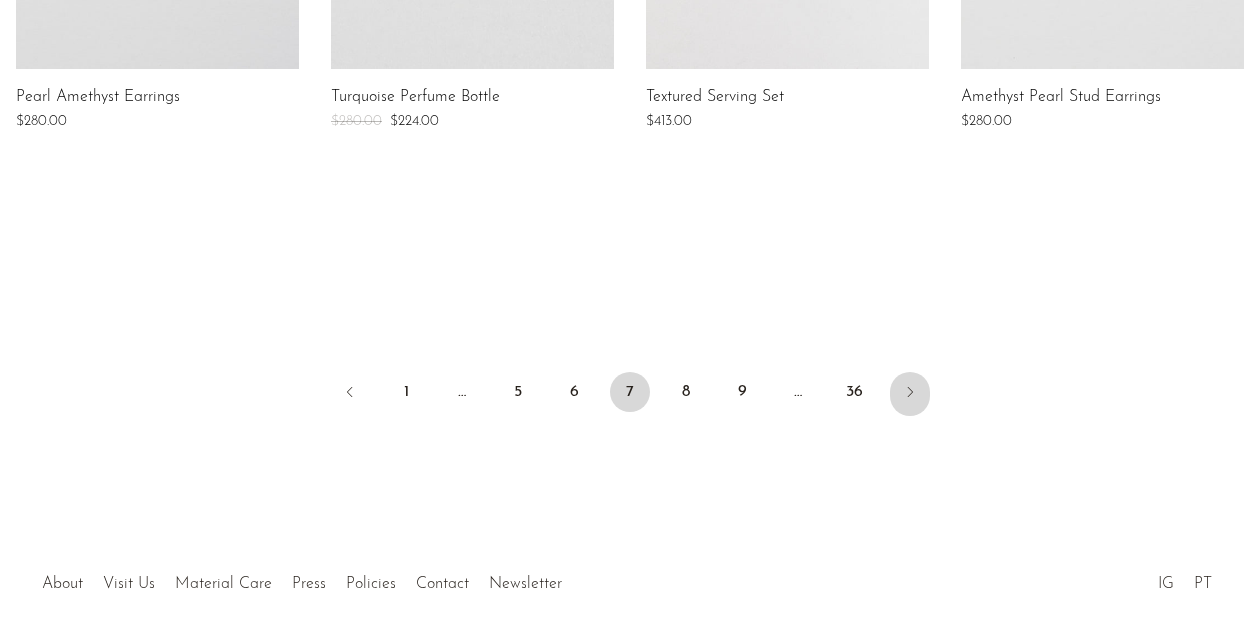 click 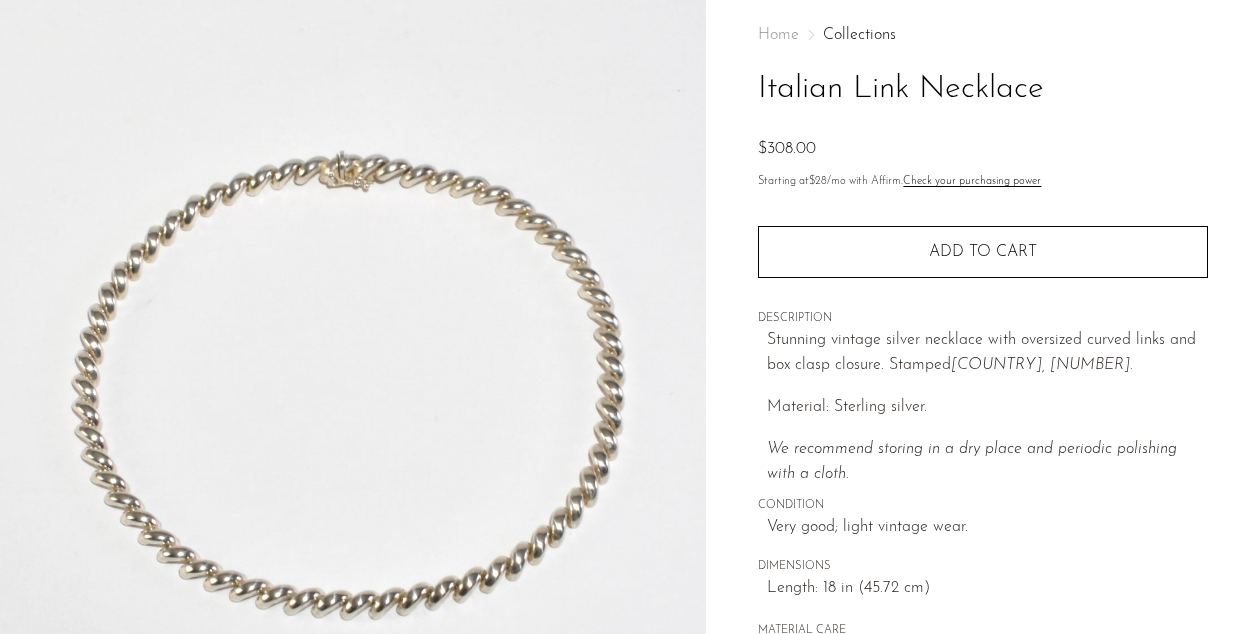 scroll, scrollTop: 99, scrollLeft: 0, axis: vertical 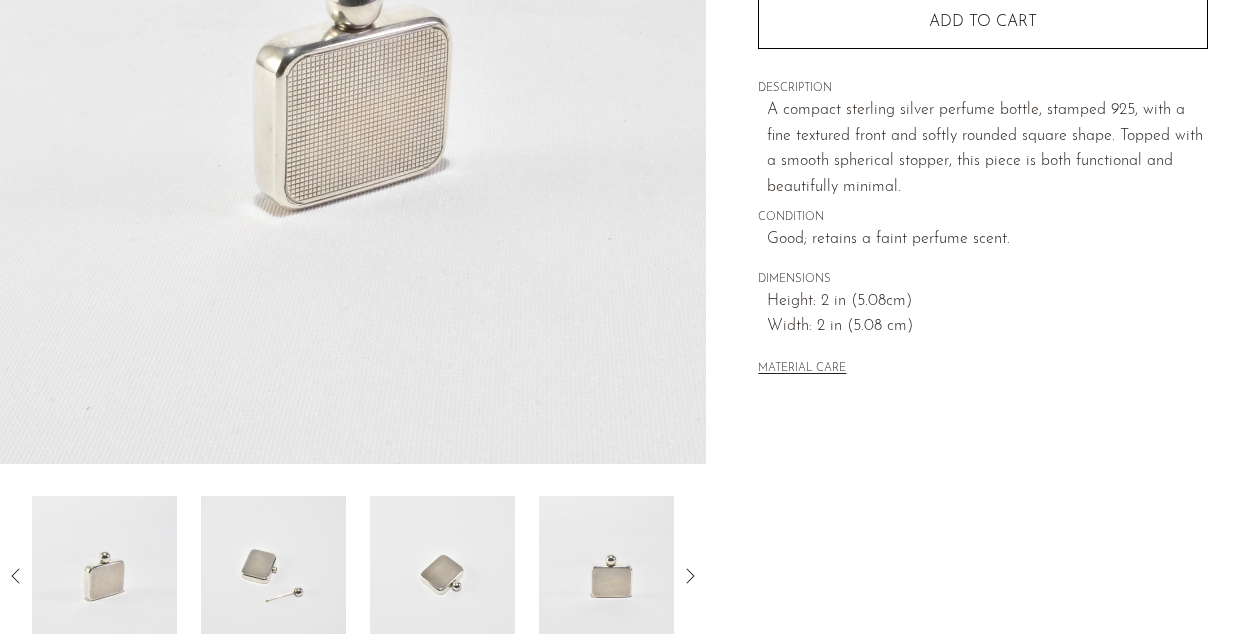 click at bounding box center [273, 576] 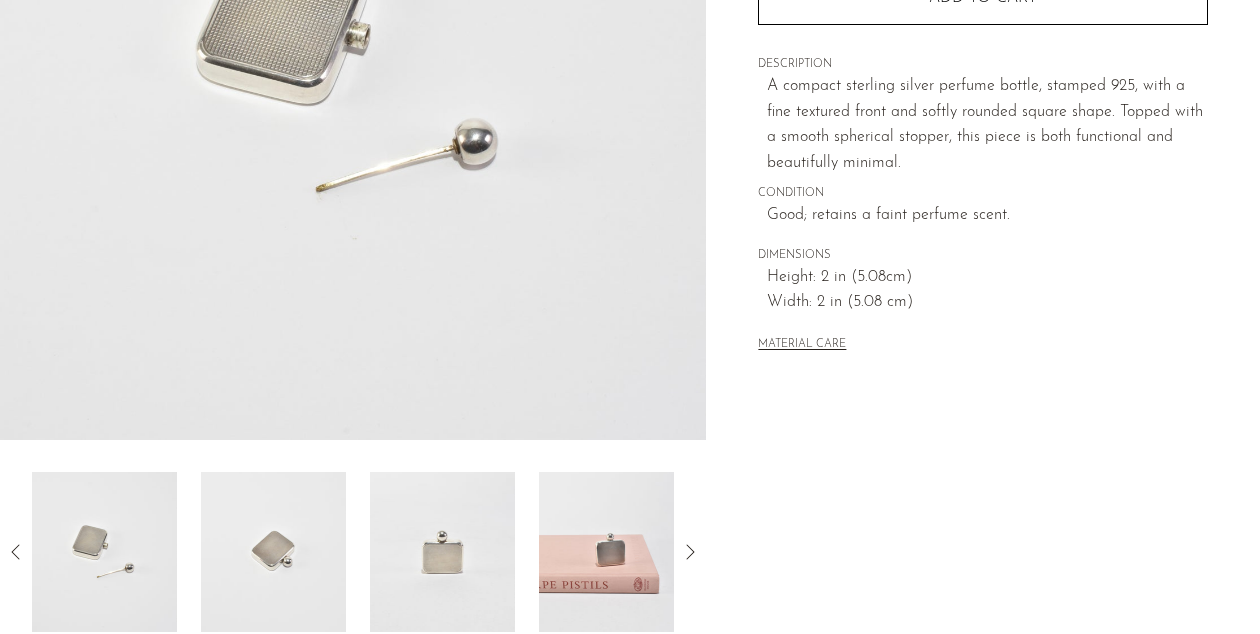 scroll, scrollTop: 404, scrollLeft: 0, axis: vertical 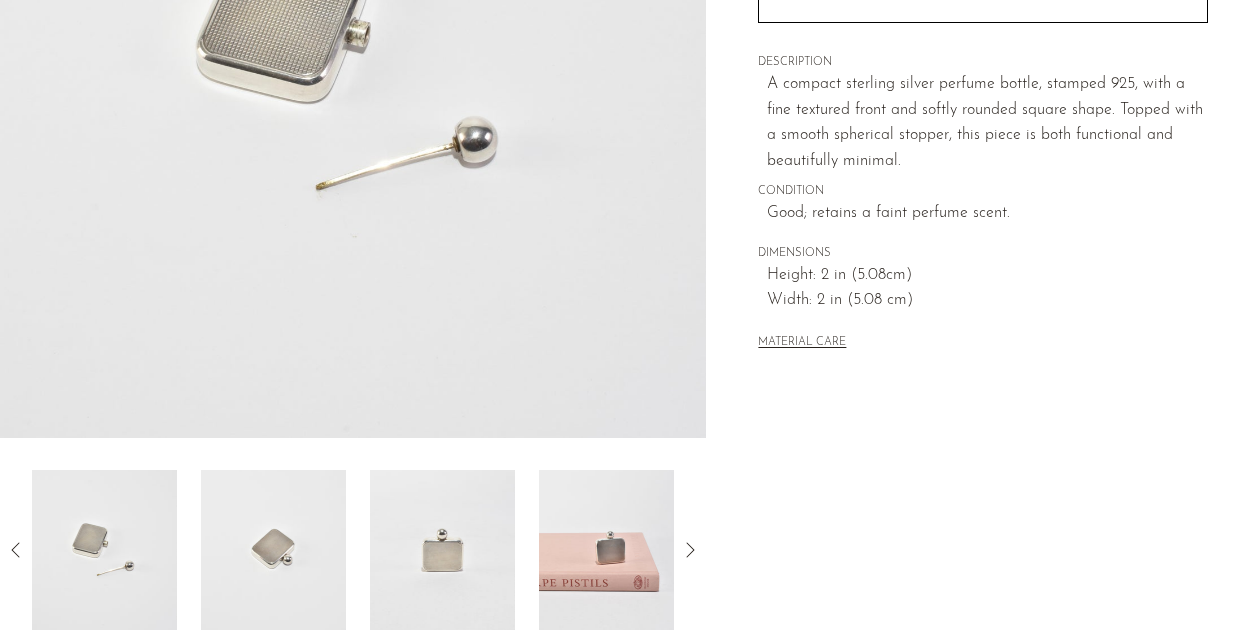 click at bounding box center [442, 550] 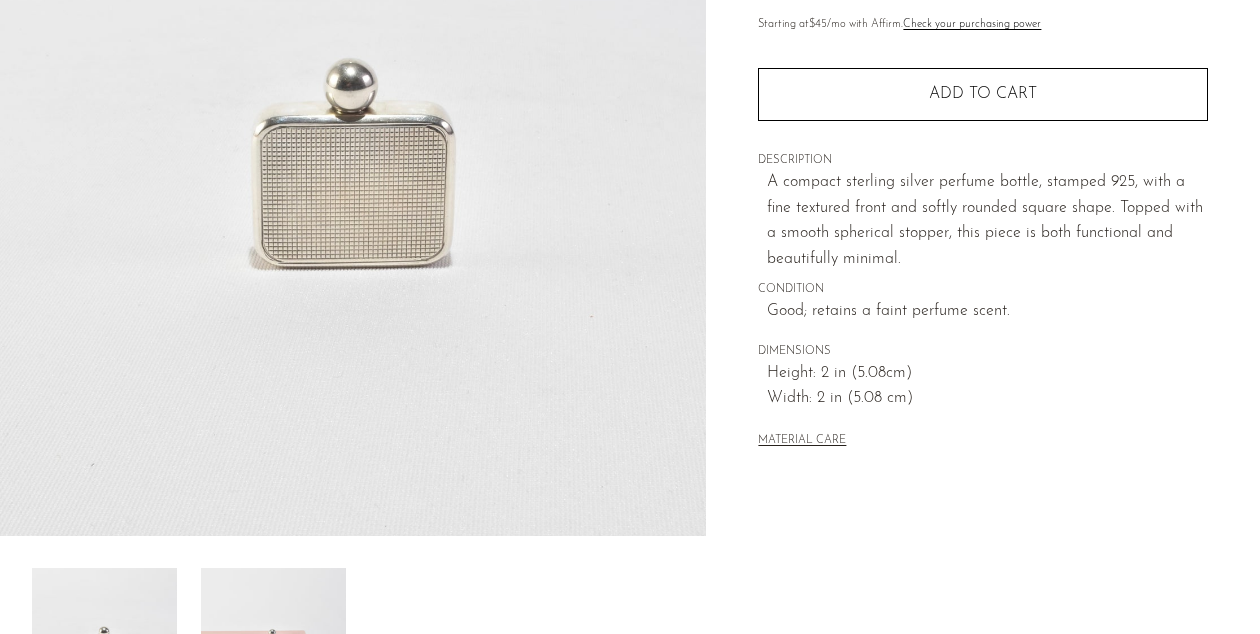 scroll, scrollTop: 298, scrollLeft: 0, axis: vertical 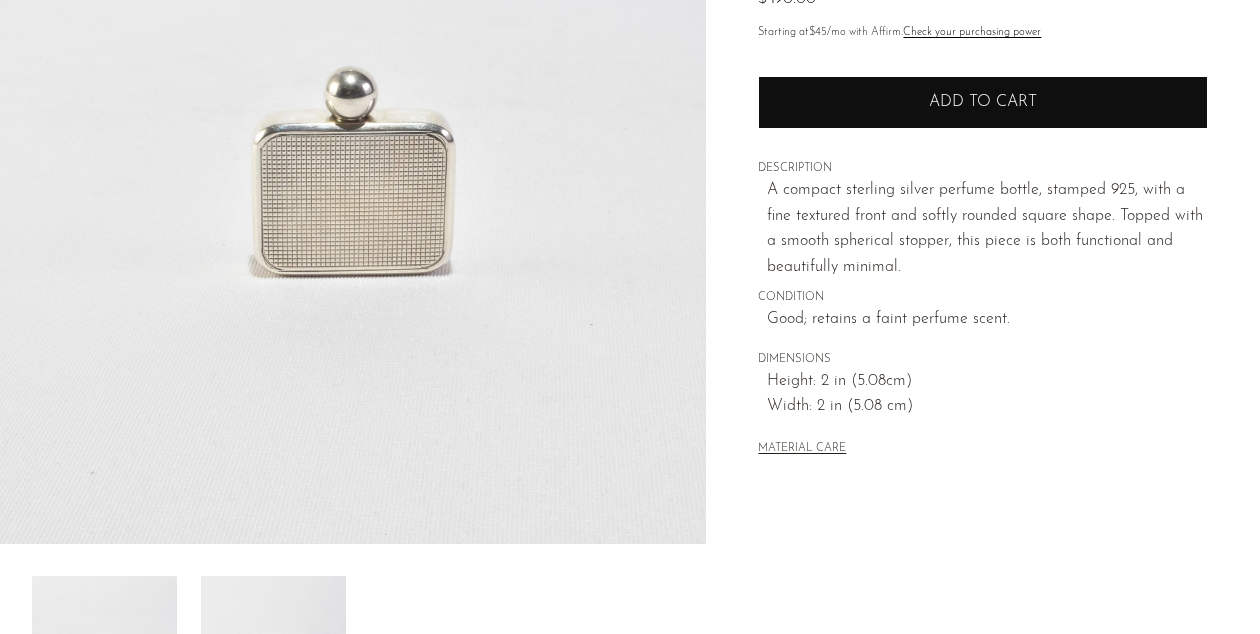 click on "Add to cart" at bounding box center [983, 102] 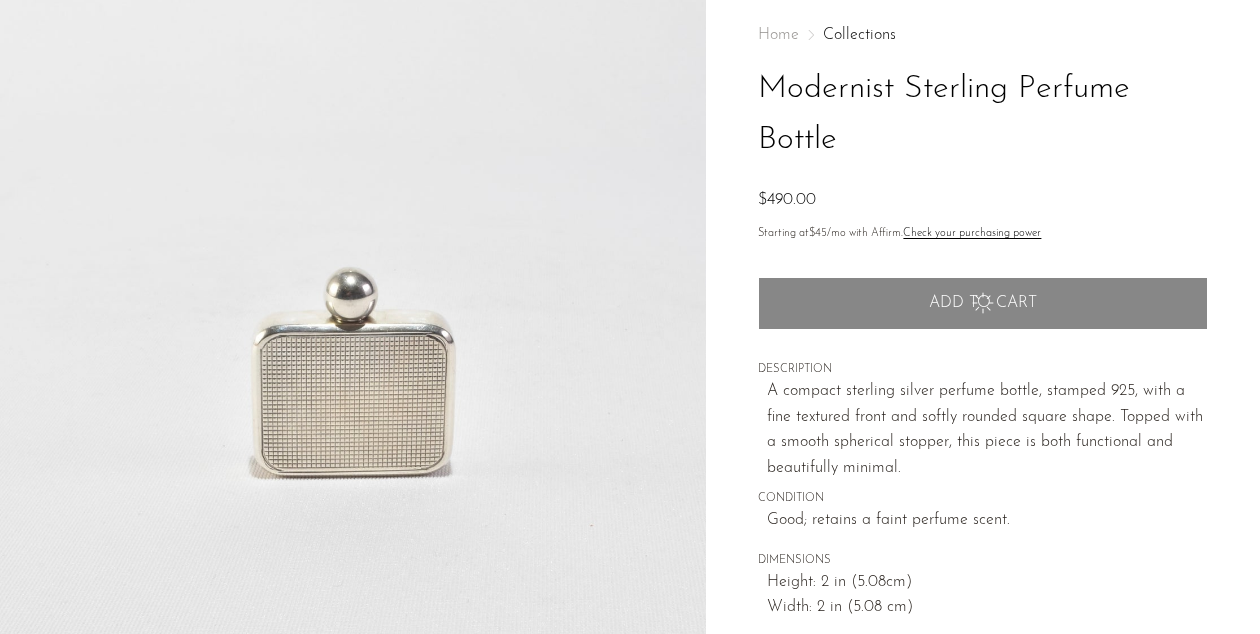 scroll, scrollTop: 0, scrollLeft: 0, axis: both 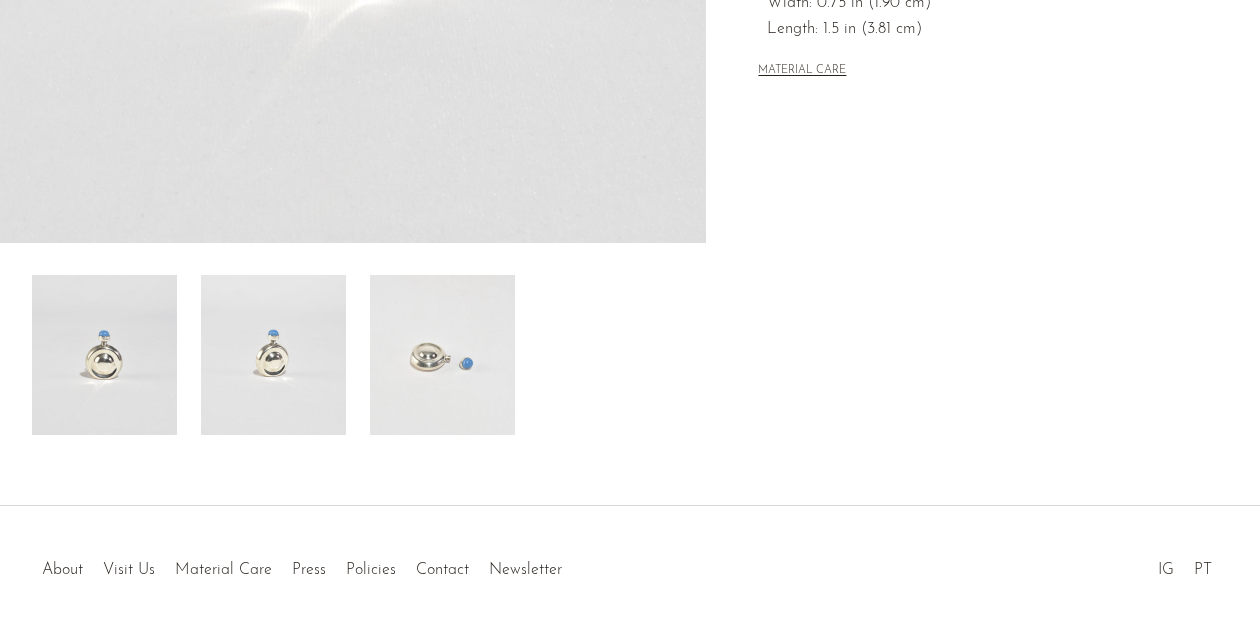 click at bounding box center [273, 355] 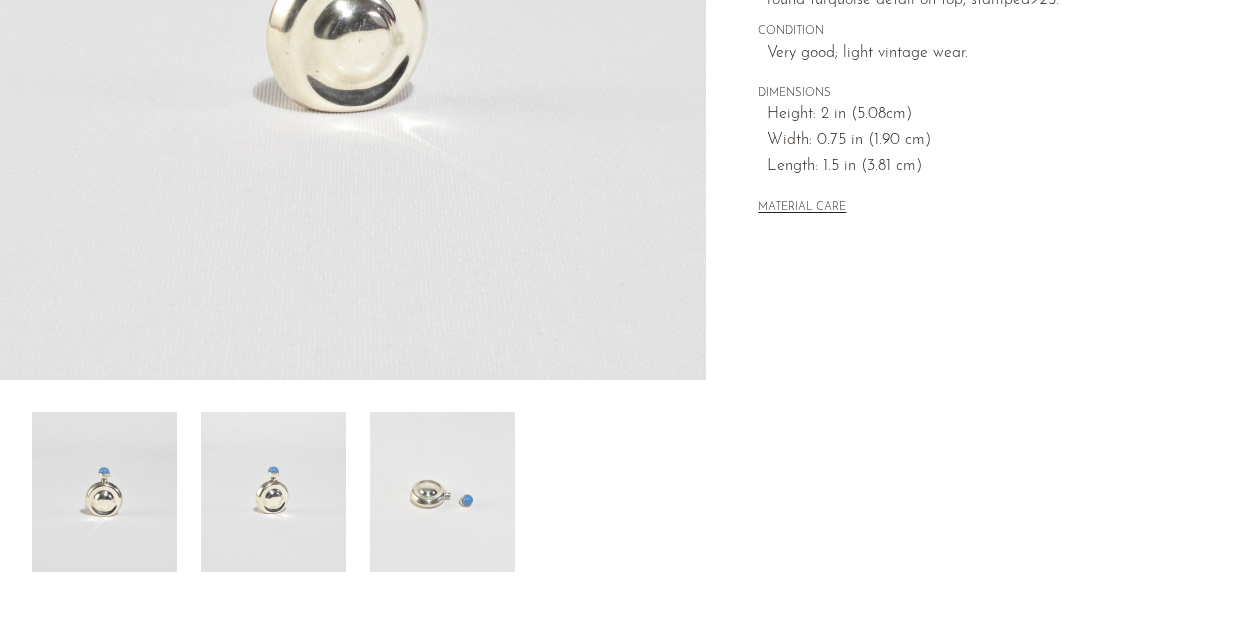 scroll, scrollTop: 509, scrollLeft: 0, axis: vertical 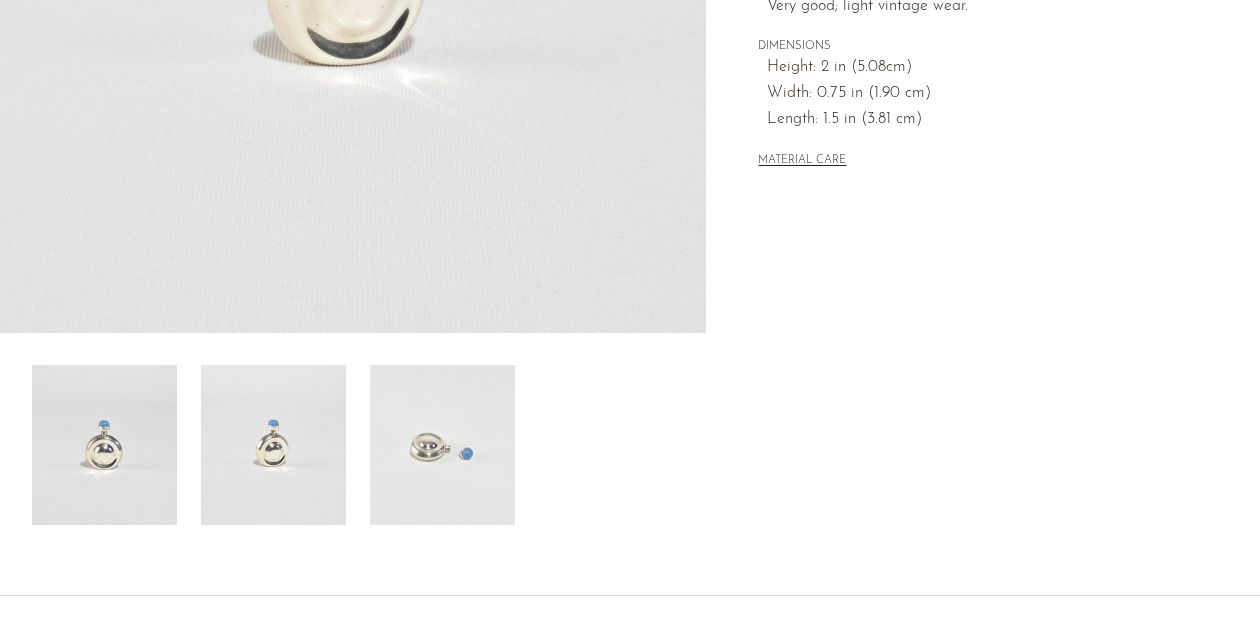 click at bounding box center (442, 445) 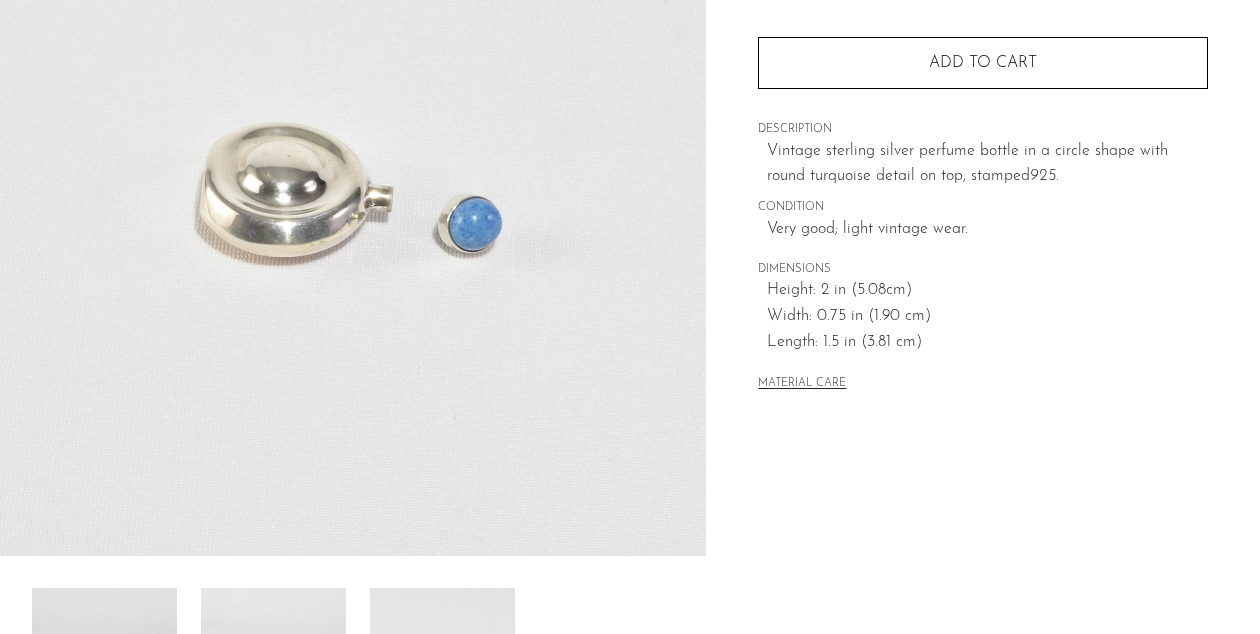 scroll, scrollTop: 344, scrollLeft: 0, axis: vertical 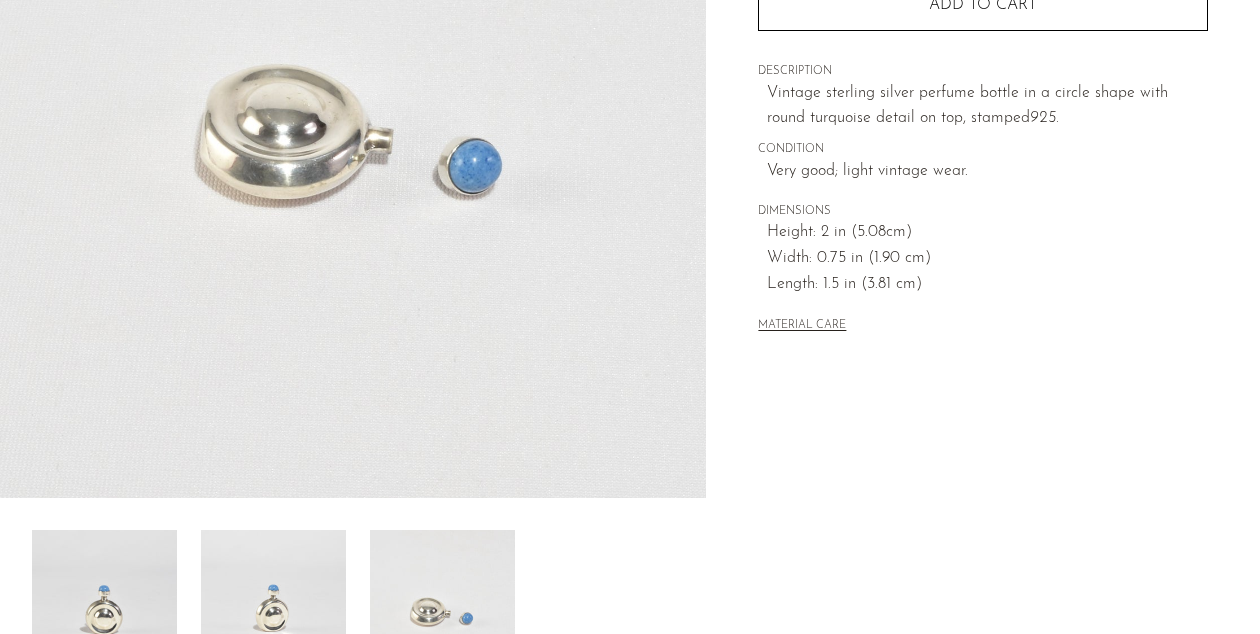 click at bounding box center [104, 610] 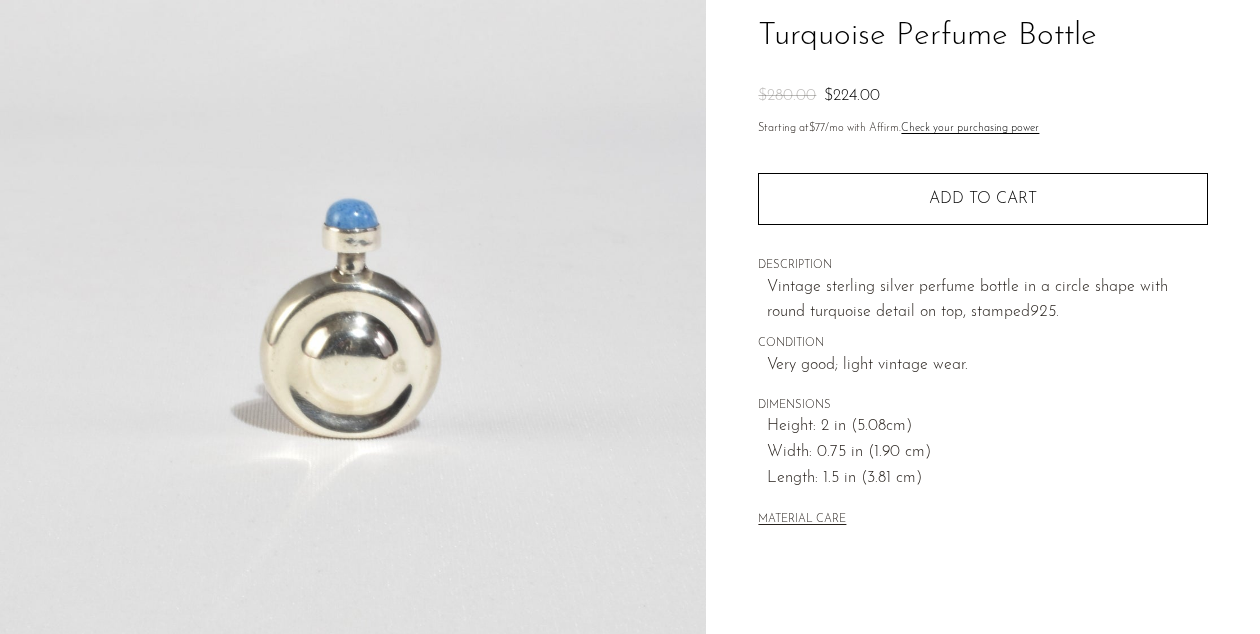 scroll, scrollTop: 63, scrollLeft: 0, axis: vertical 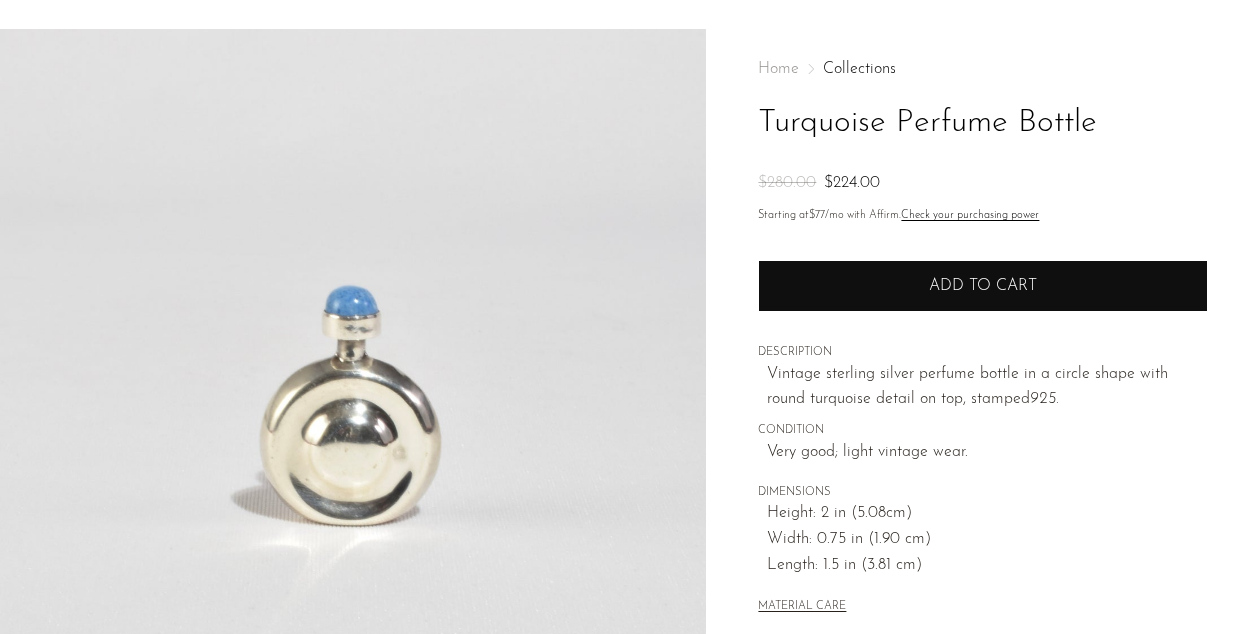 click on "Add to cart" at bounding box center [983, 286] 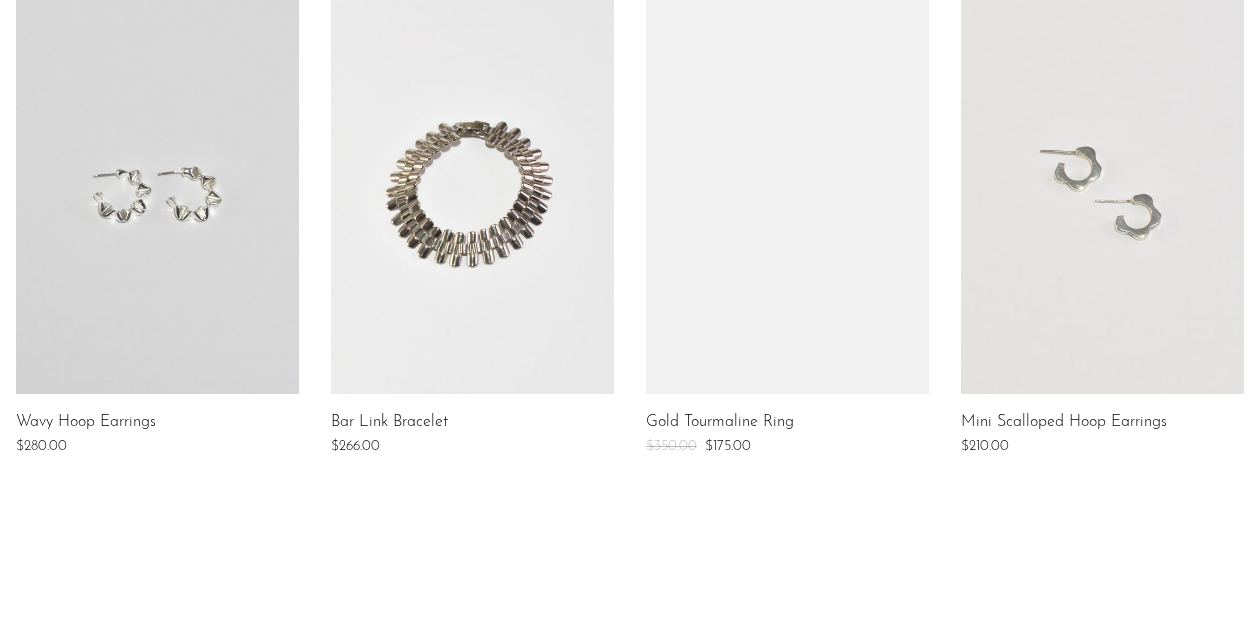 scroll, scrollTop: 1845, scrollLeft: 0, axis: vertical 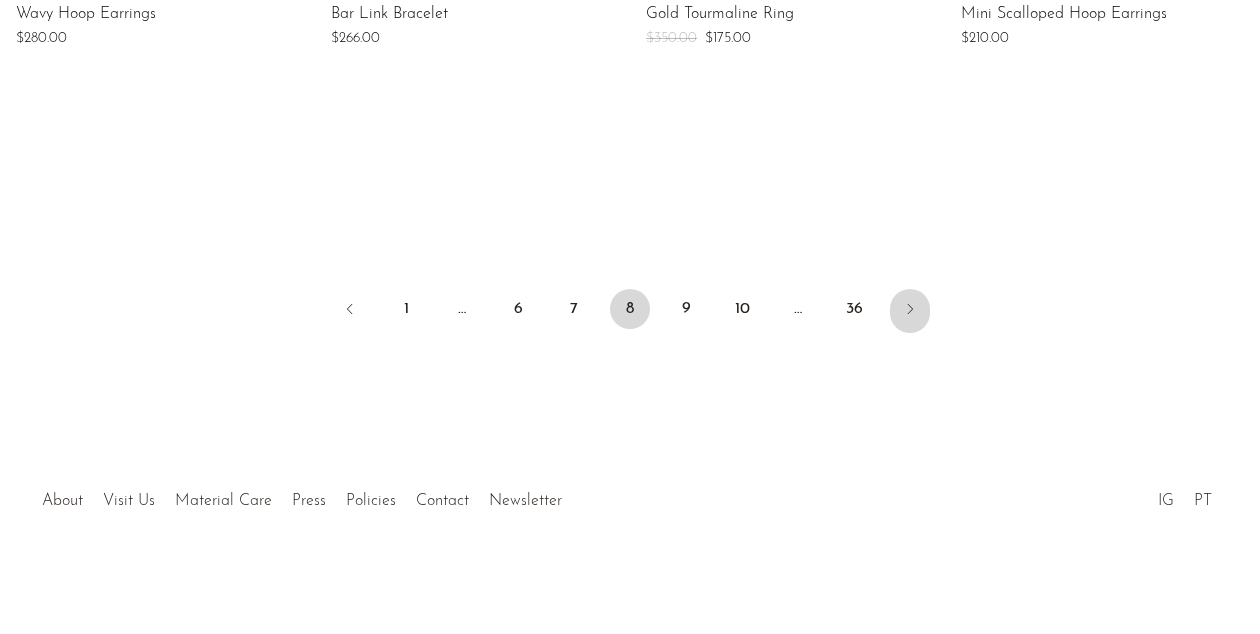 click at bounding box center [910, 311] 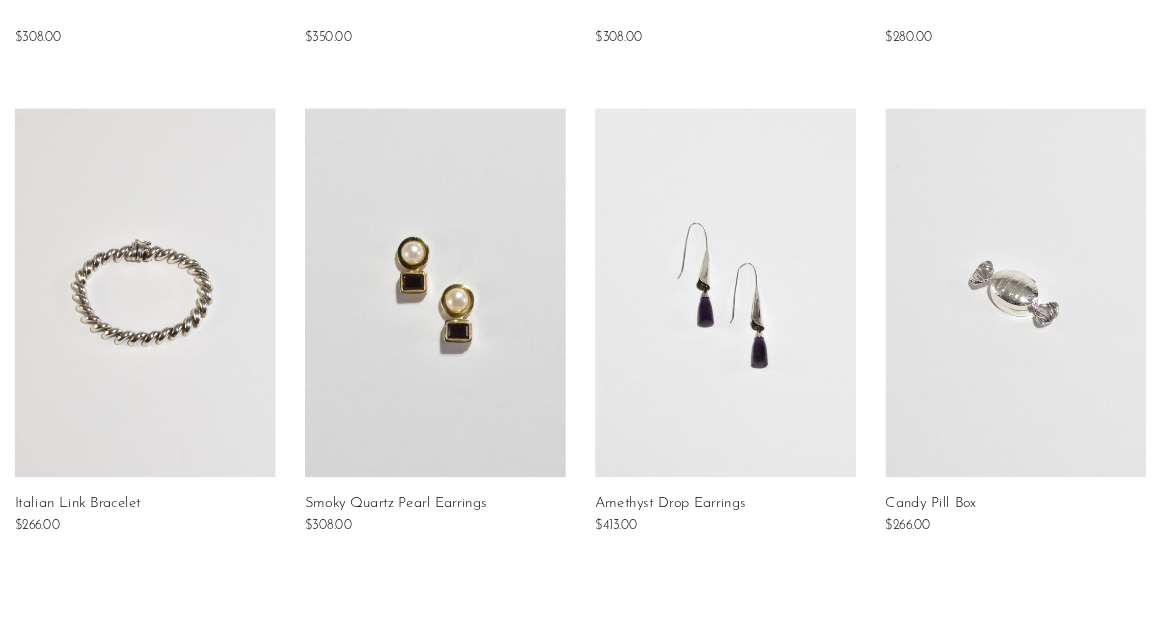 scroll, scrollTop: 1344, scrollLeft: 0, axis: vertical 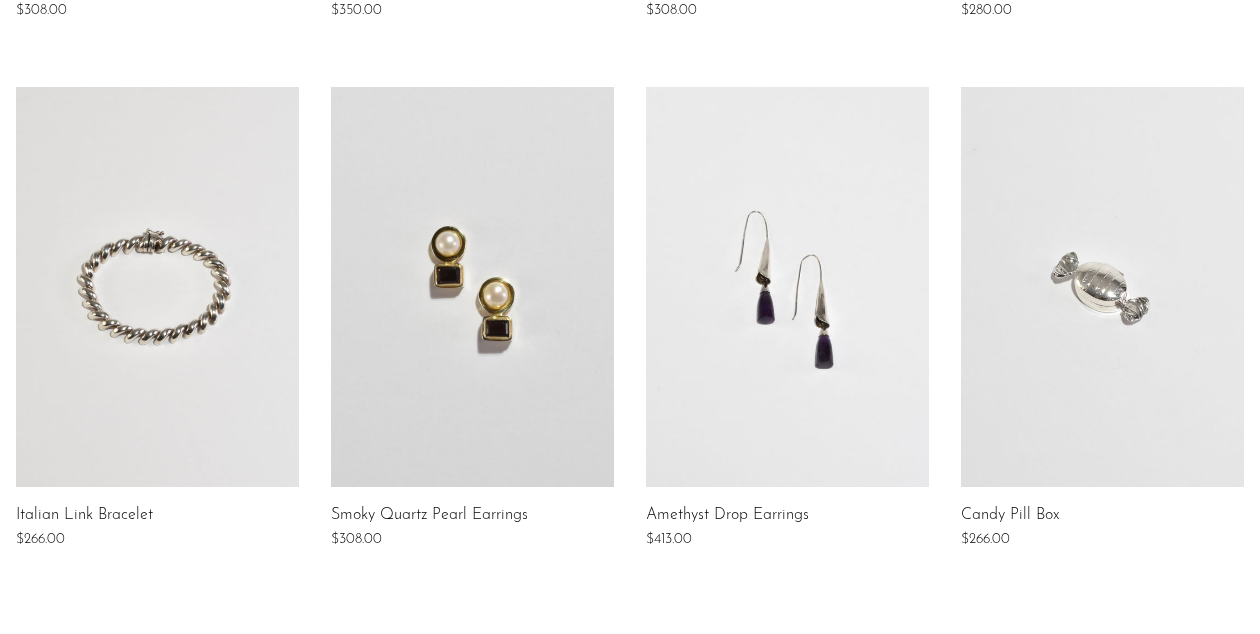 click at bounding box center (1102, 287) 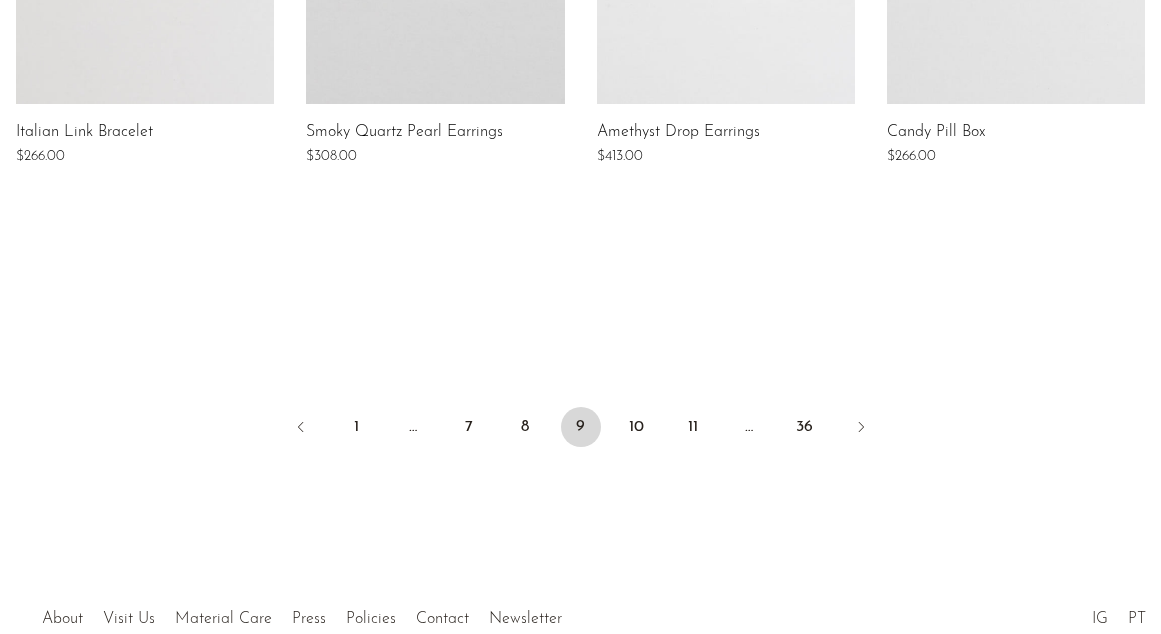 scroll, scrollTop: 1751, scrollLeft: 0, axis: vertical 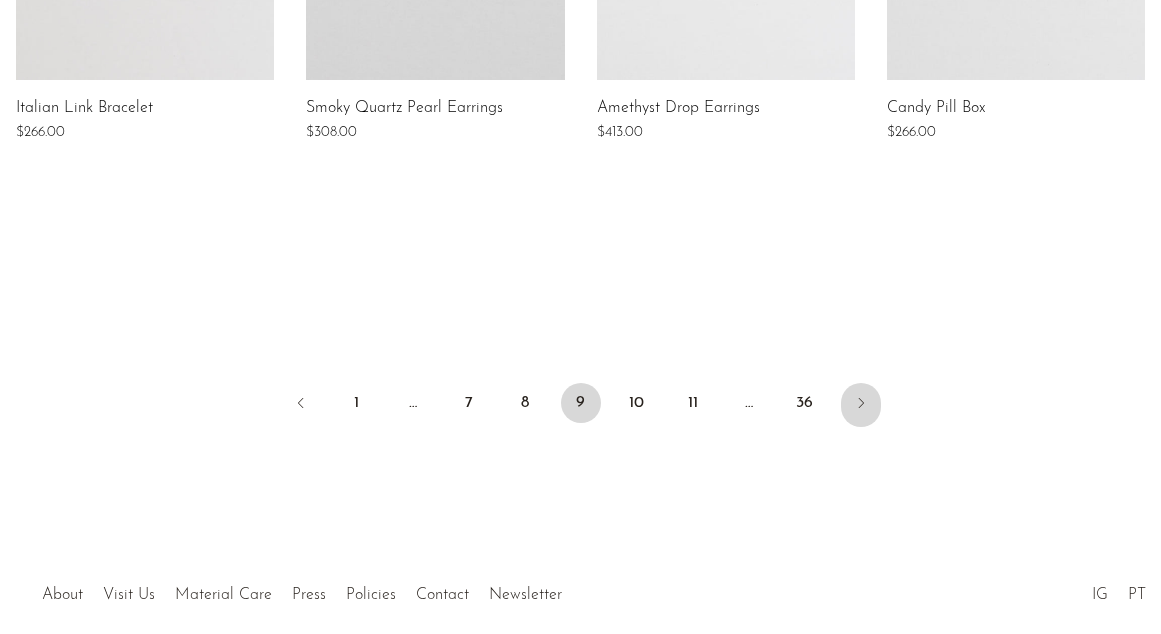 click 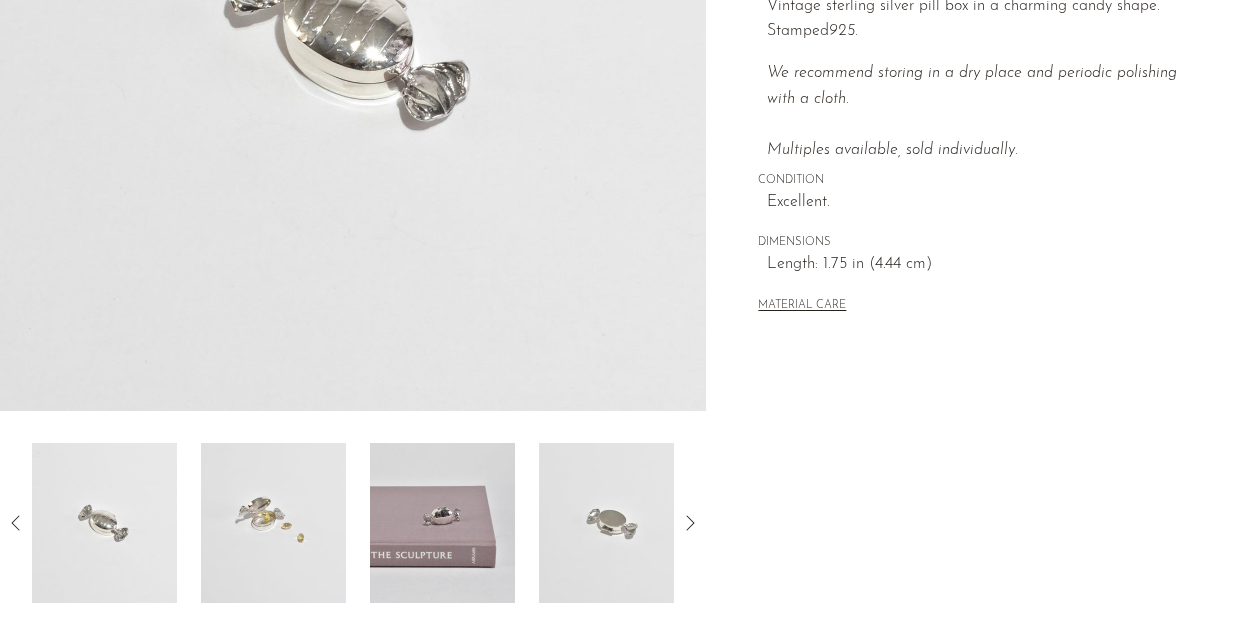 scroll, scrollTop: 476, scrollLeft: 0, axis: vertical 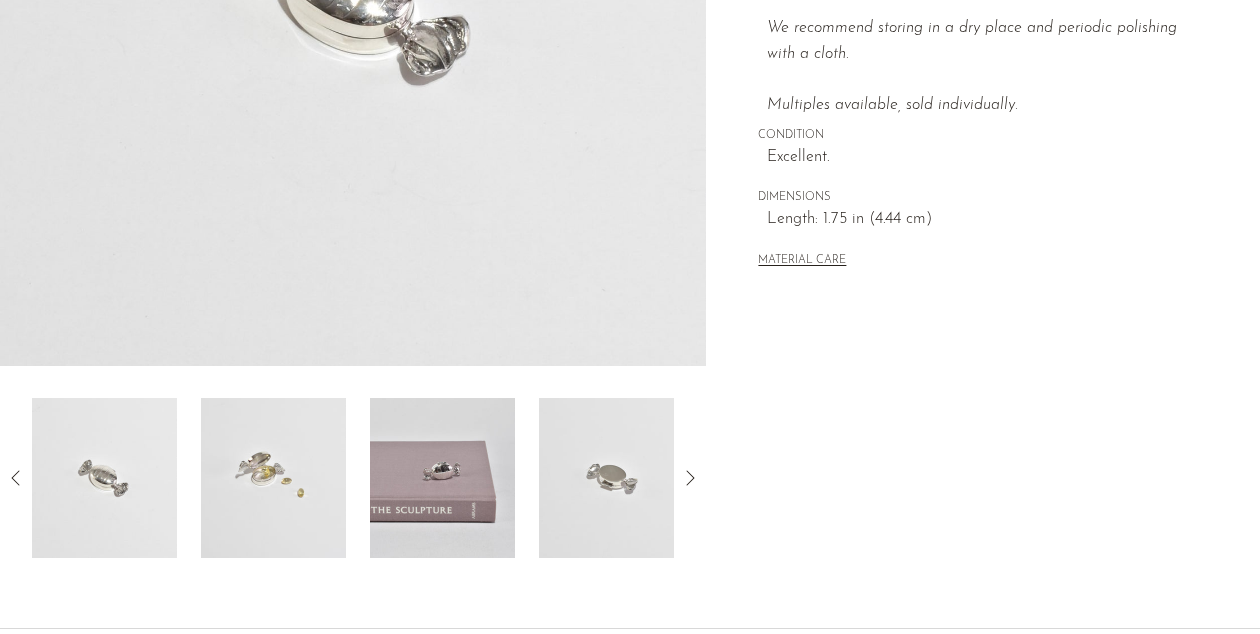 click at bounding box center (273, 478) 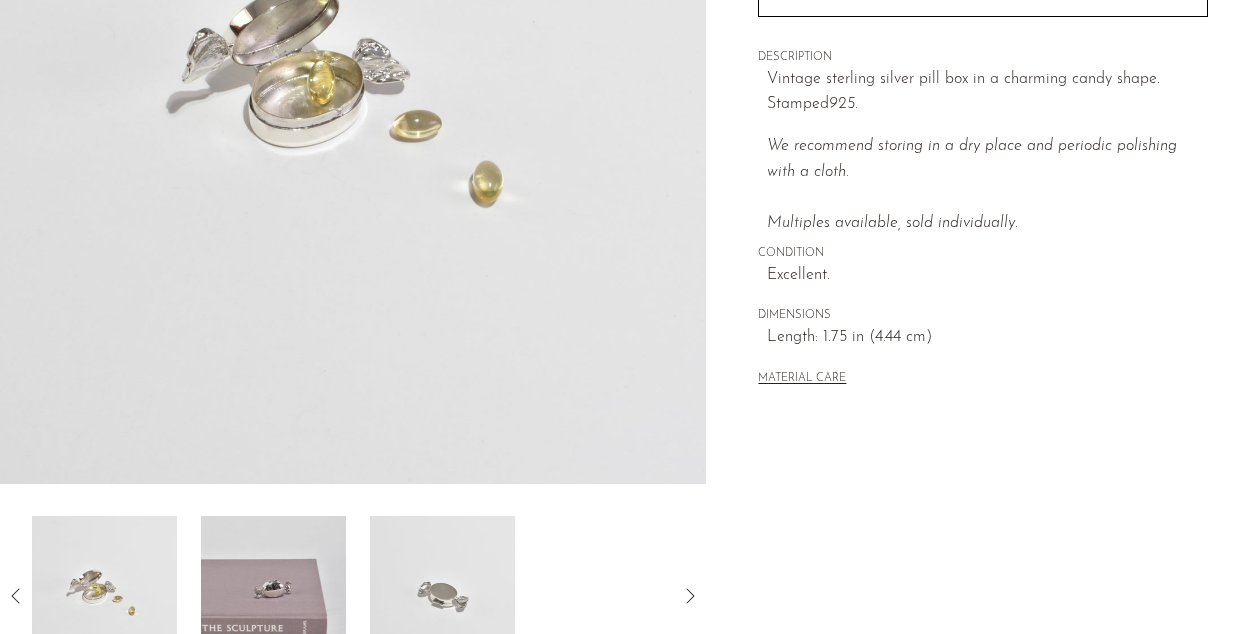 scroll, scrollTop: 380, scrollLeft: 0, axis: vertical 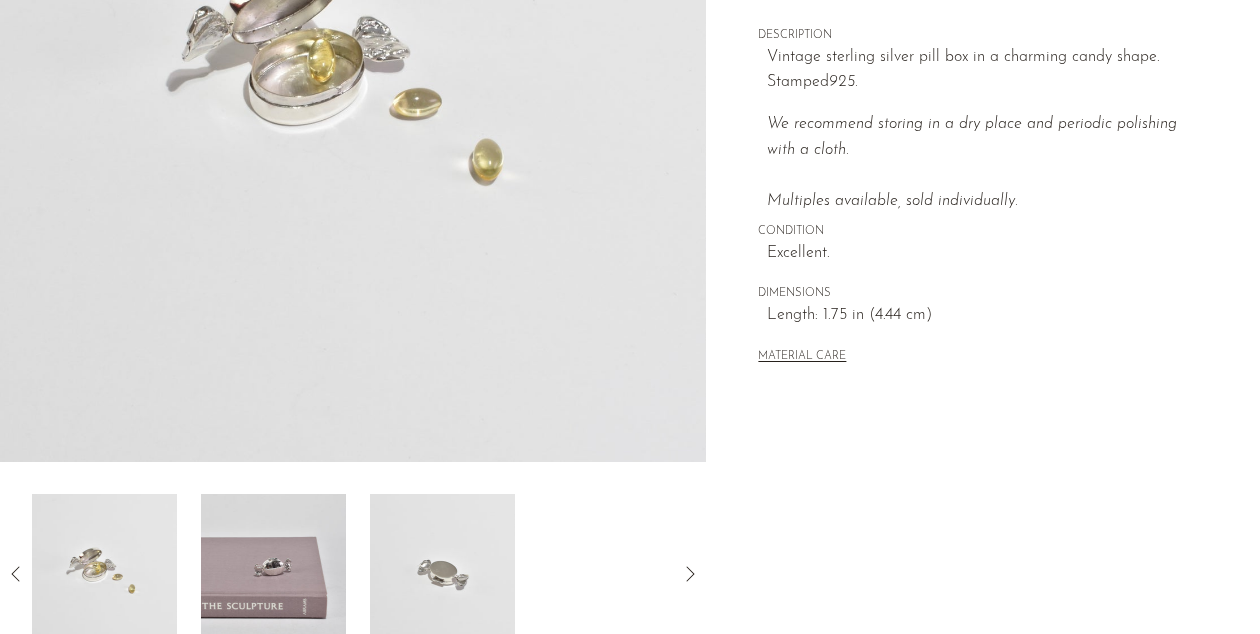 click at bounding box center [442, 574] 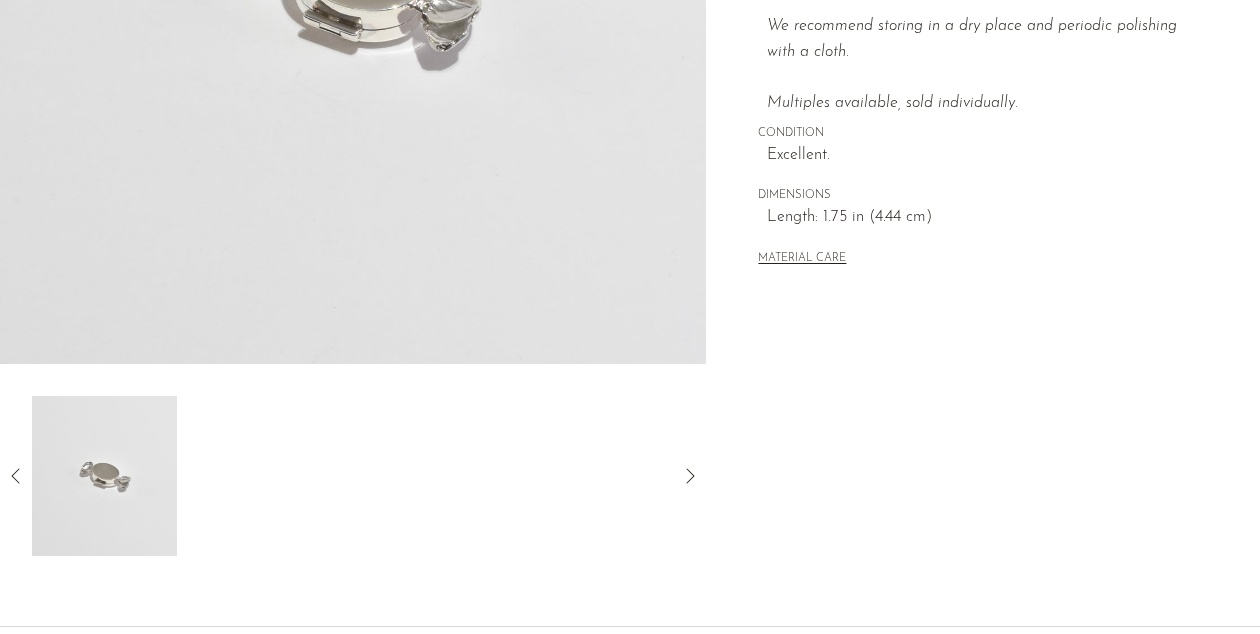 scroll, scrollTop: 488, scrollLeft: 0, axis: vertical 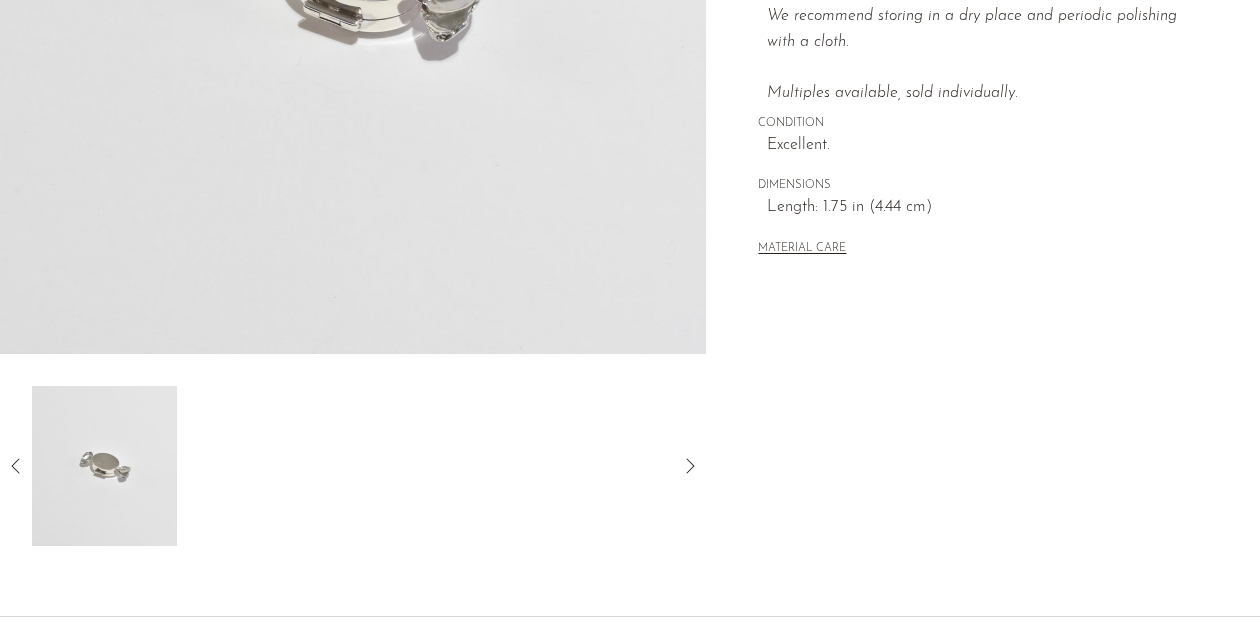 click at bounding box center (353, 466) 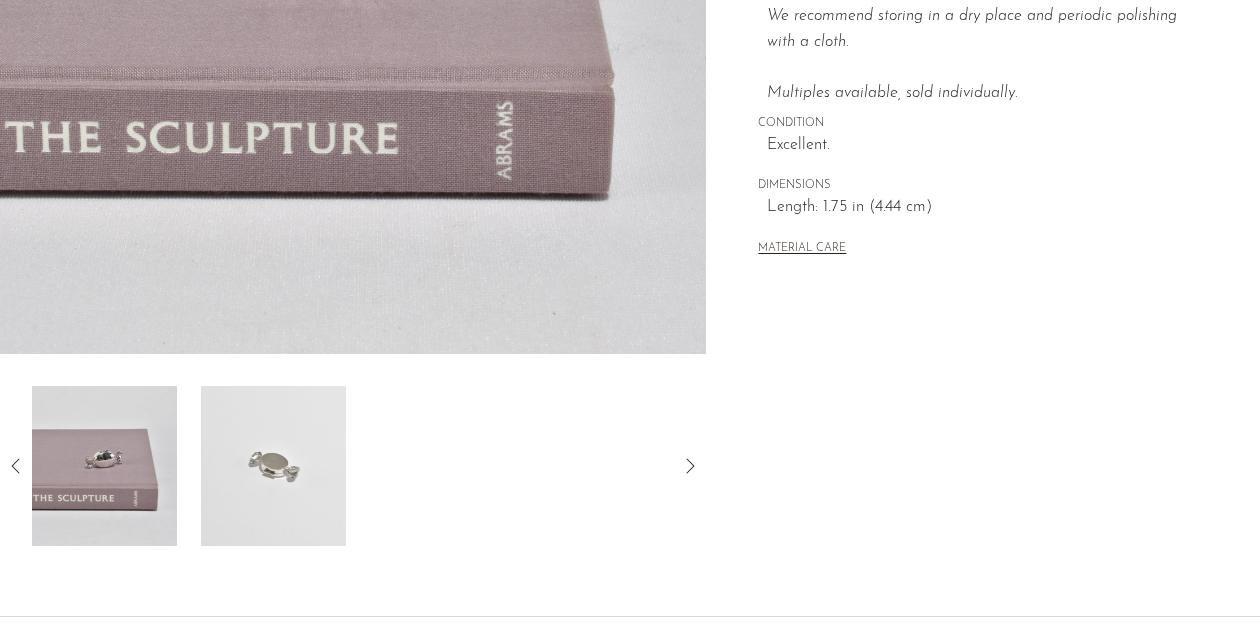 click at bounding box center (104, 466) 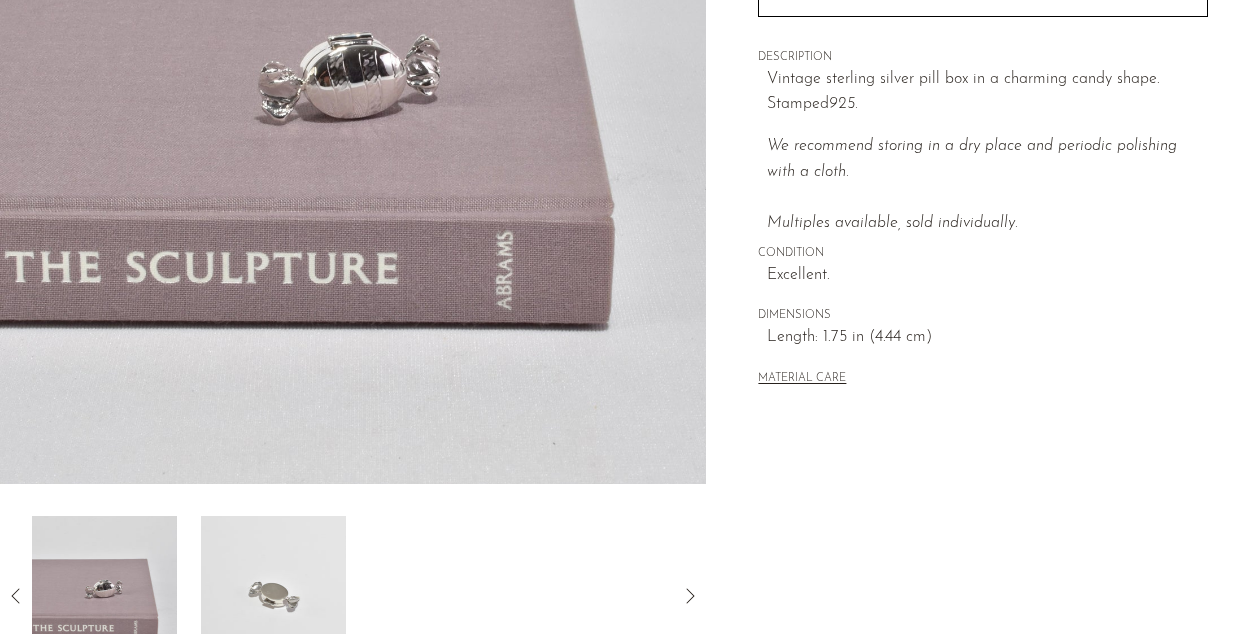 scroll, scrollTop: 363, scrollLeft: 0, axis: vertical 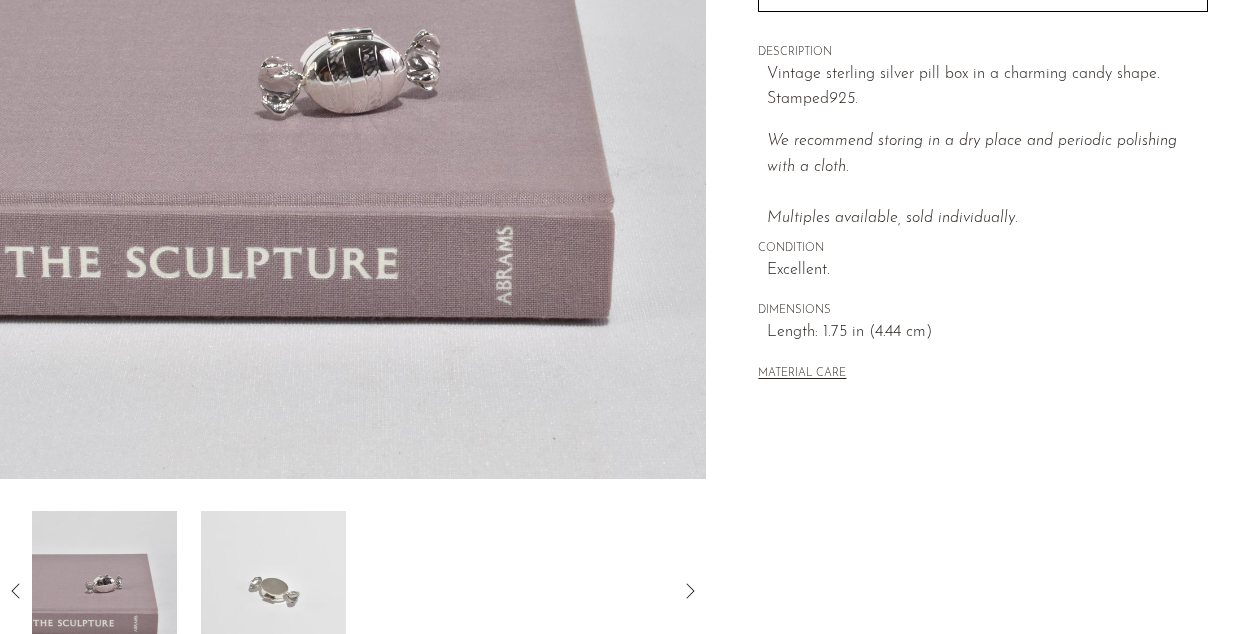 click at bounding box center [353, 591] 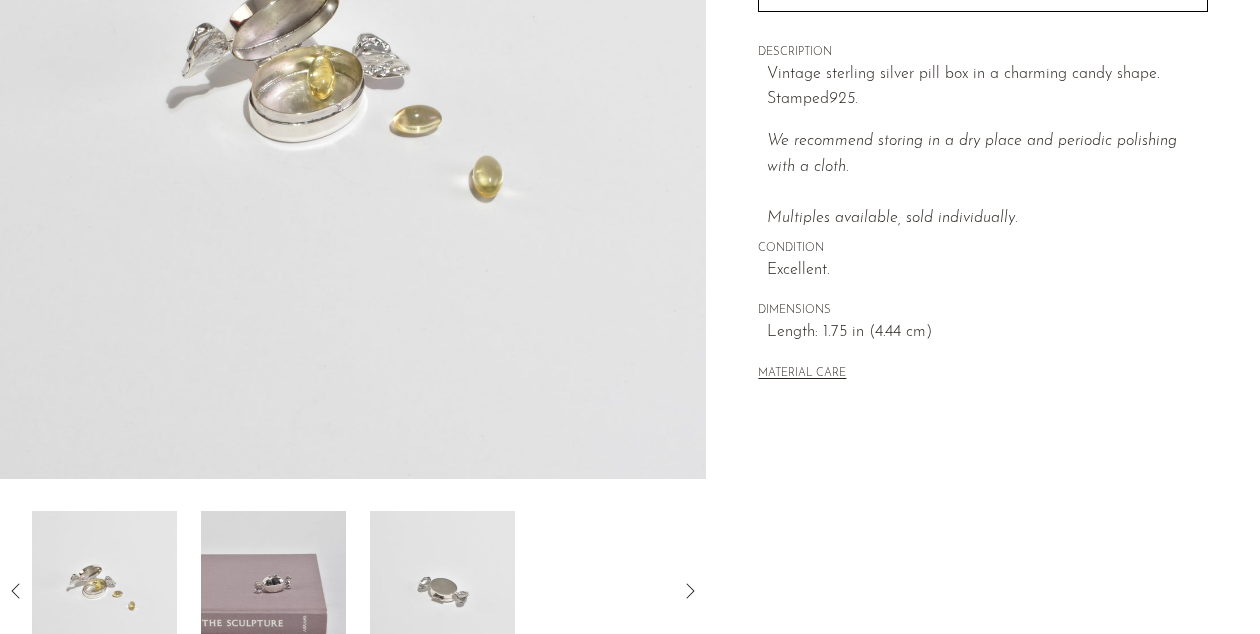 click 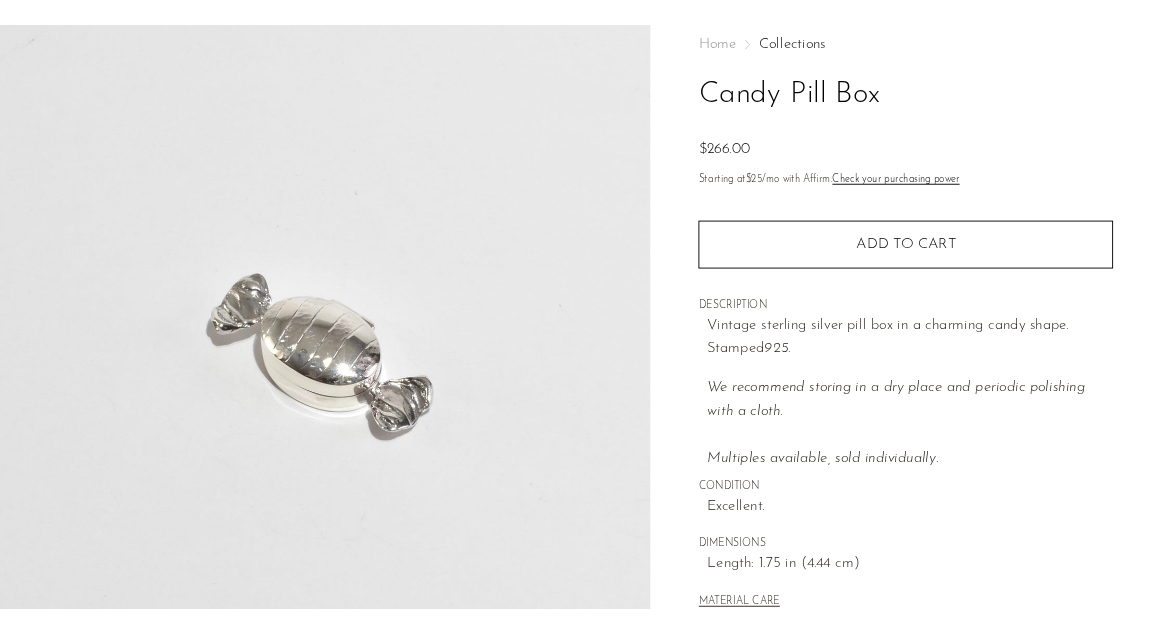 scroll, scrollTop: 97, scrollLeft: 0, axis: vertical 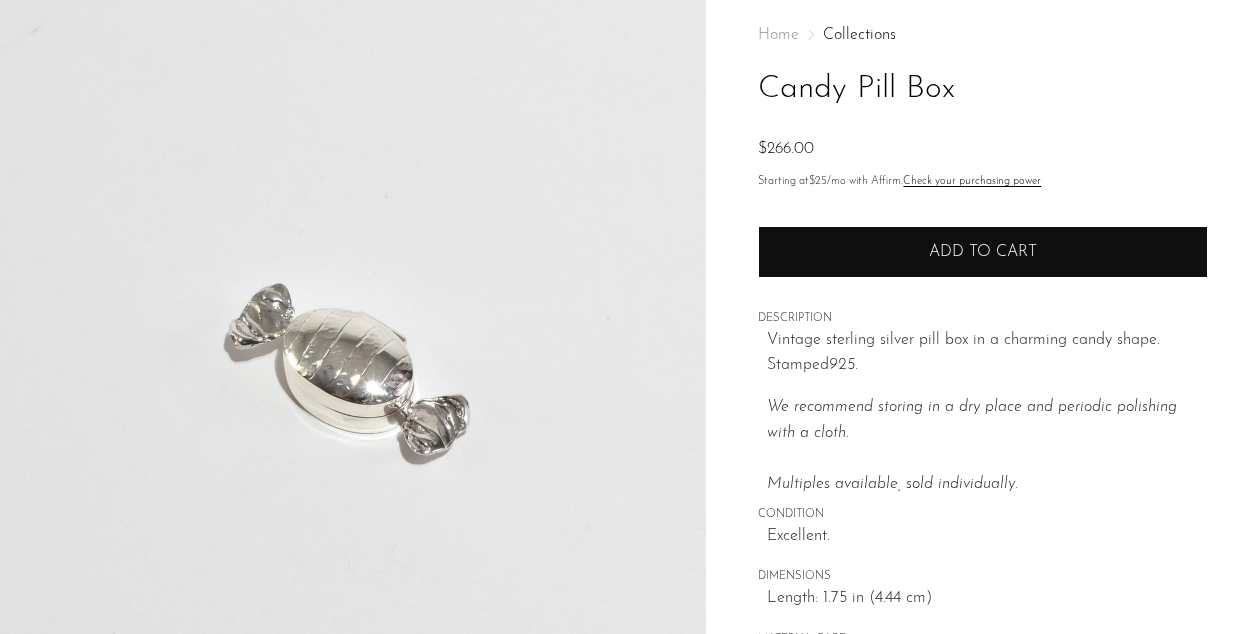 click on "Add to cart" at bounding box center (983, 252) 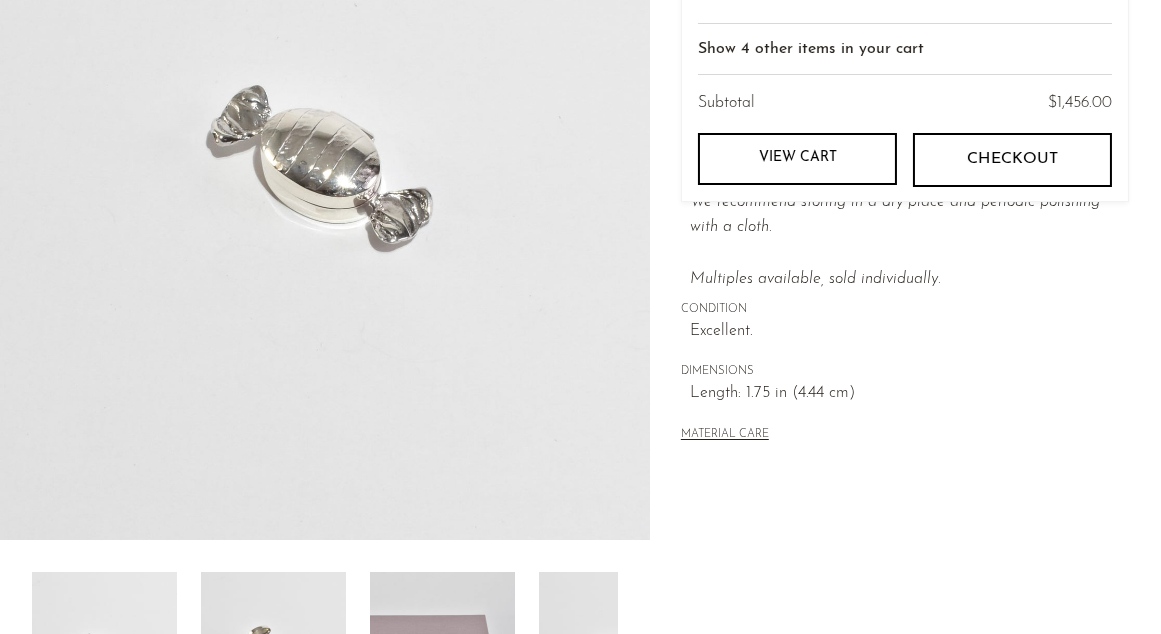 scroll, scrollTop: 407, scrollLeft: 0, axis: vertical 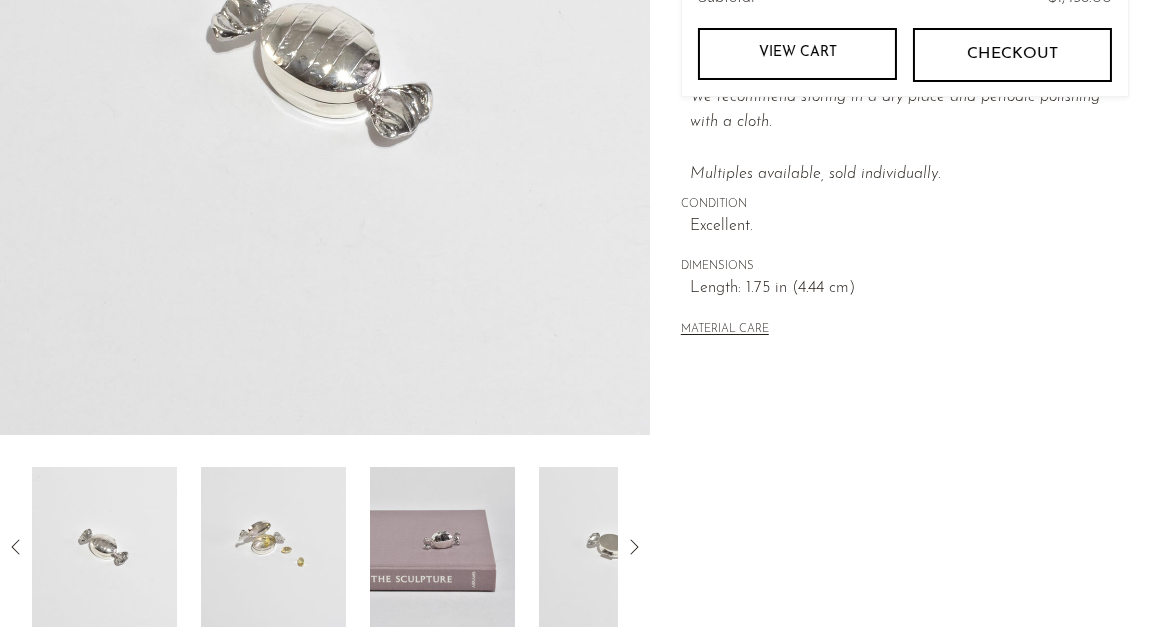 click at bounding box center [273, 547] 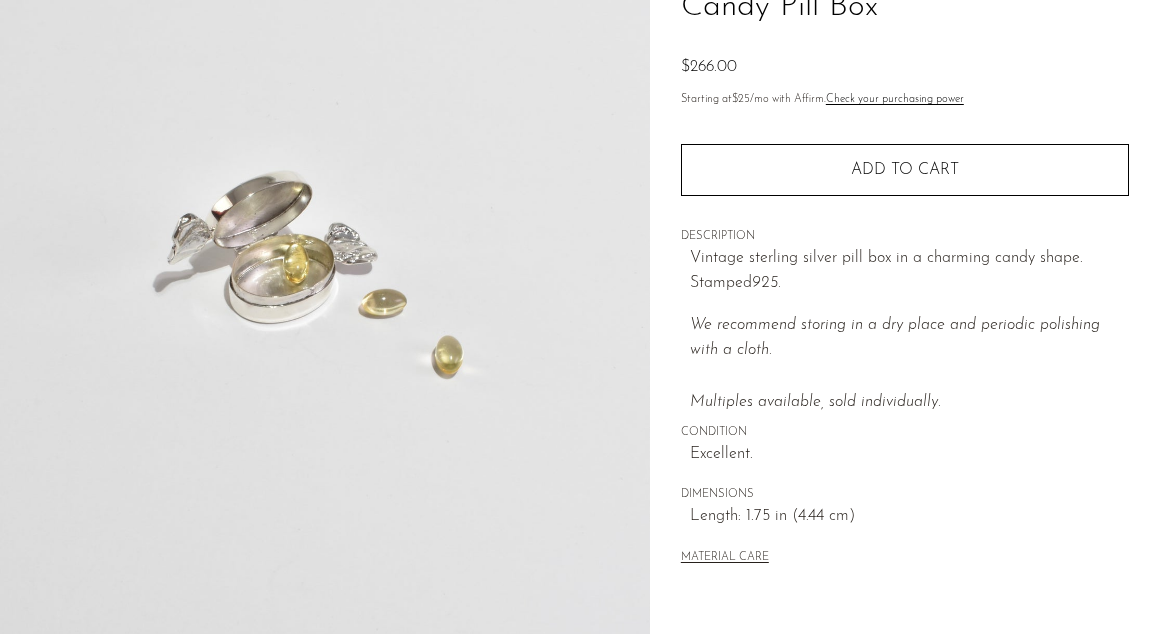 scroll, scrollTop: 137, scrollLeft: 0, axis: vertical 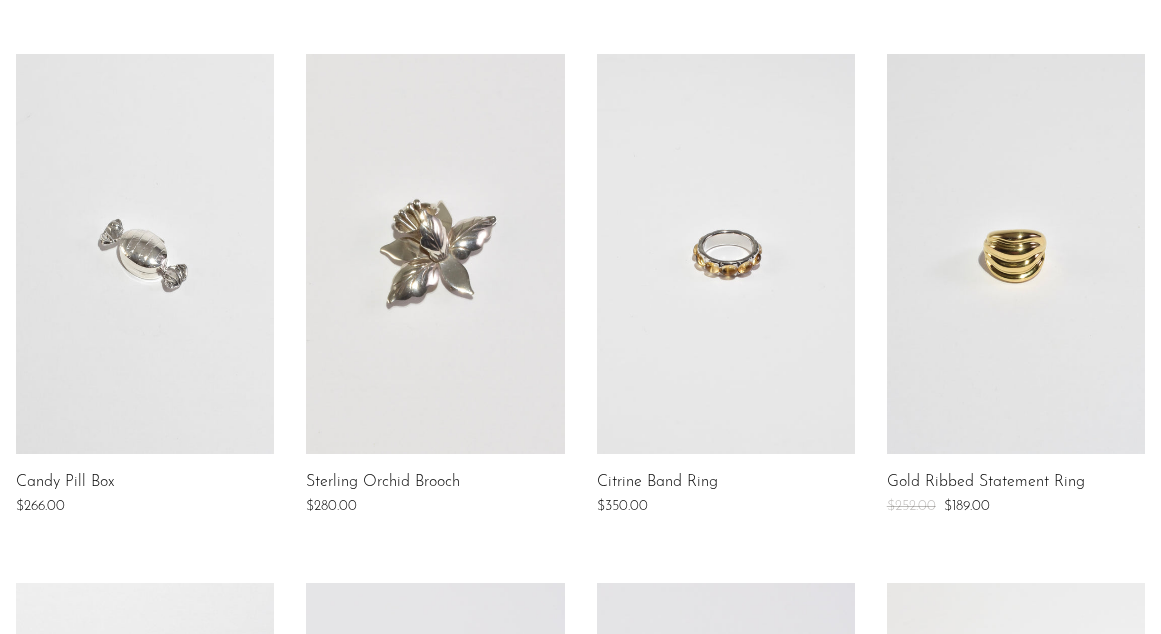 click at bounding box center (1016, 254) 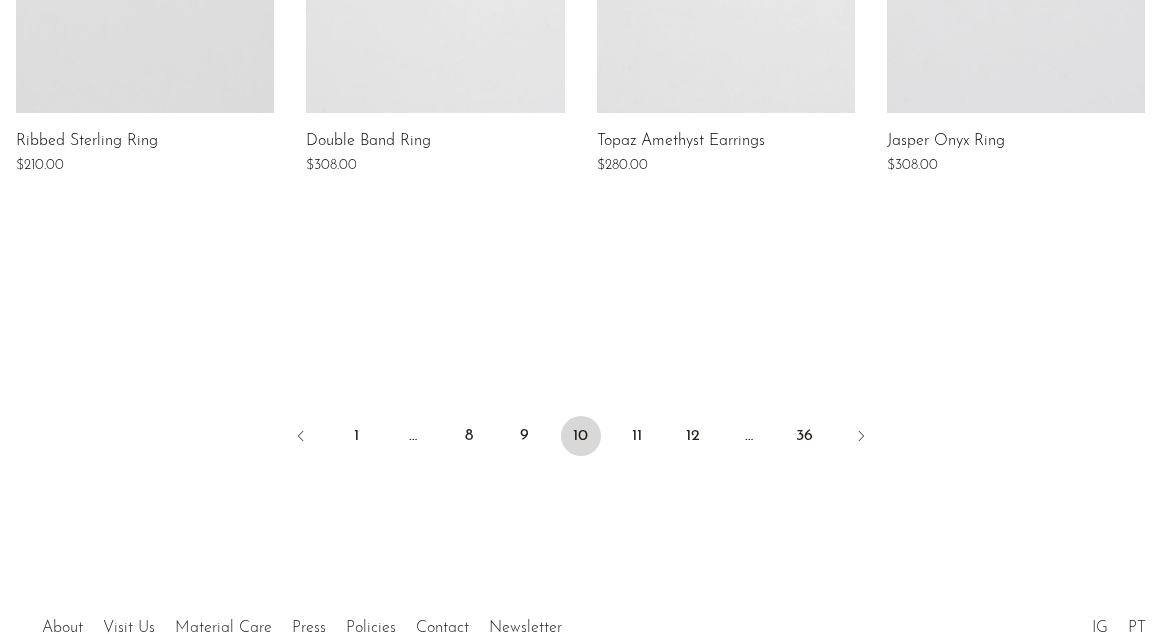 scroll, scrollTop: 1794, scrollLeft: 0, axis: vertical 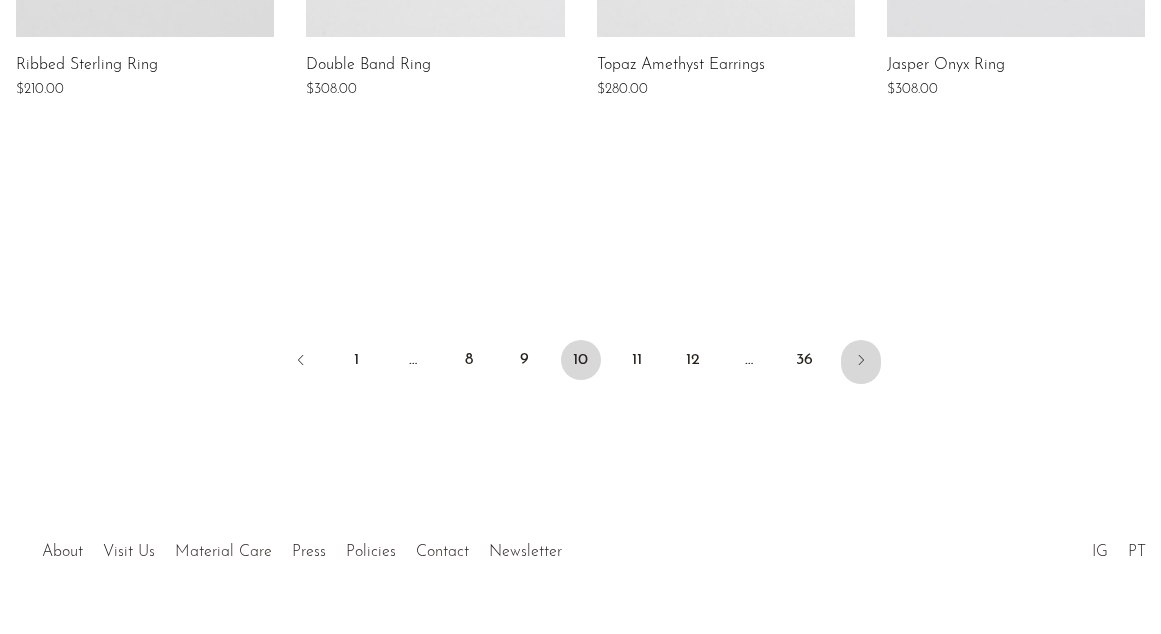 click 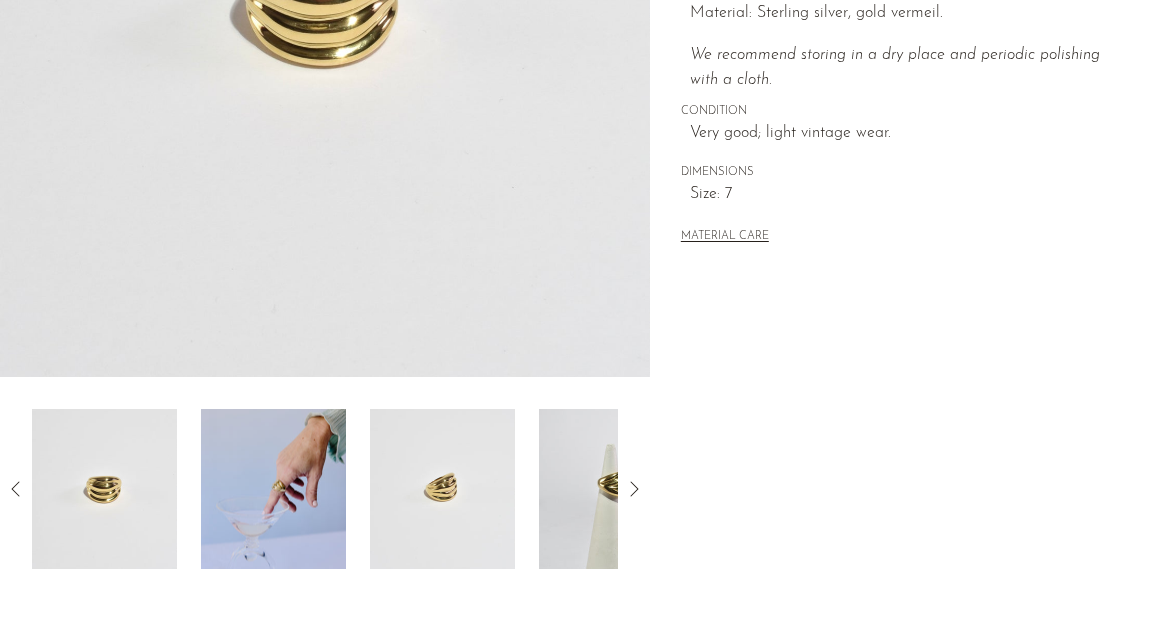 scroll, scrollTop: 481, scrollLeft: 0, axis: vertical 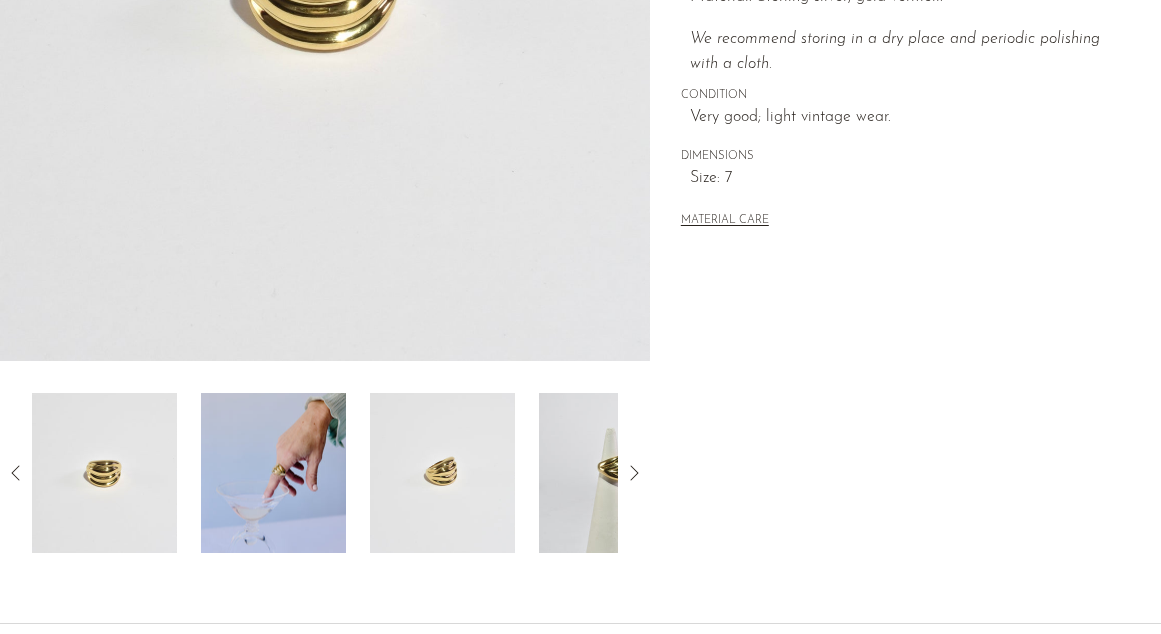 click at bounding box center (273, 473) 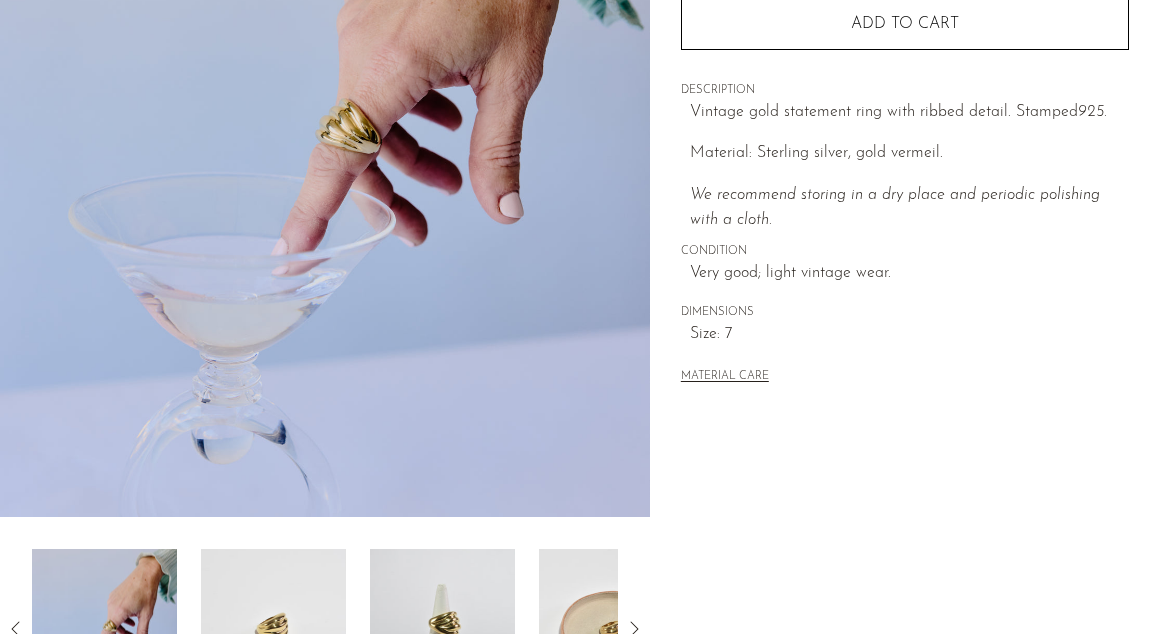 scroll, scrollTop: 320, scrollLeft: 0, axis: vertical 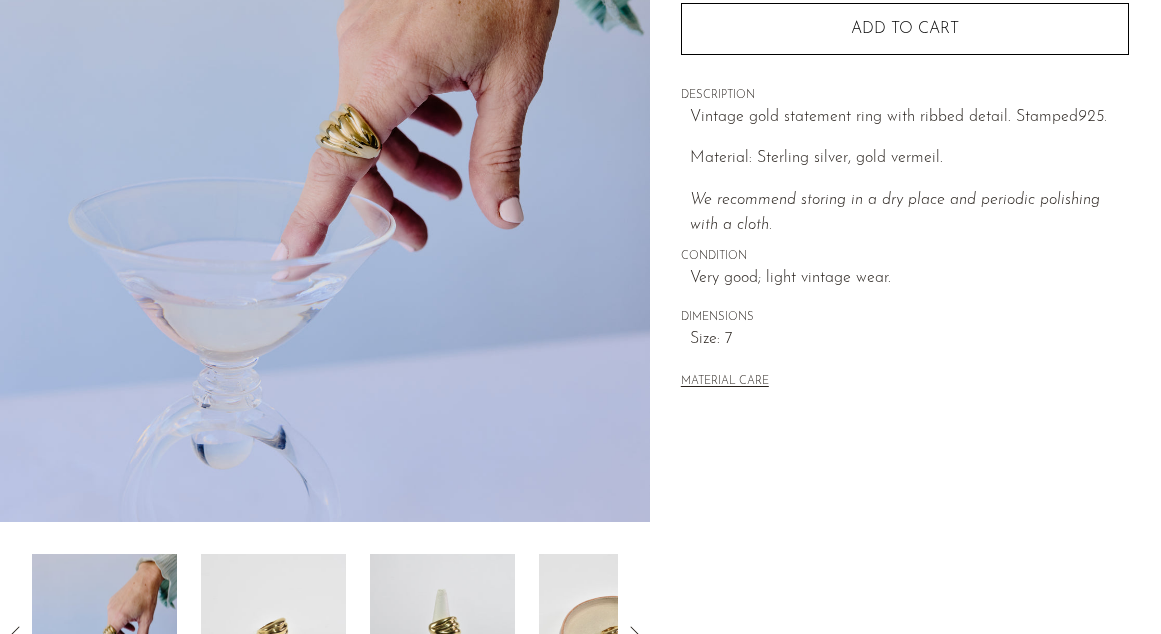 click at bounding box center [442, 634] 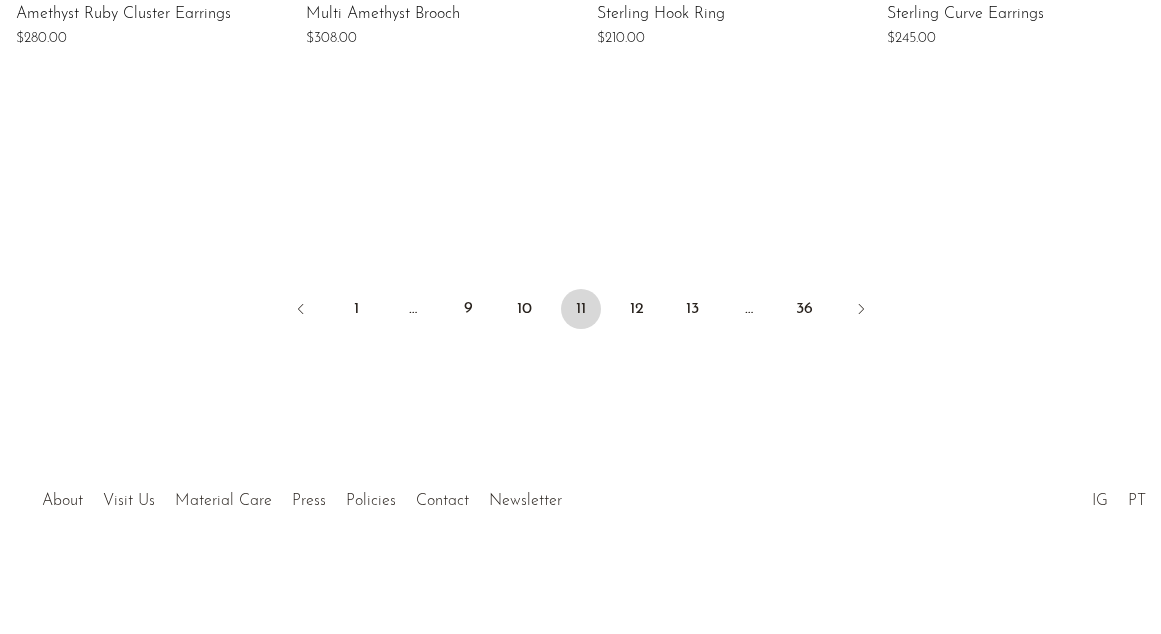 scroll, scrollTop: 1843, scrollLeft: 0, axis: vertical 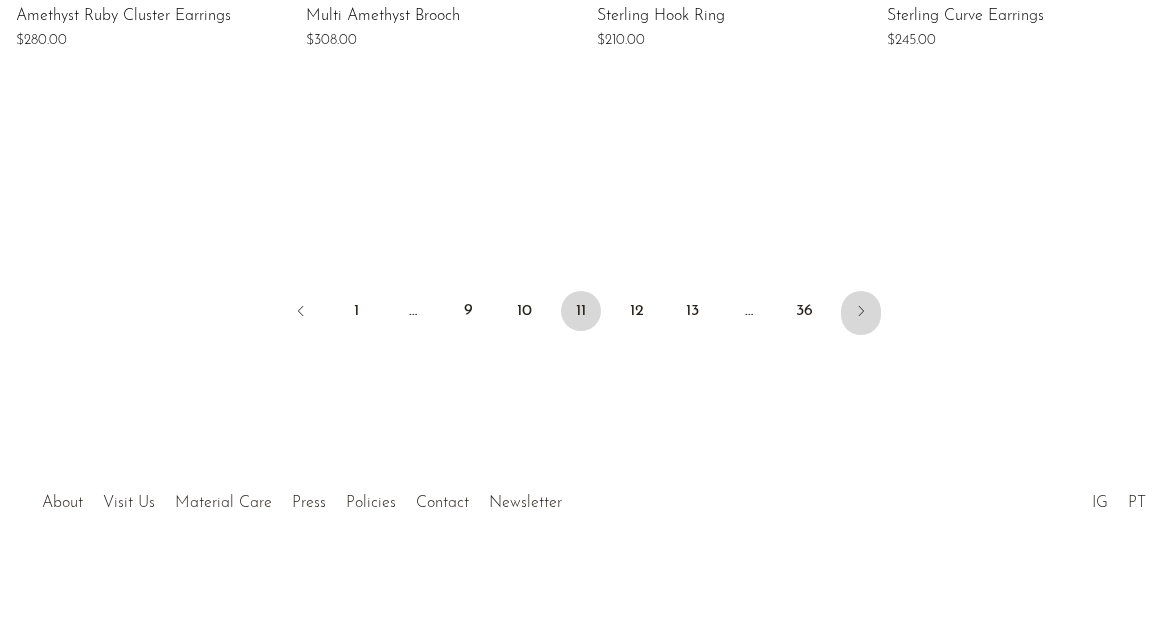 click at bounding box center [861, 313] 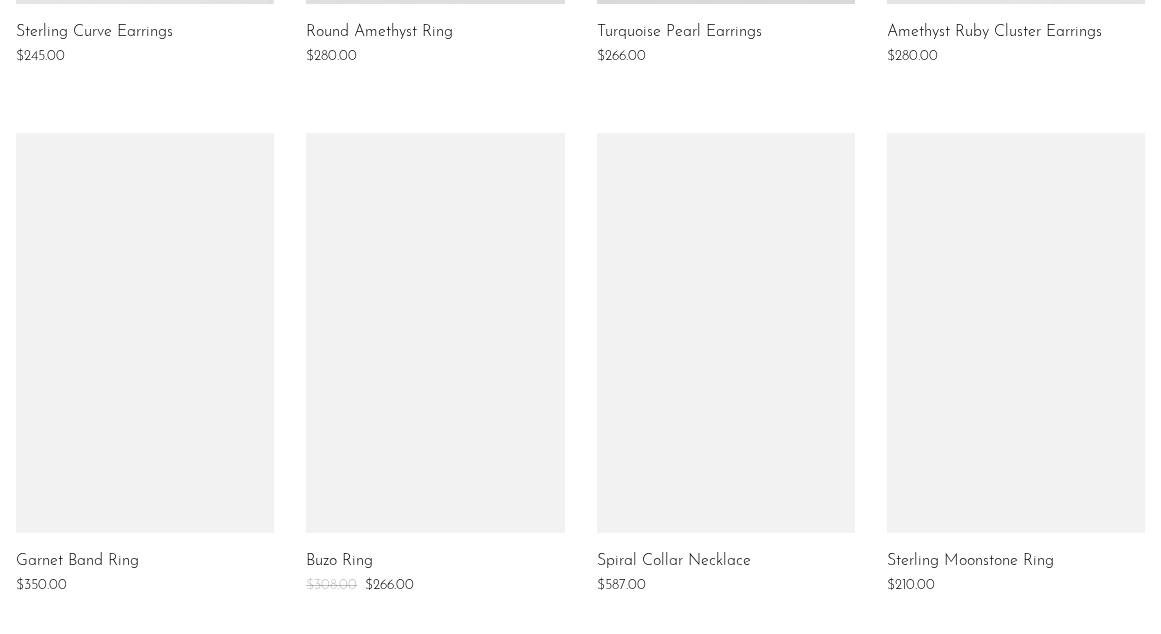 scroll, scrollTop: 778, scrollLeft: 0, axis: vertical 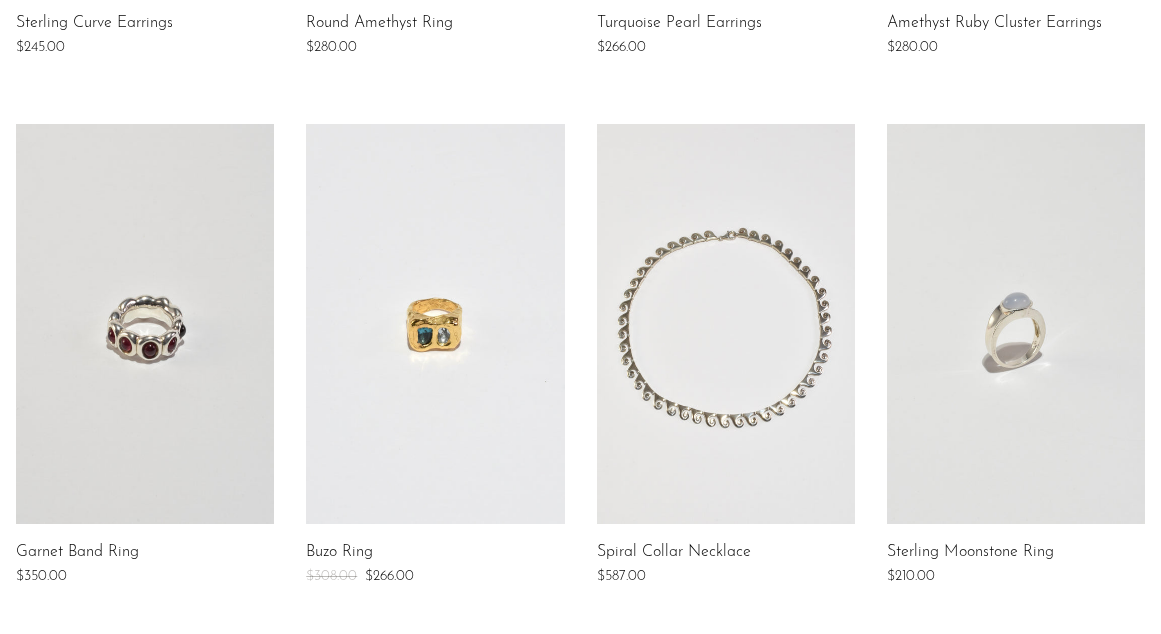click at bounding box center (435, 324) 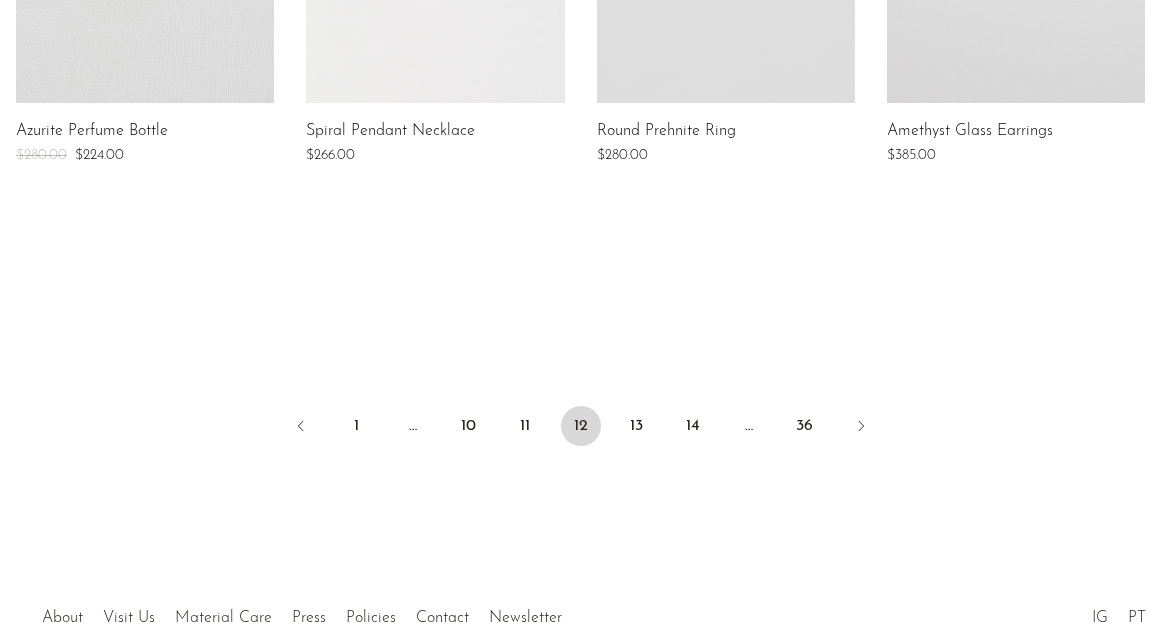 scroll, scrollTop: 1806, scrollLeft: 0, axis: vertical 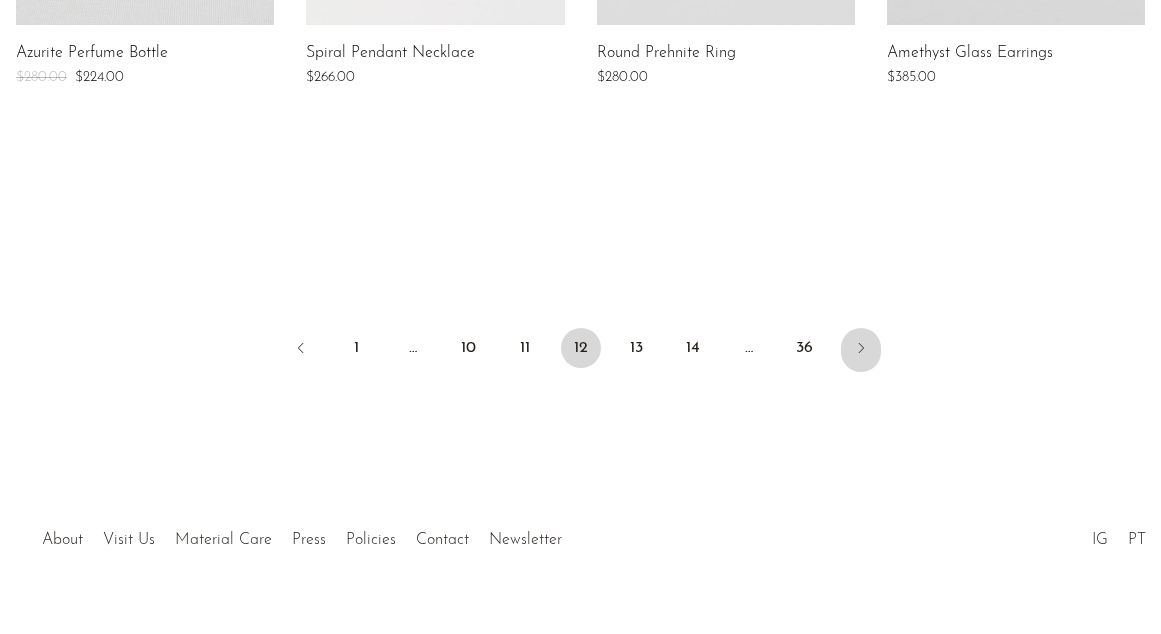 click 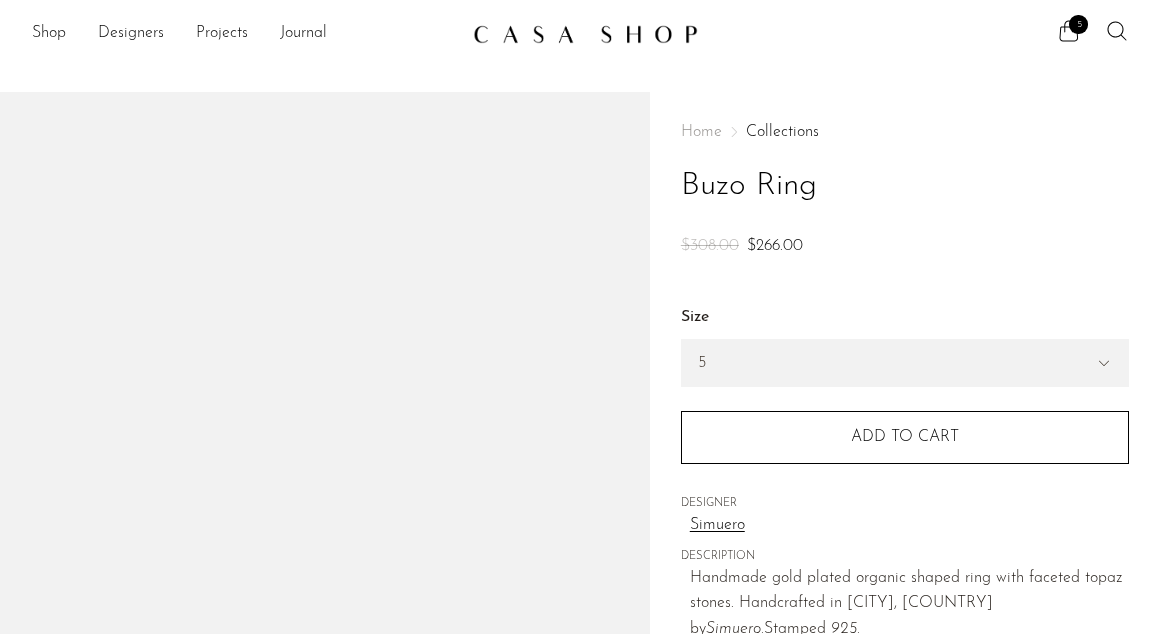 scroll, scrollTop: 0, scrollLeft: 0, axis: both 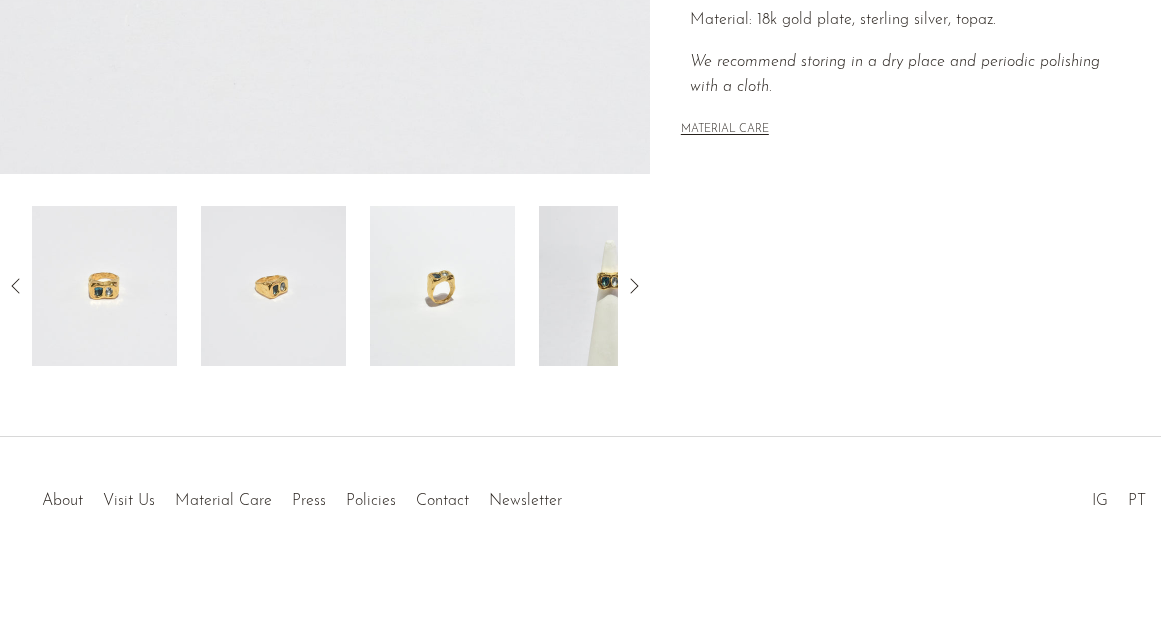 click at bounding box center (104, 286) 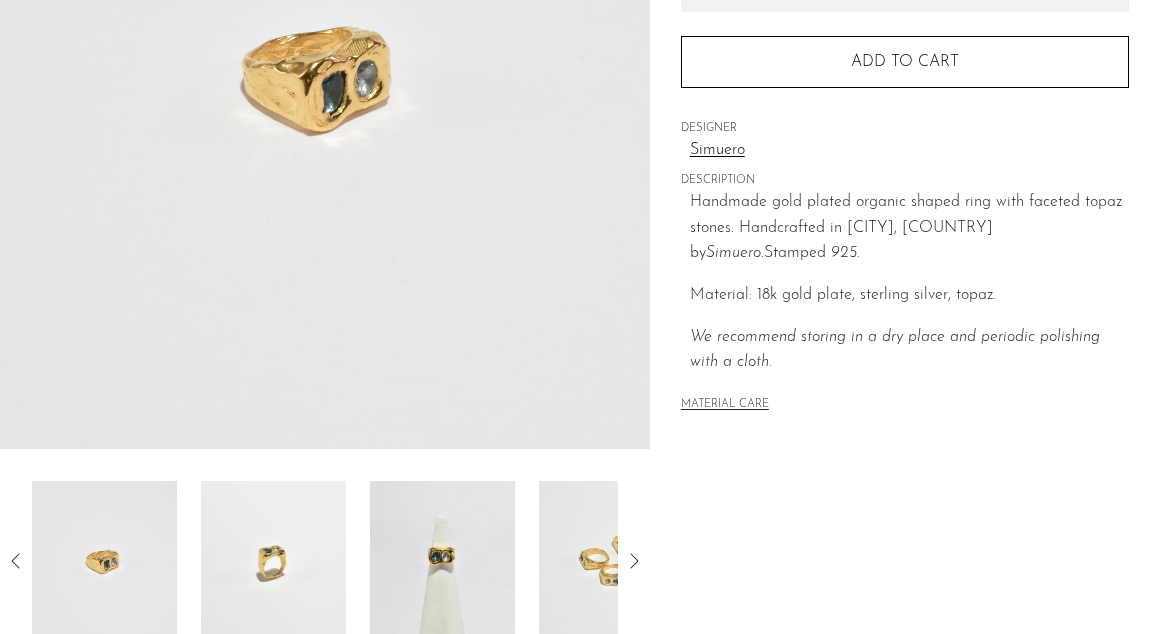 scroll, scrollTop: 409, scrollLeft: 0, axis: vertical 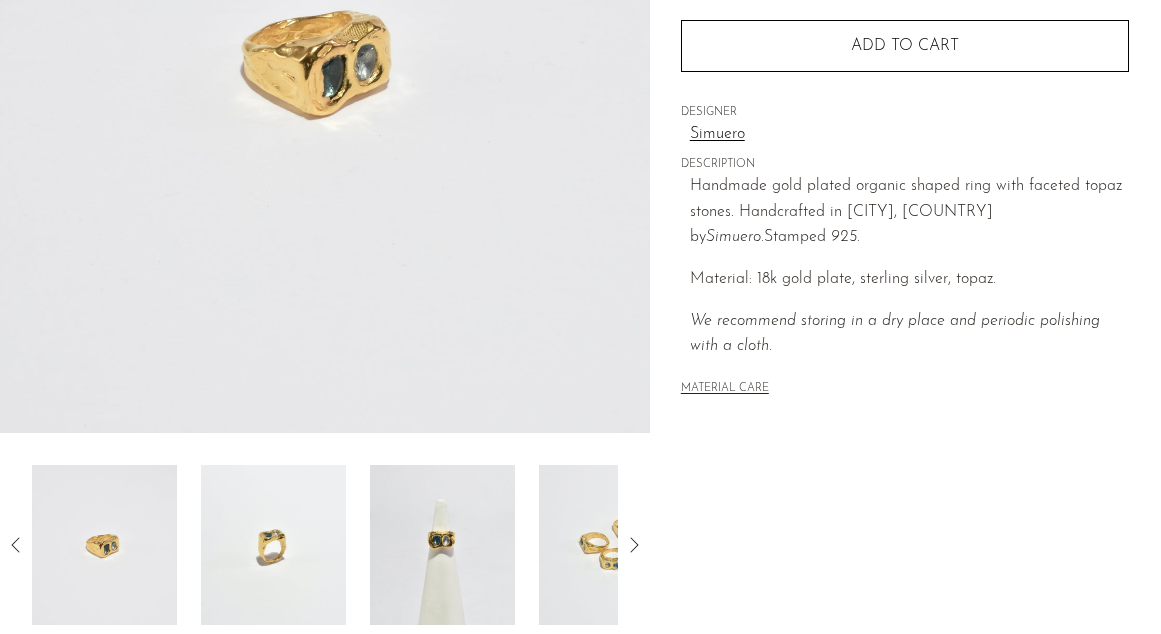 click at bounding box center [442, 545] 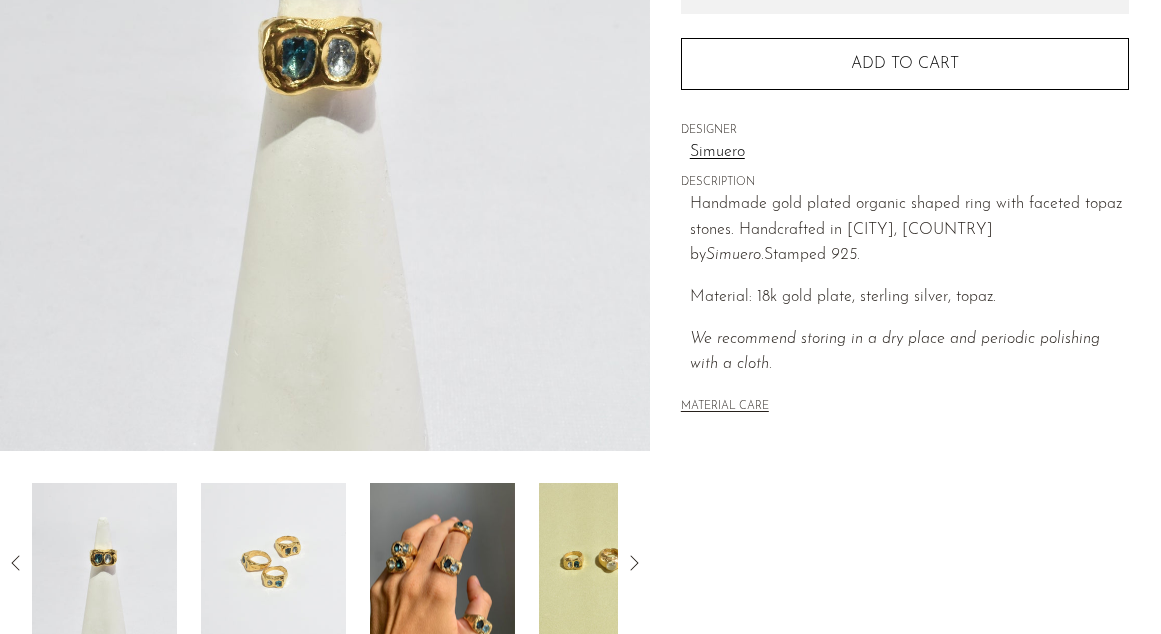 scroll, scrollTop: 410, scrollLeft: 0, axis: vertical 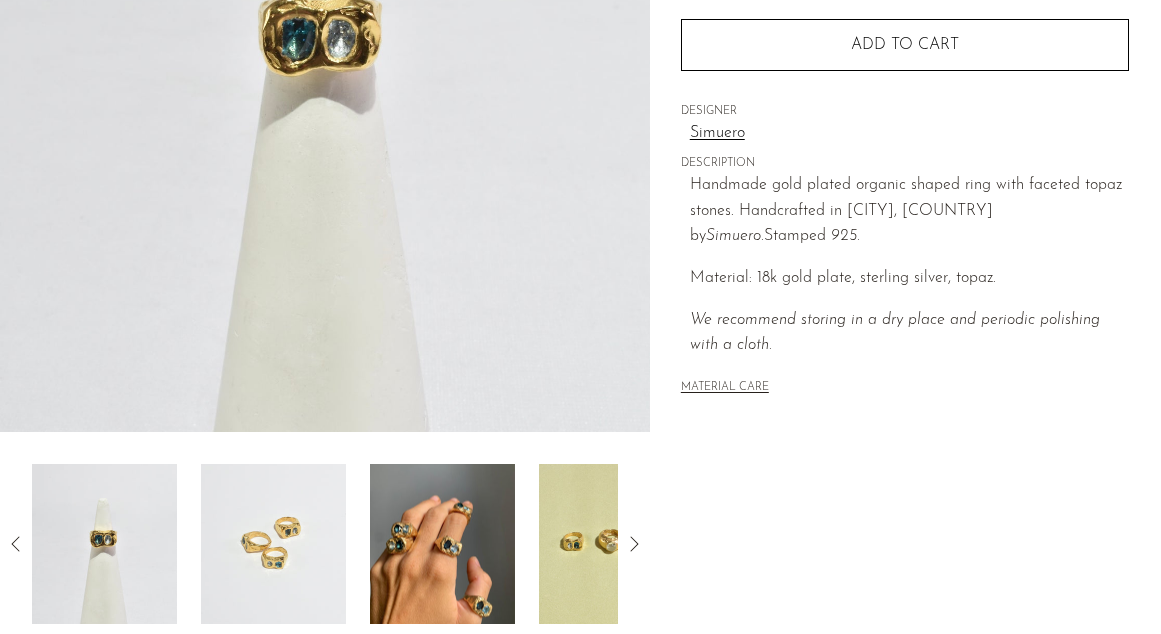 click at bounding box center [442, 544] 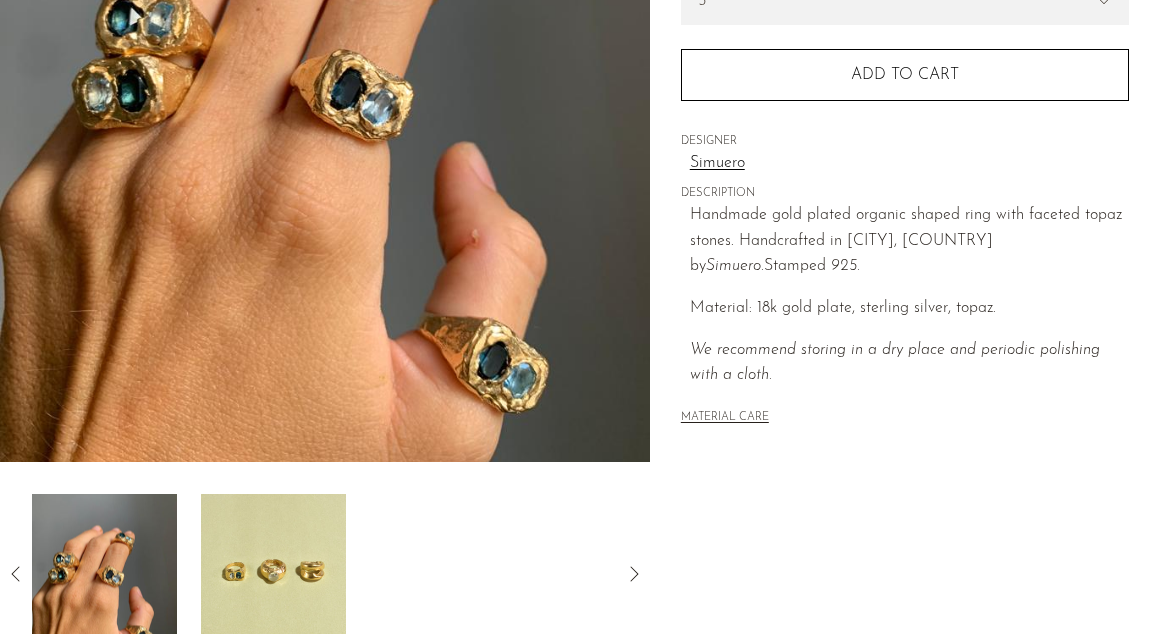 scroll, scrollTop: 381, scrollLeft: 0, axis: vertical 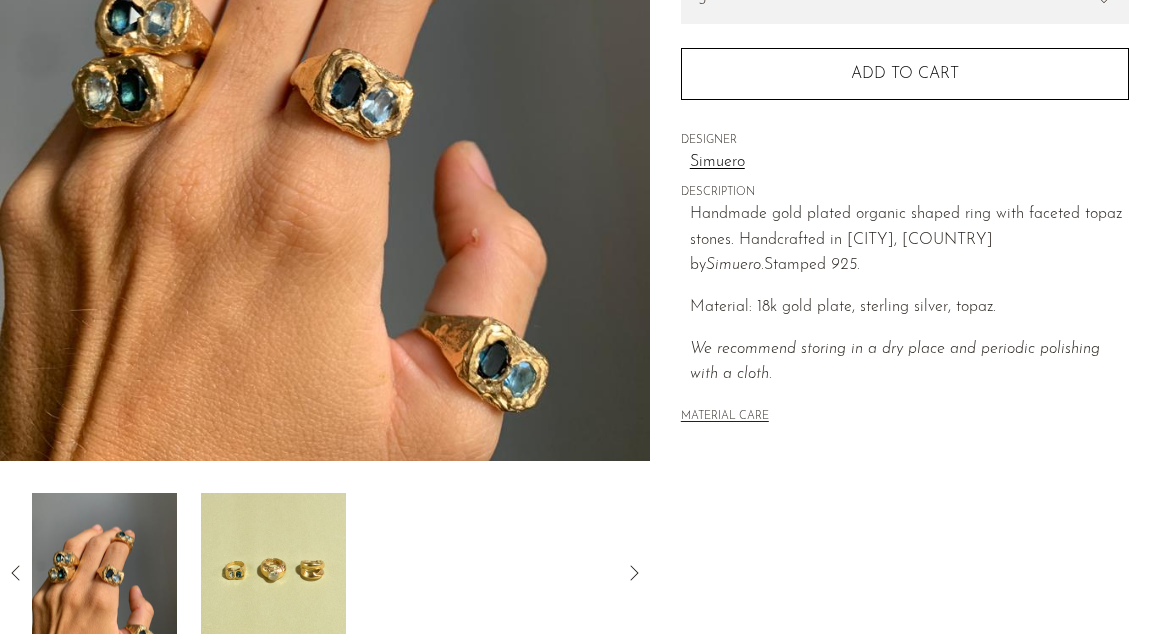 click at bounding box center (273, 573) 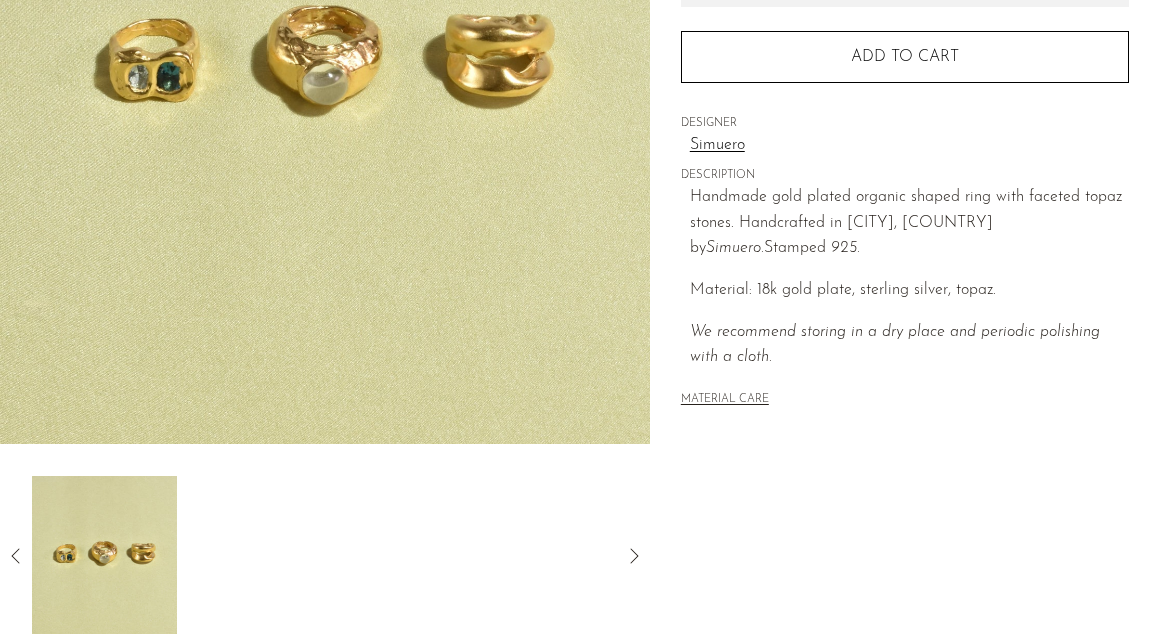 scroll, scrollTop: 400, scrollLeft: 0, axis: vertical 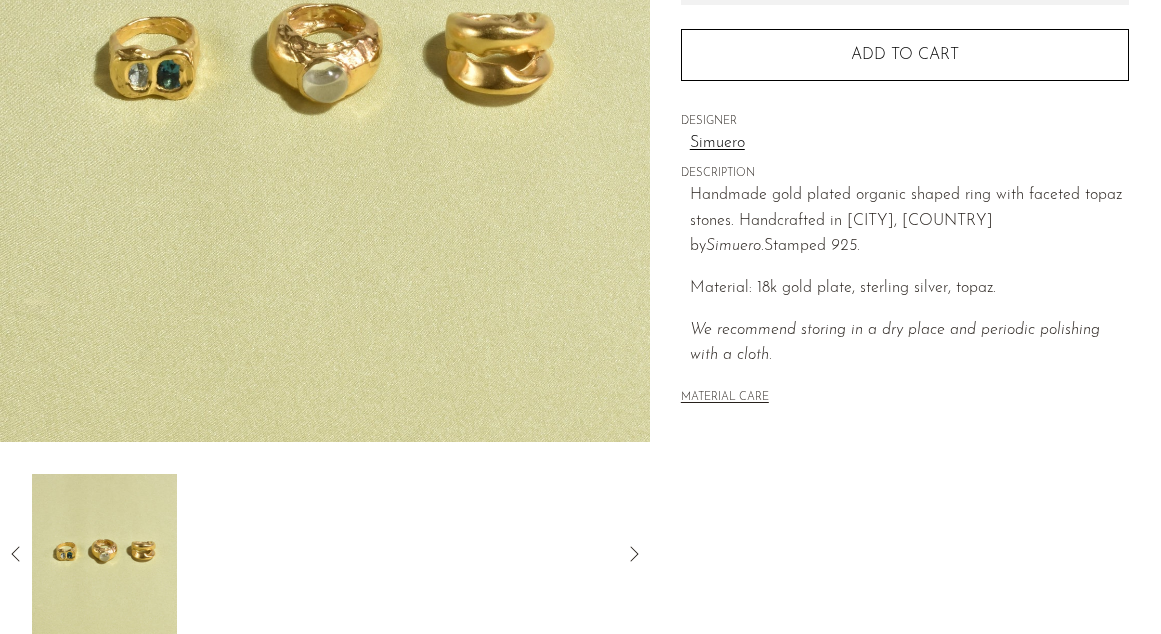 click at bounding box center (104, 554) 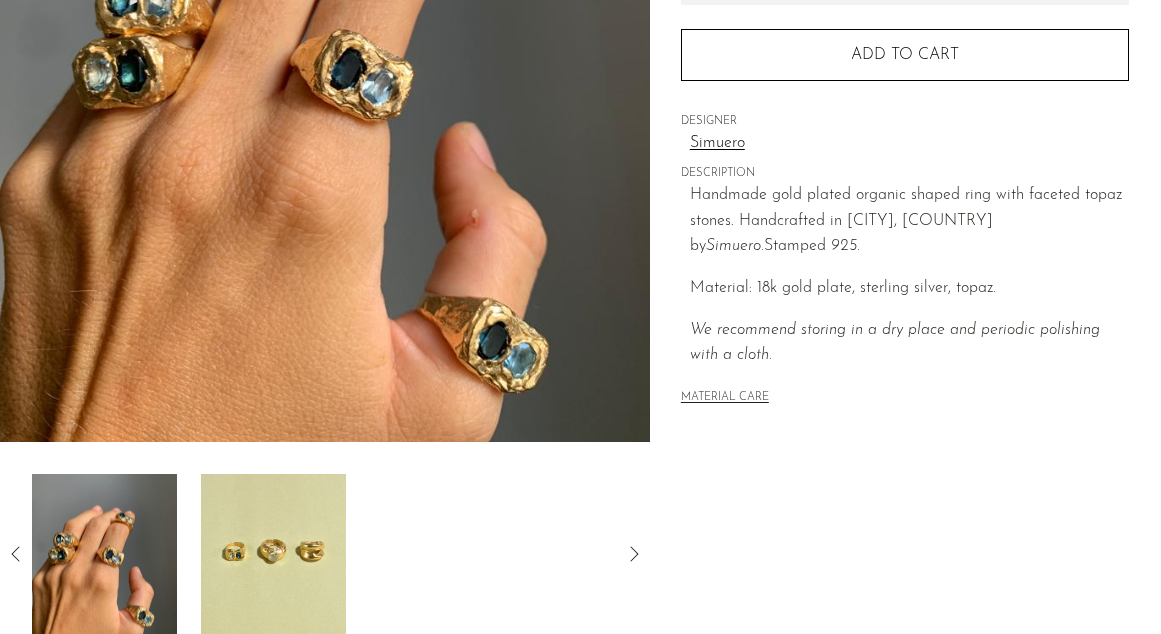click 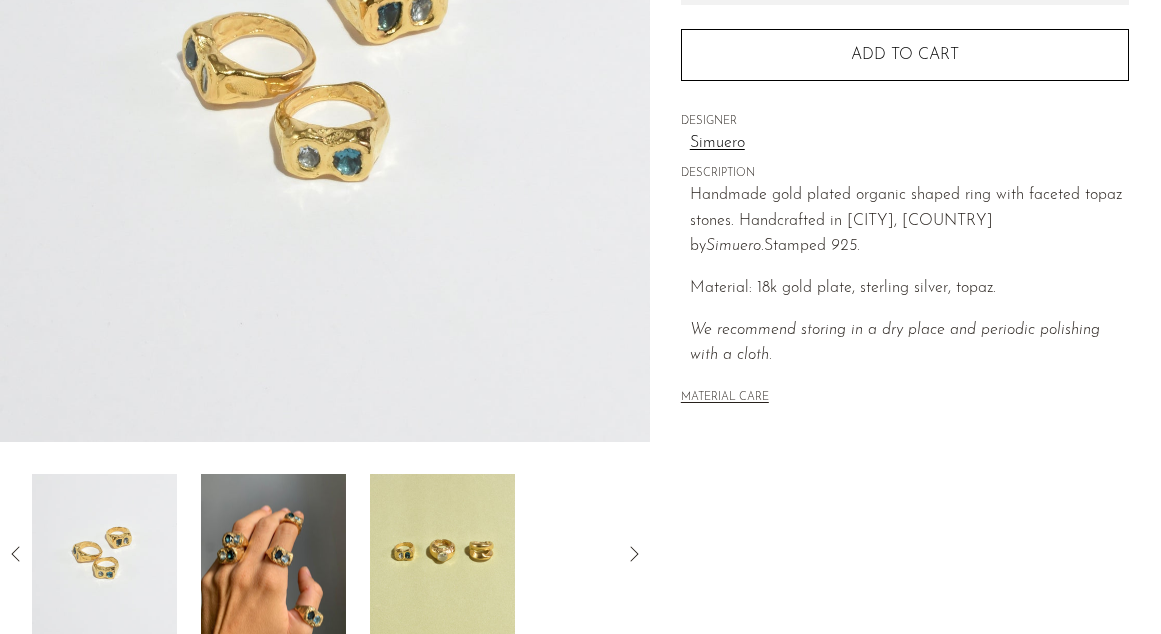 click at bounding box center [104, 554] 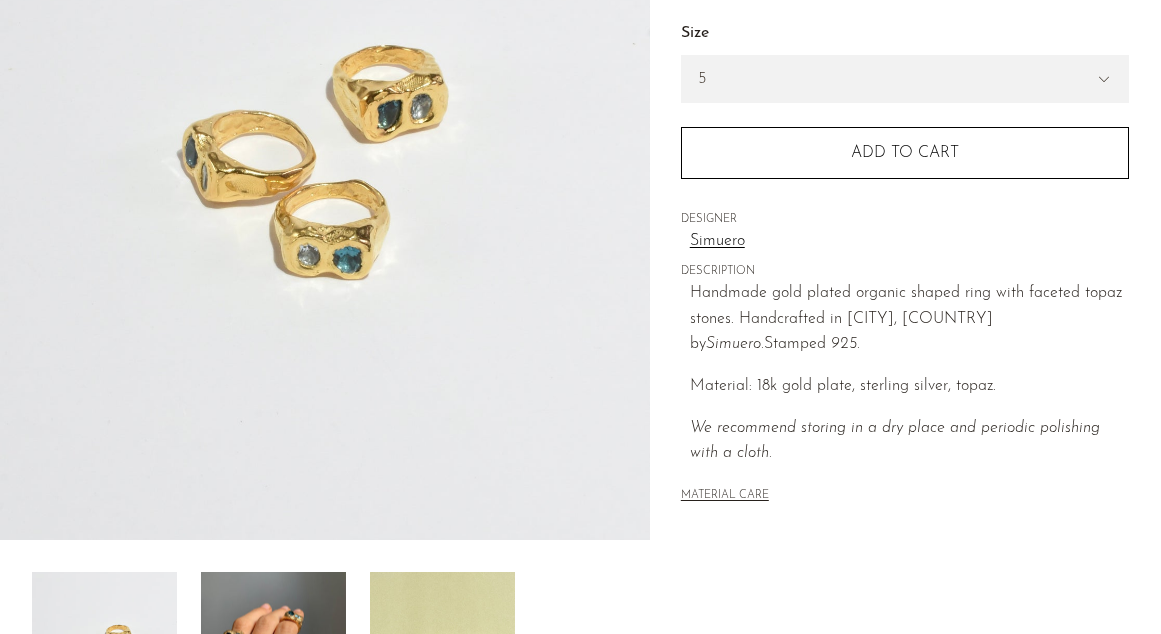 scroll, scrollTop: 296, scrollLeft: 0, axis: vertical 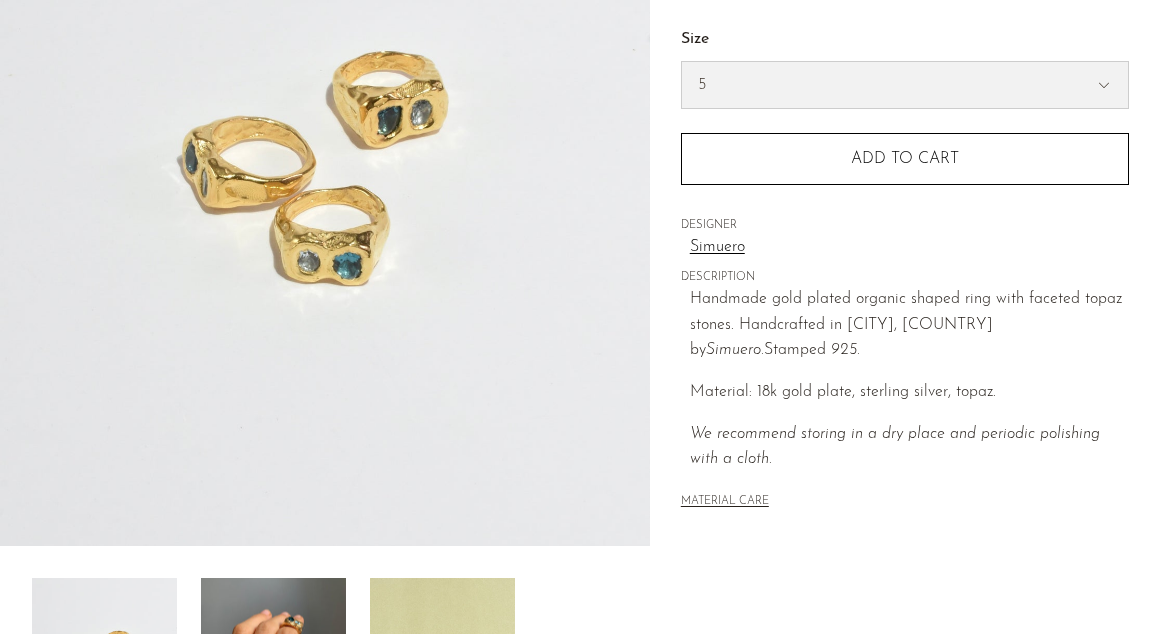 click on "5
6
7" at bounding box center [905, 85] 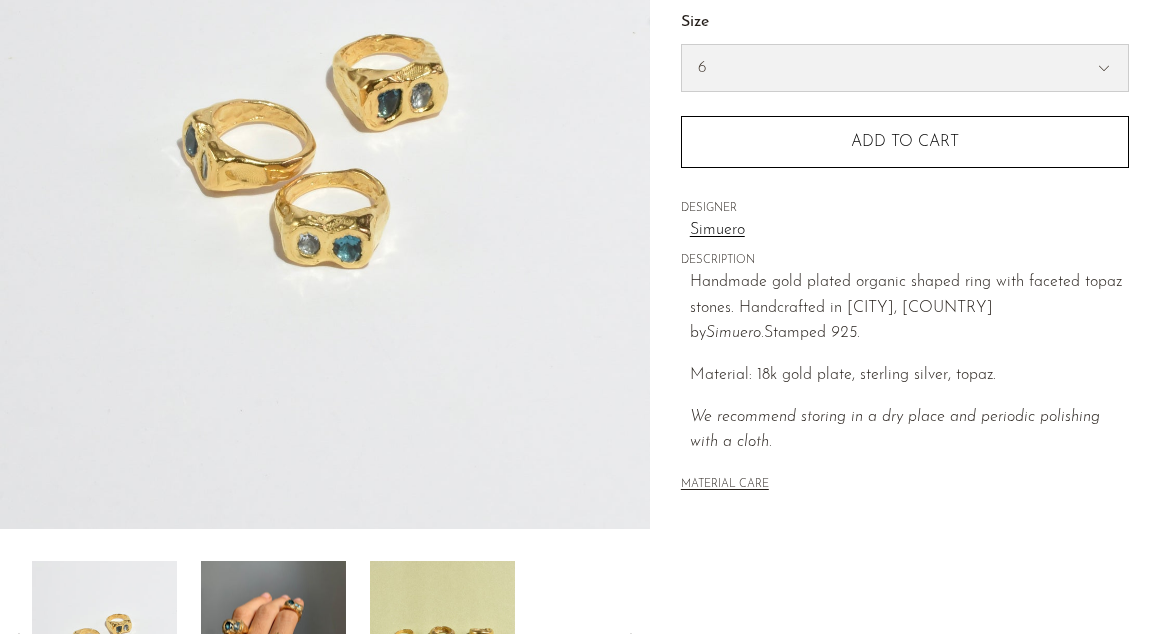 scroll, scrollTop: 317, scrollLeft: 0, axis: vertical 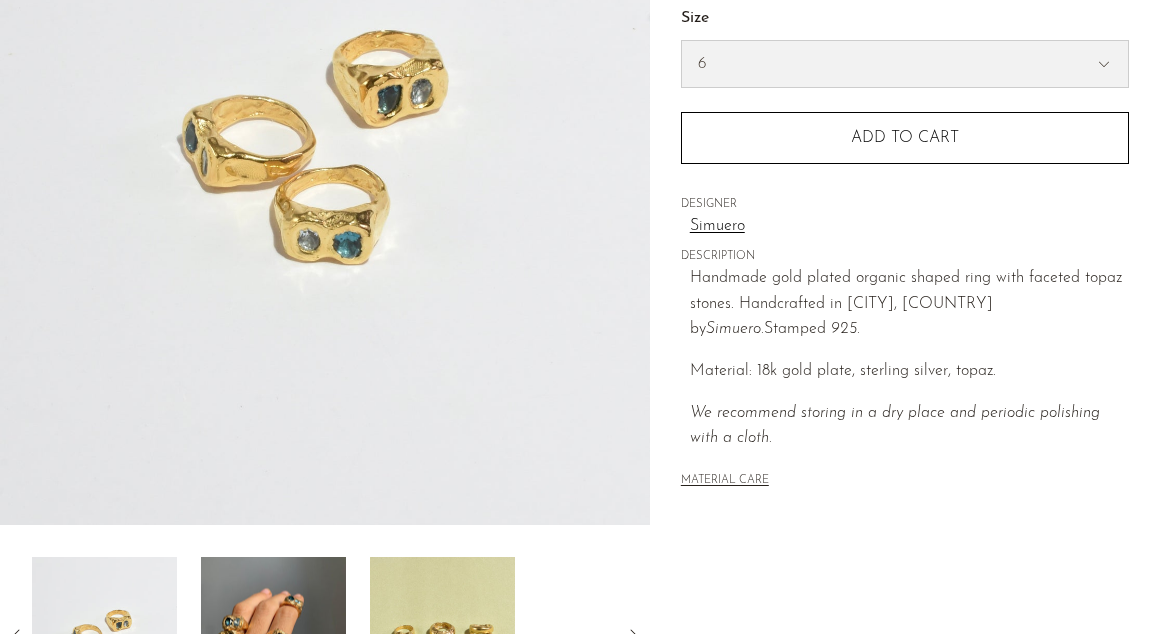 click on "5
6
7" at bounding box center [905, 64] 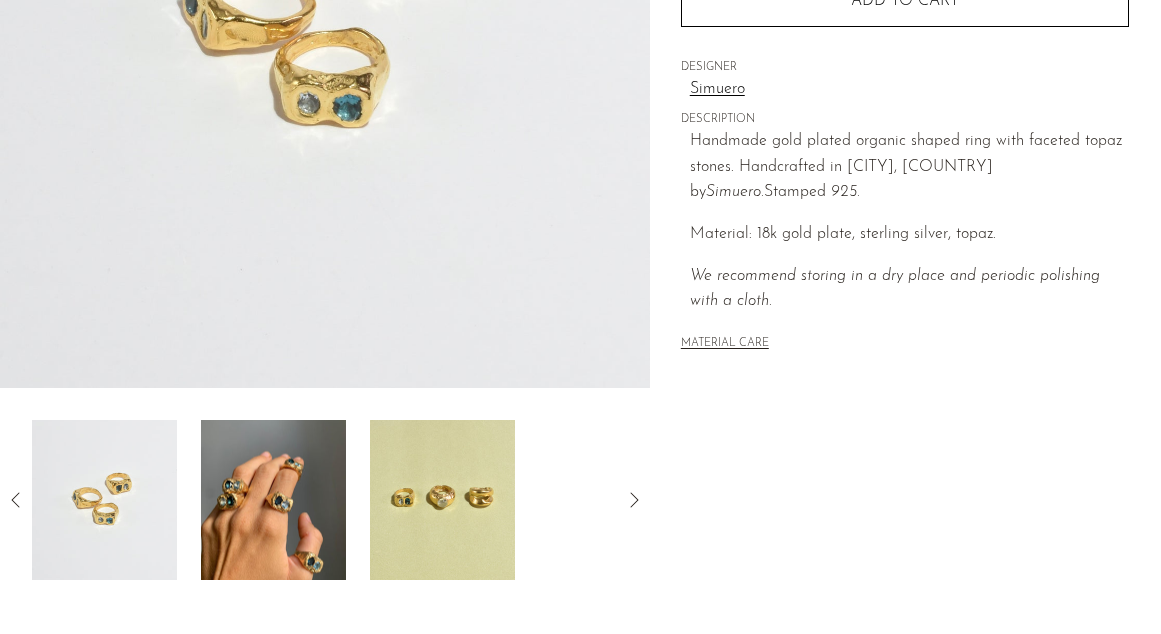 scroll, scrollTop: 455, scrollLeft: 0, axis: vertical 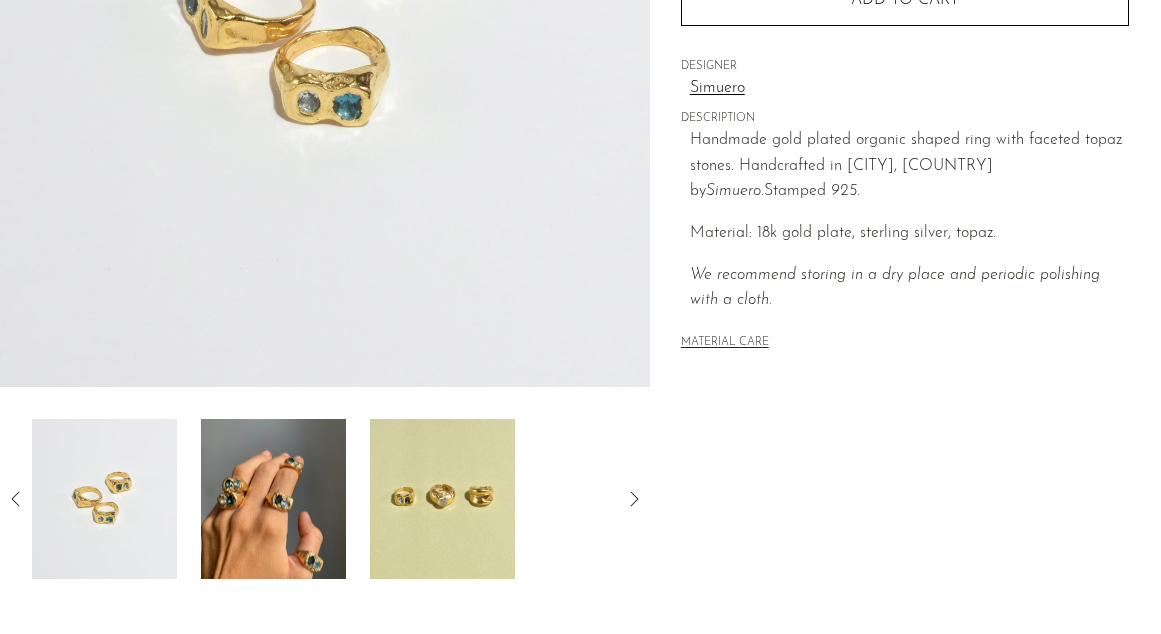 click 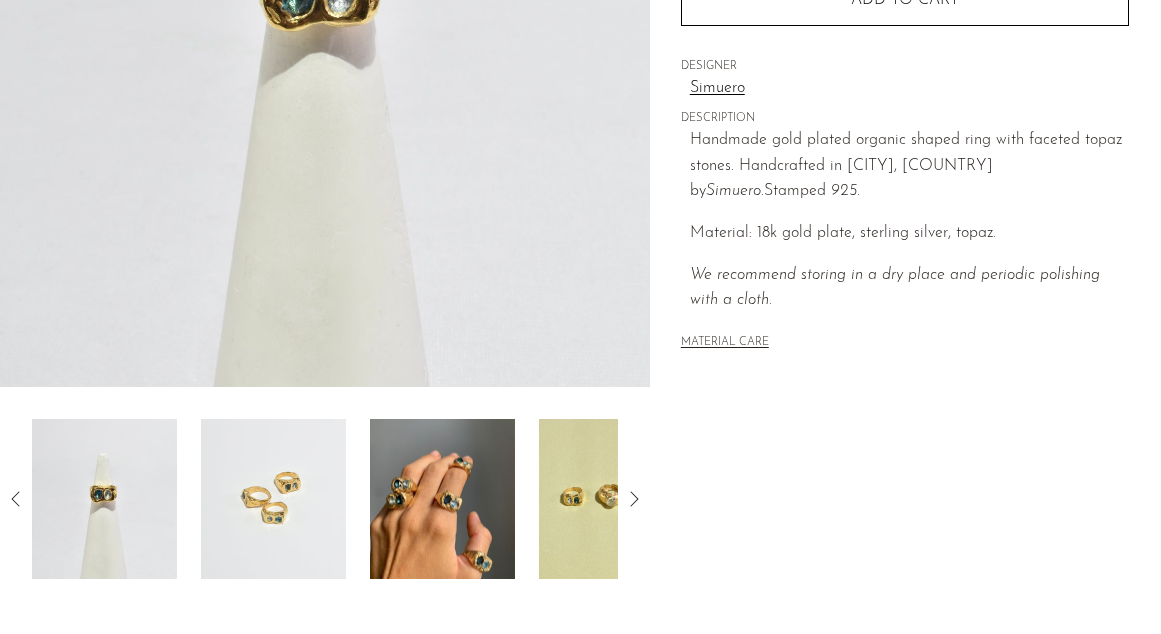 click at bounding box center [104, 499] 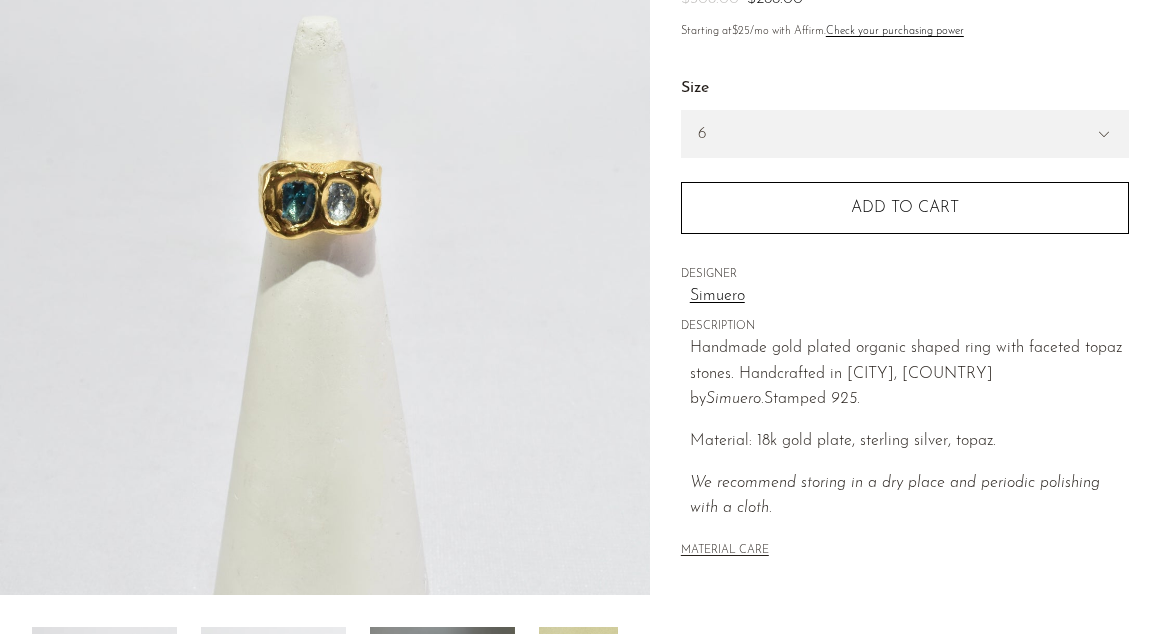 scroll, scrollTop: 114, scrollLeft: 0, axis: vertical 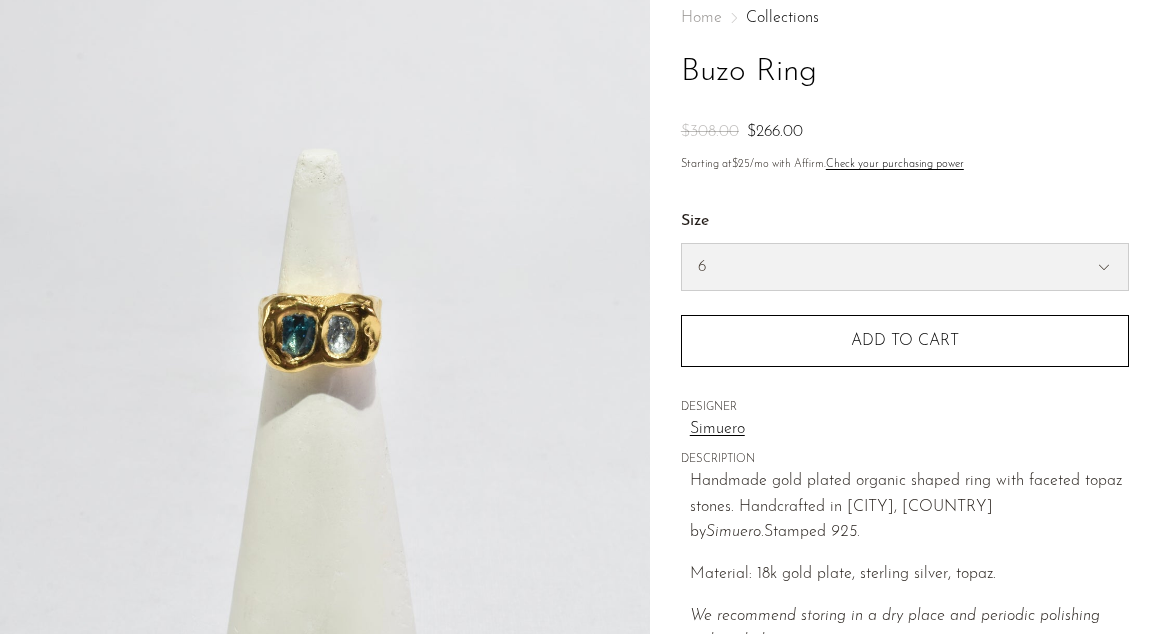 click on "5
6
7" at bounding box center [905, 267] 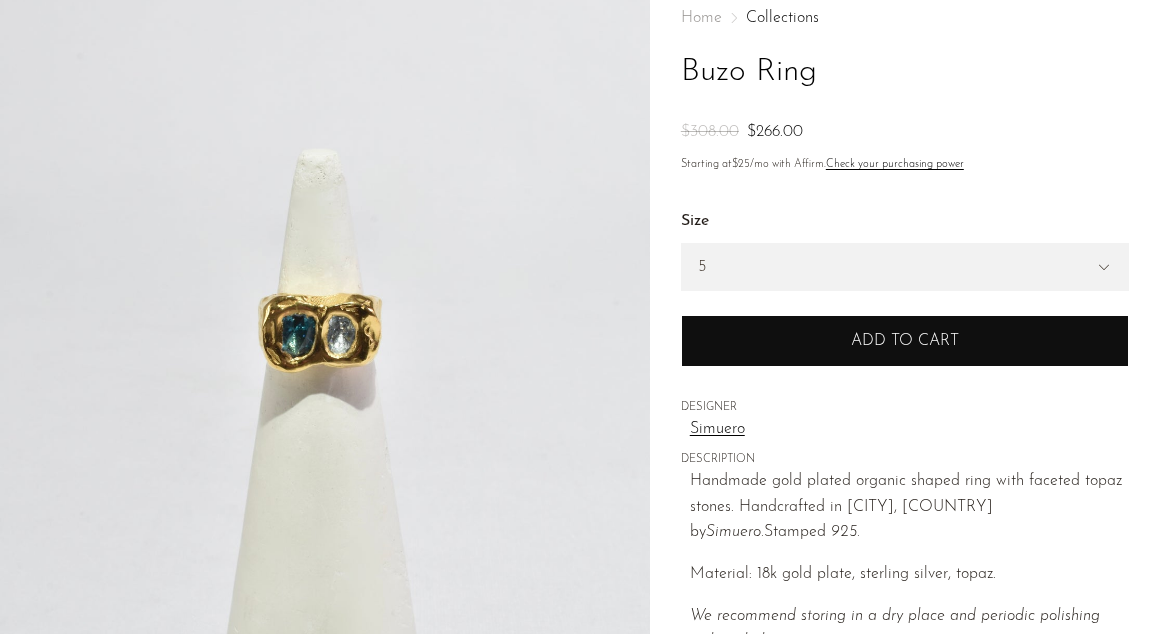 click on "Add to cart" at bounding box center [905, 341] 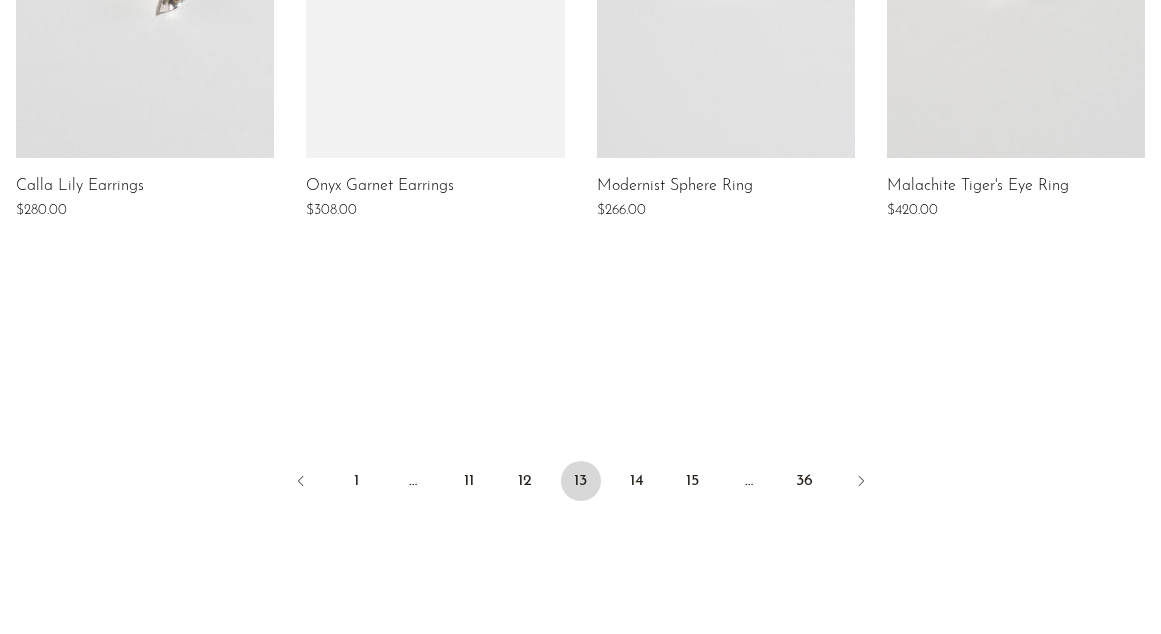 scroll, scrollTop: 1707, scrollLeft: 0, axis: vertical 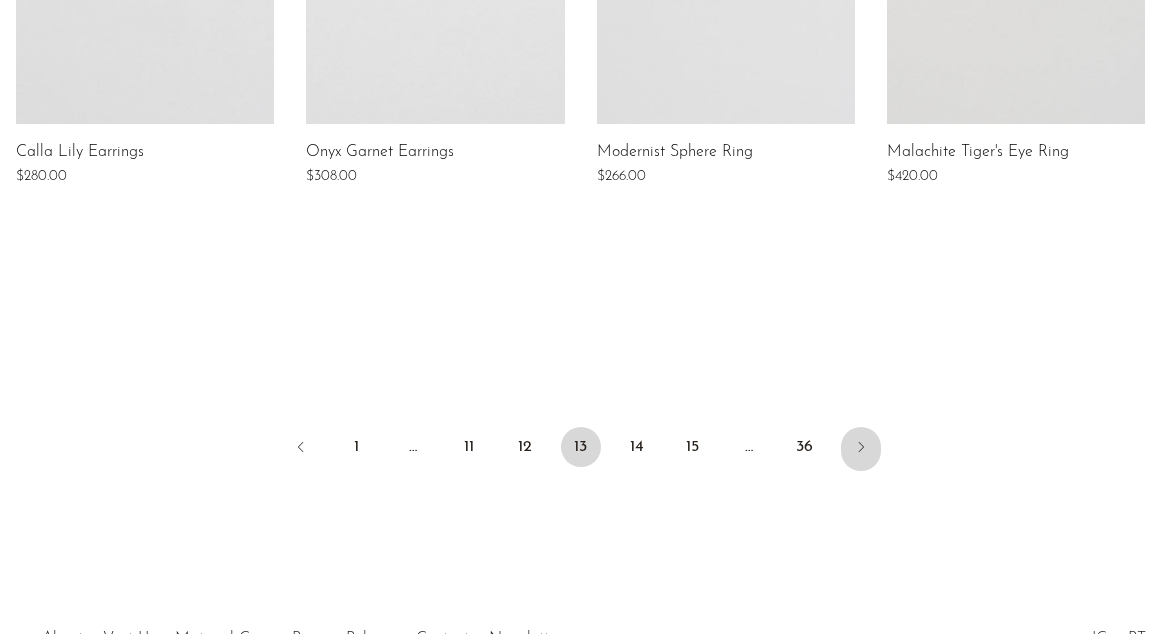 click 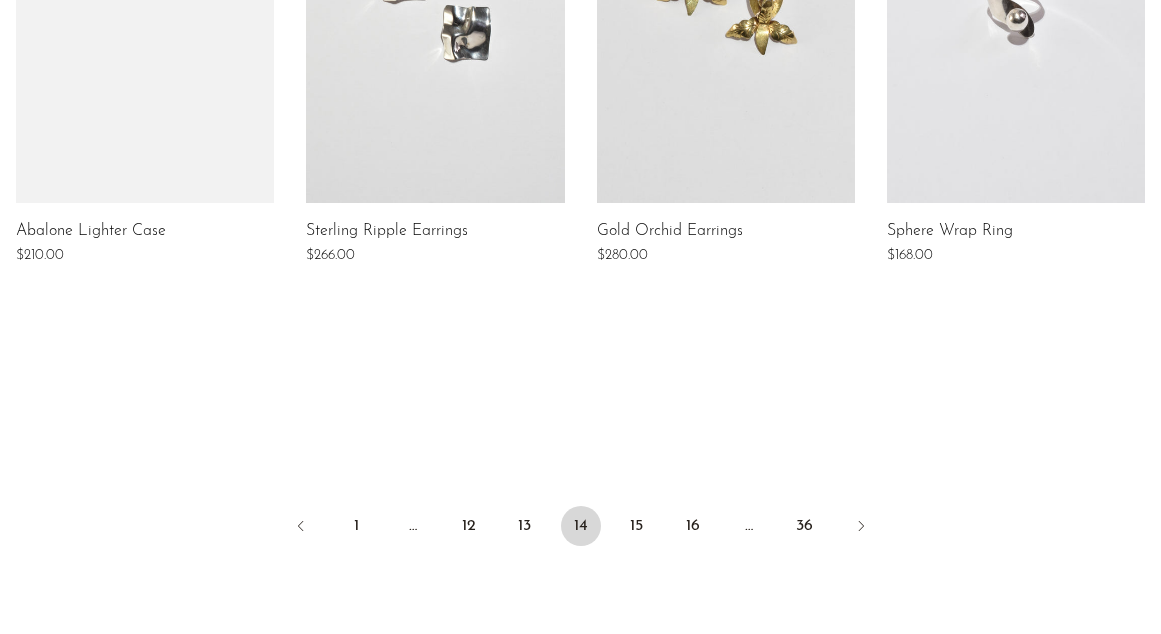 scroll, scrollTop: 1629, scrollLeft: 0, axis: vertical 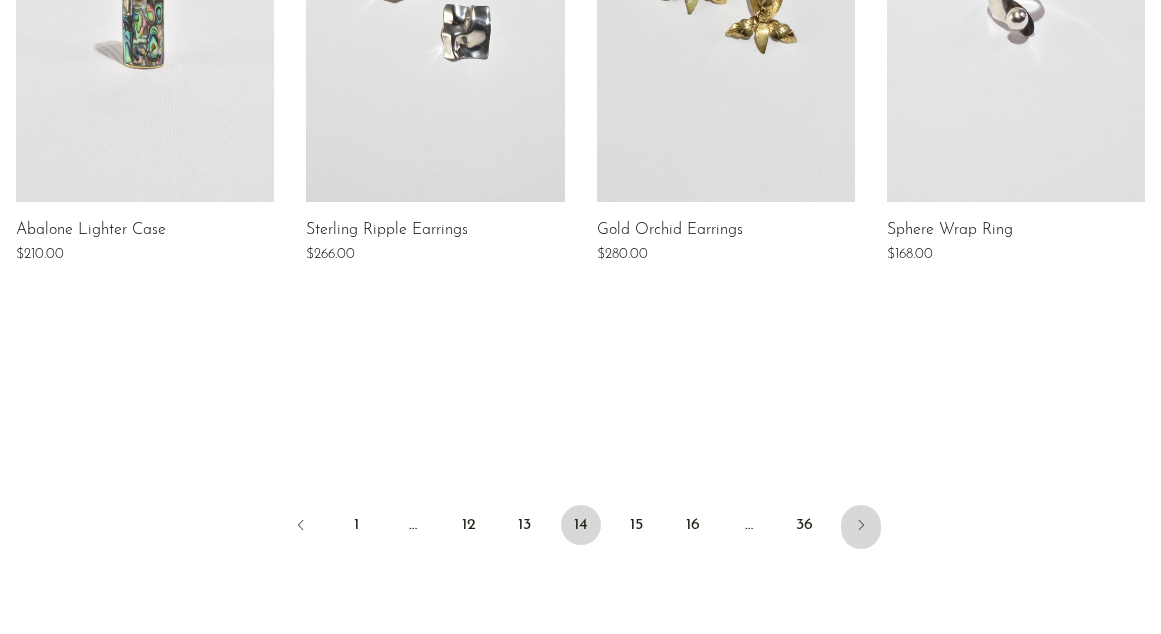 click 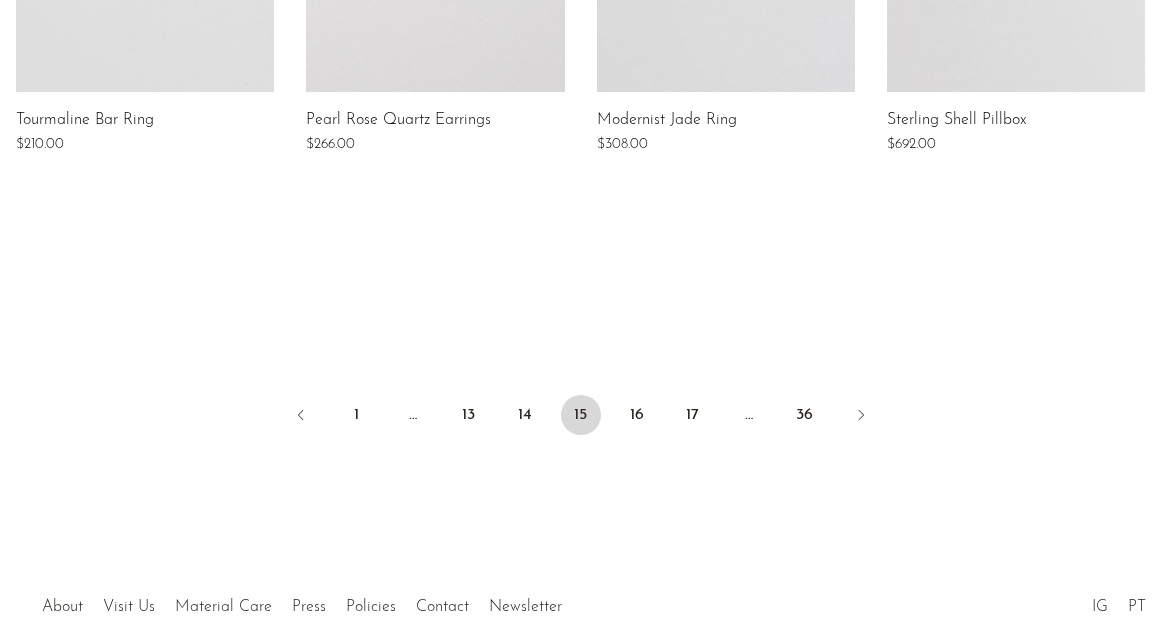 scroll, scrollTop: 1744, scrollLeft: 0, axis: vertical 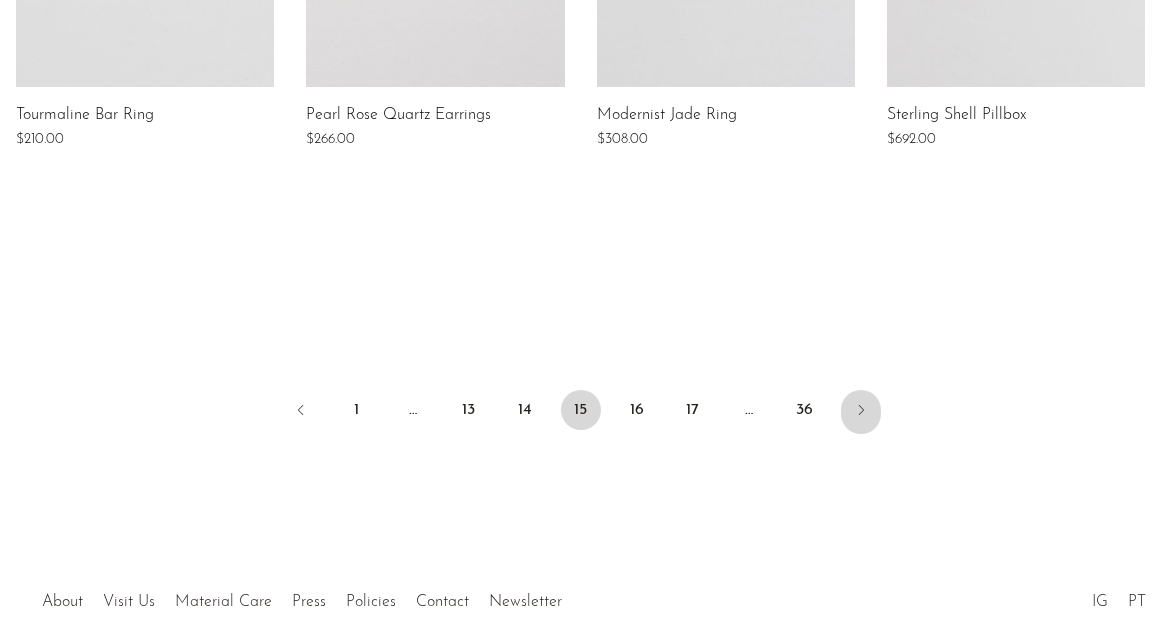 click 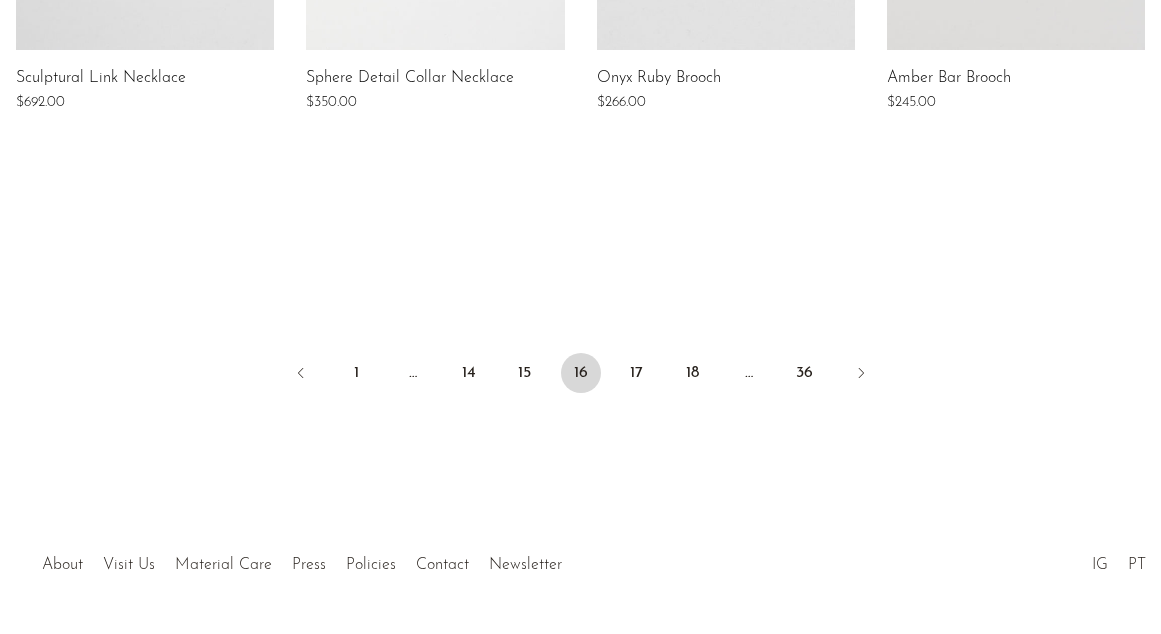 scroll, scrollTop: 1845, scrollLeft: 0, axis: vertical 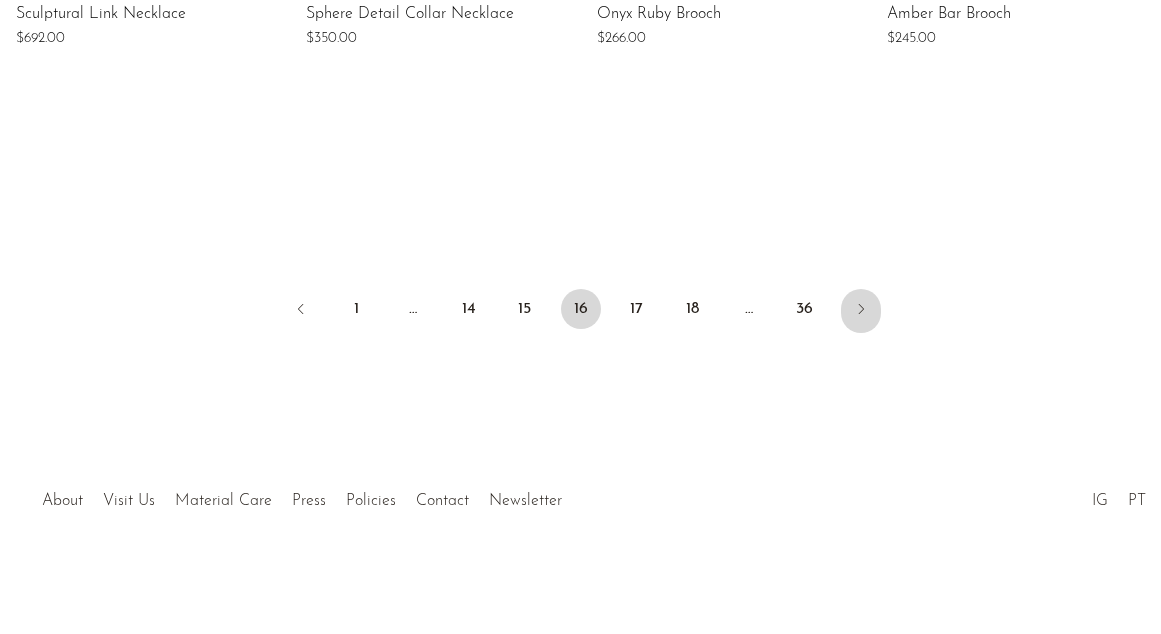 click 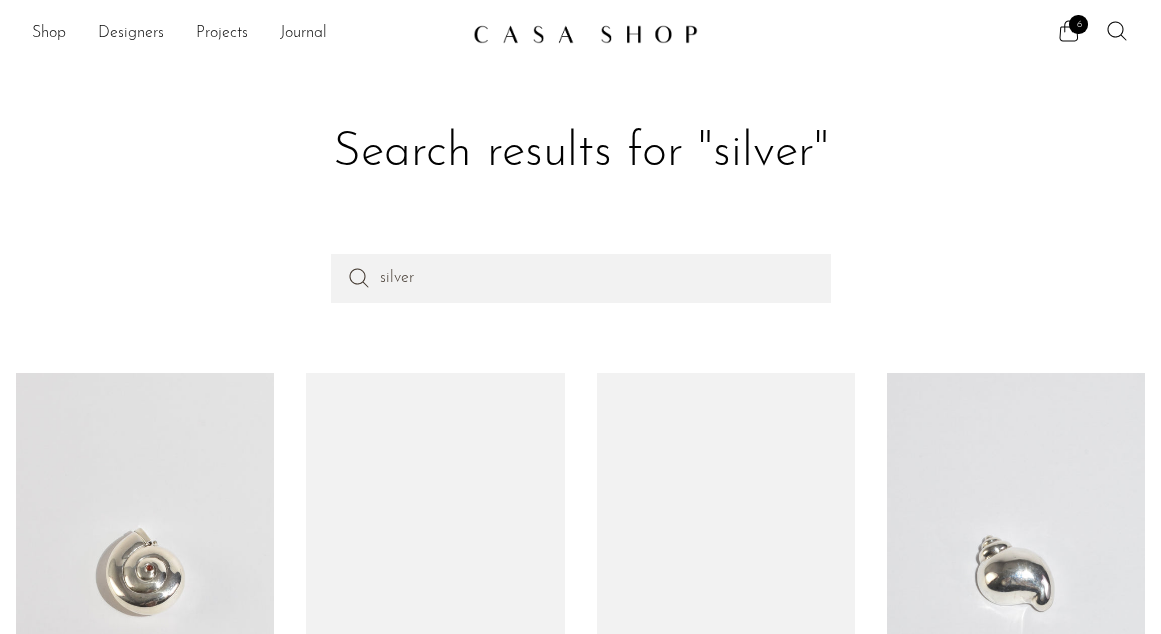 scroll, scrollTop: 0, scrollLeft: 0, axis: both 